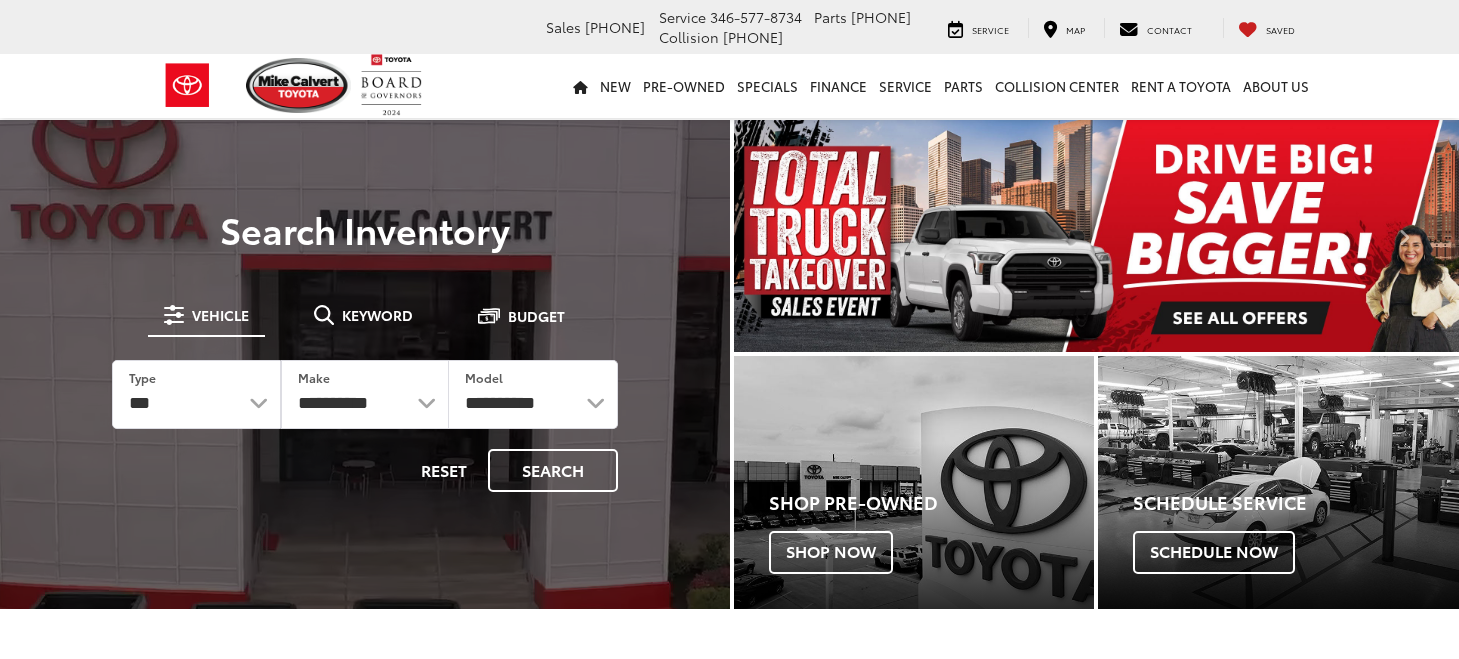 scroll, scrollTop: 0, scrollLeft: 0, axis: both 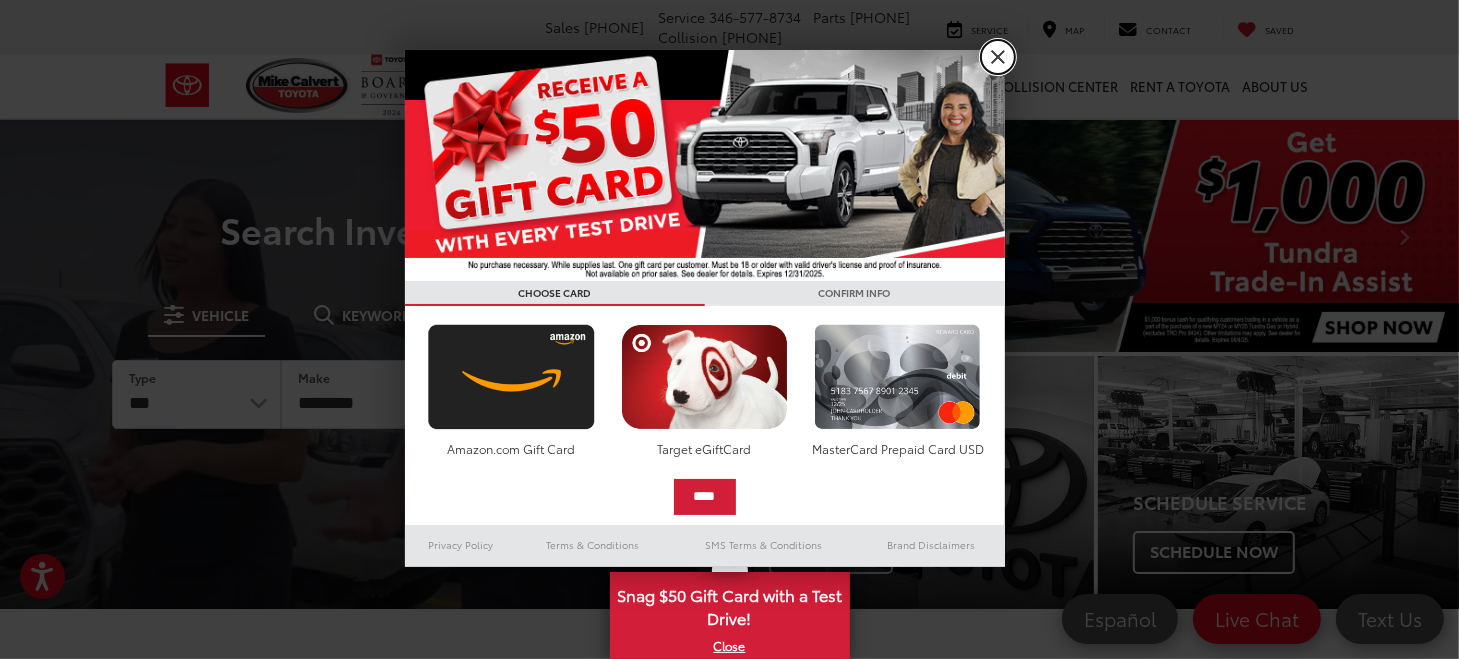 click on "X" at bounding box center (998, 57) 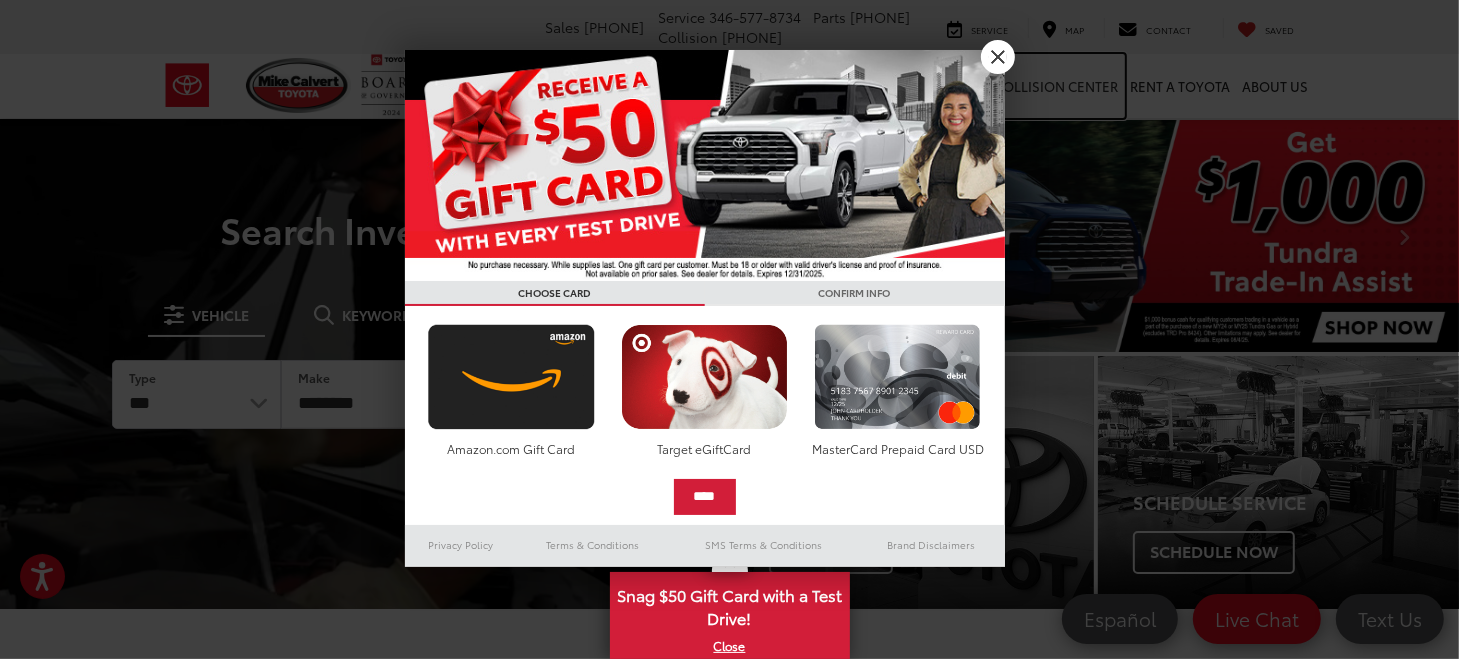 click on "Collision Center" at bounding box center [1057, 86] 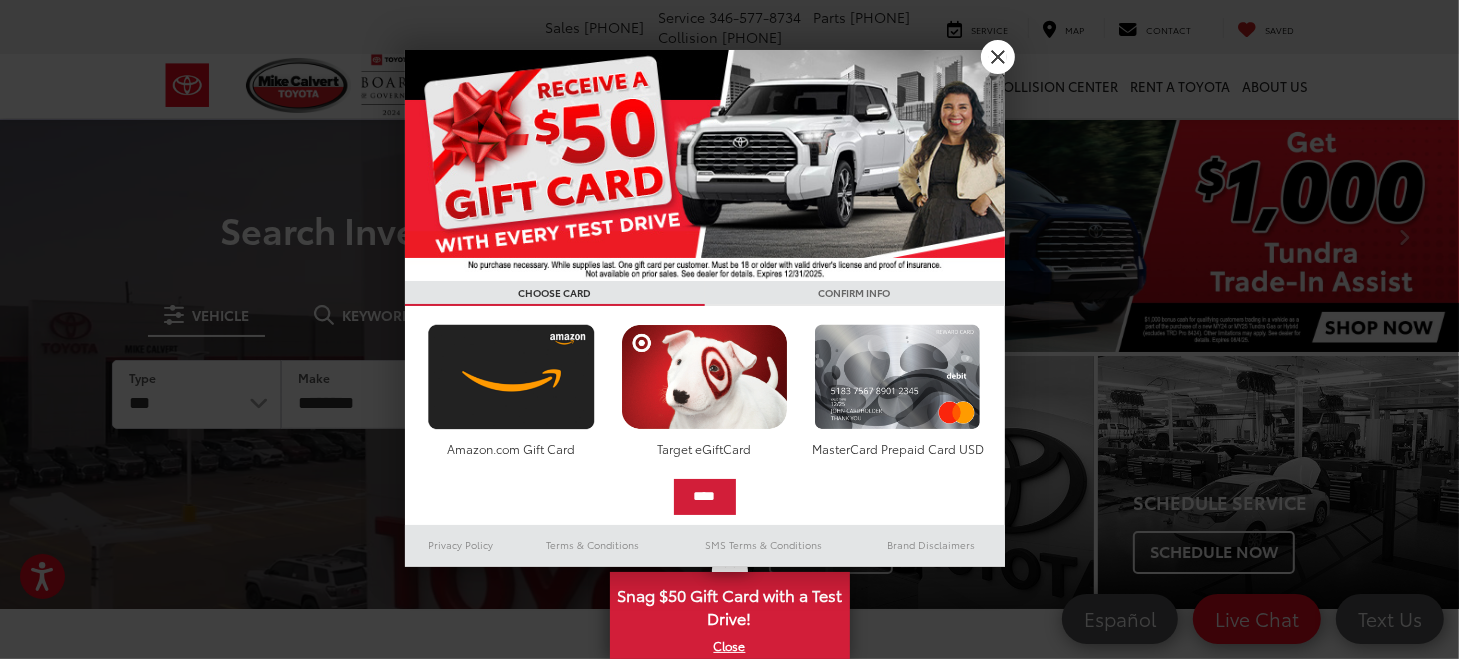 click on "Parts" at bounding box center (963, 86) 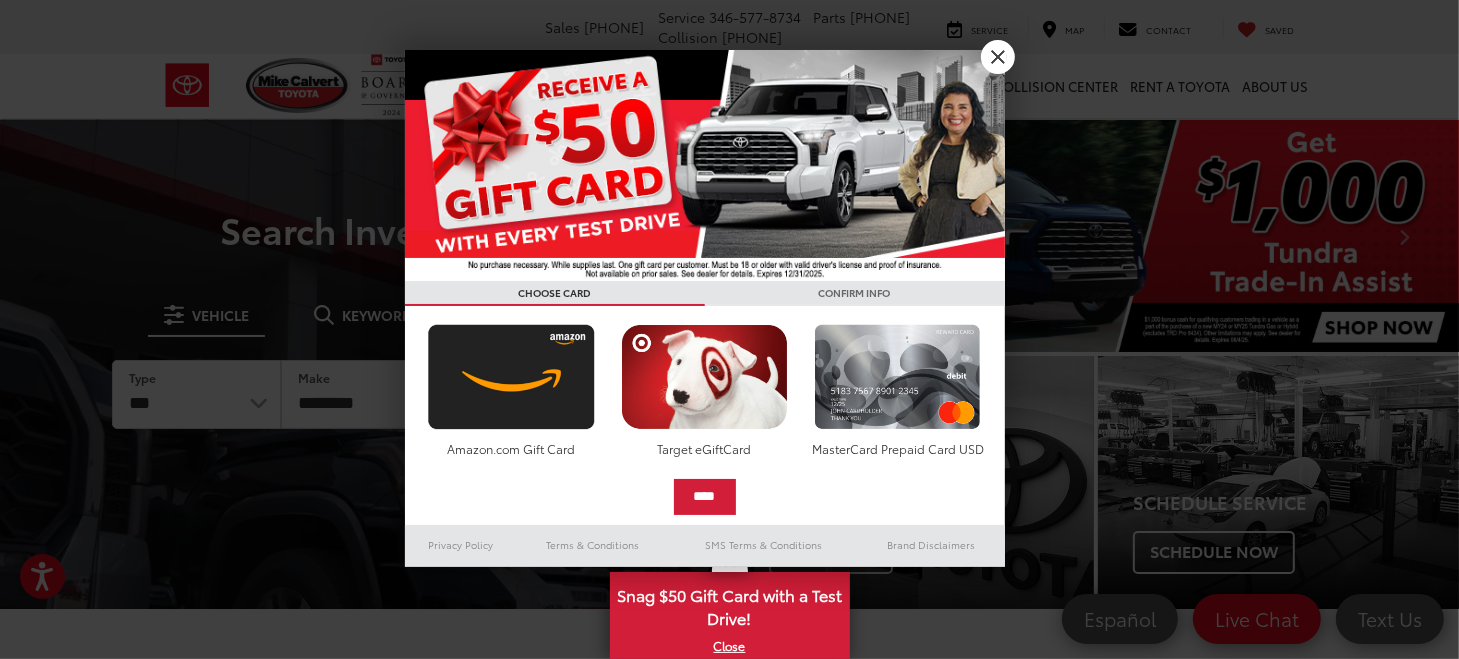 click on "Parts" at bounding box center [963, 86] 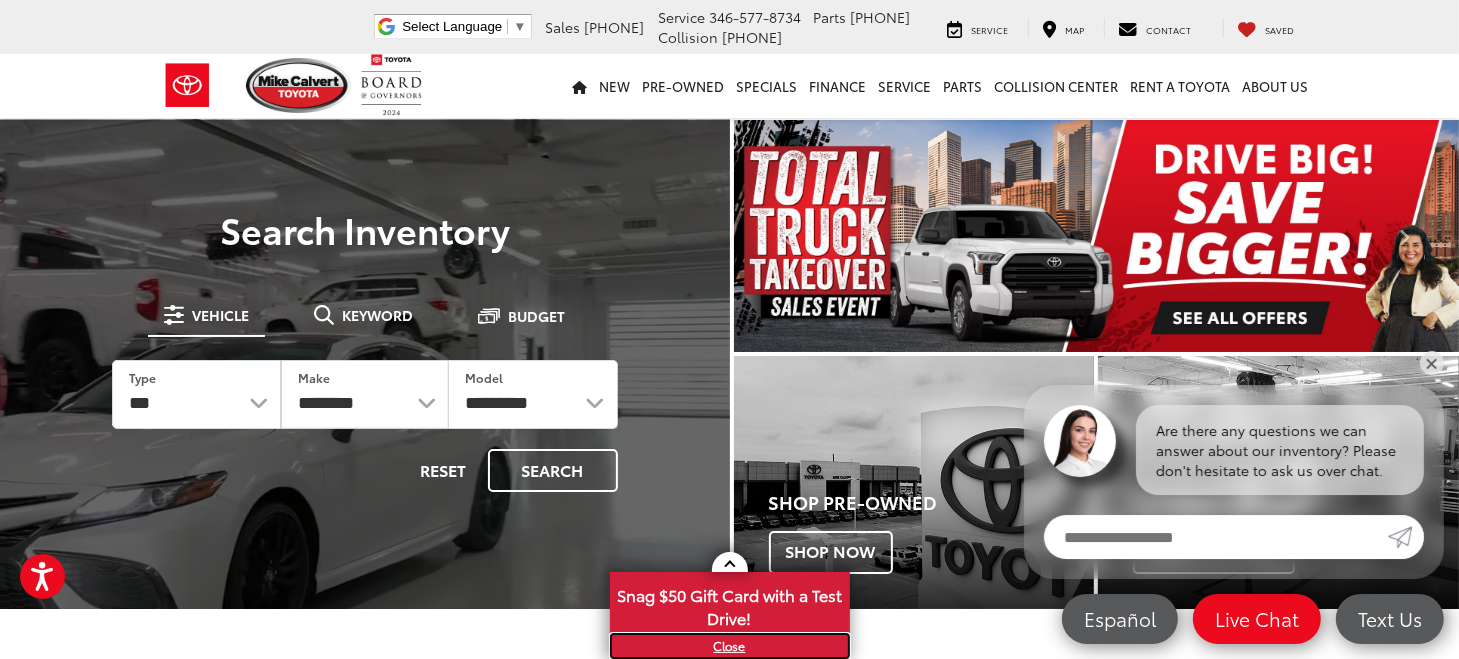 drag, startPoint x: 728, startPoint y: 646, endPoint x: 727, endPoint y: 658, distance: 12.0415945 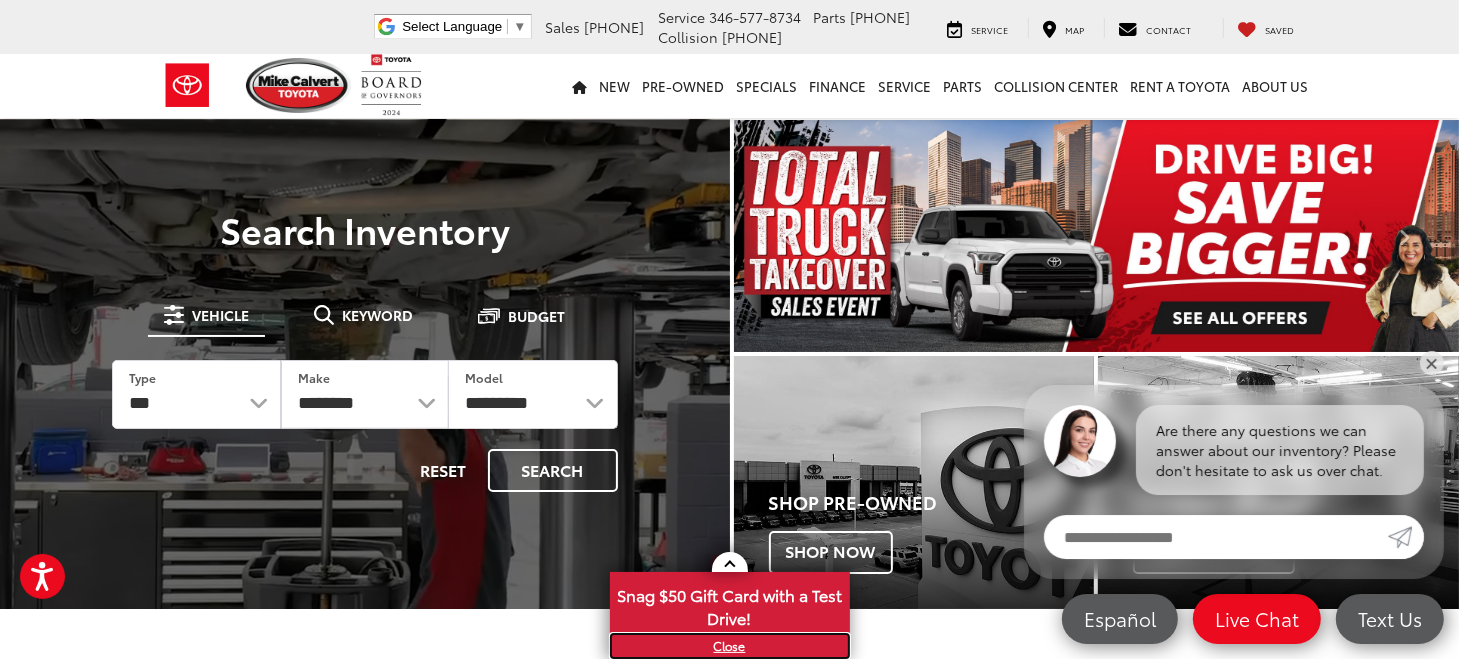 click on "X" at bounding box center (730, 646) 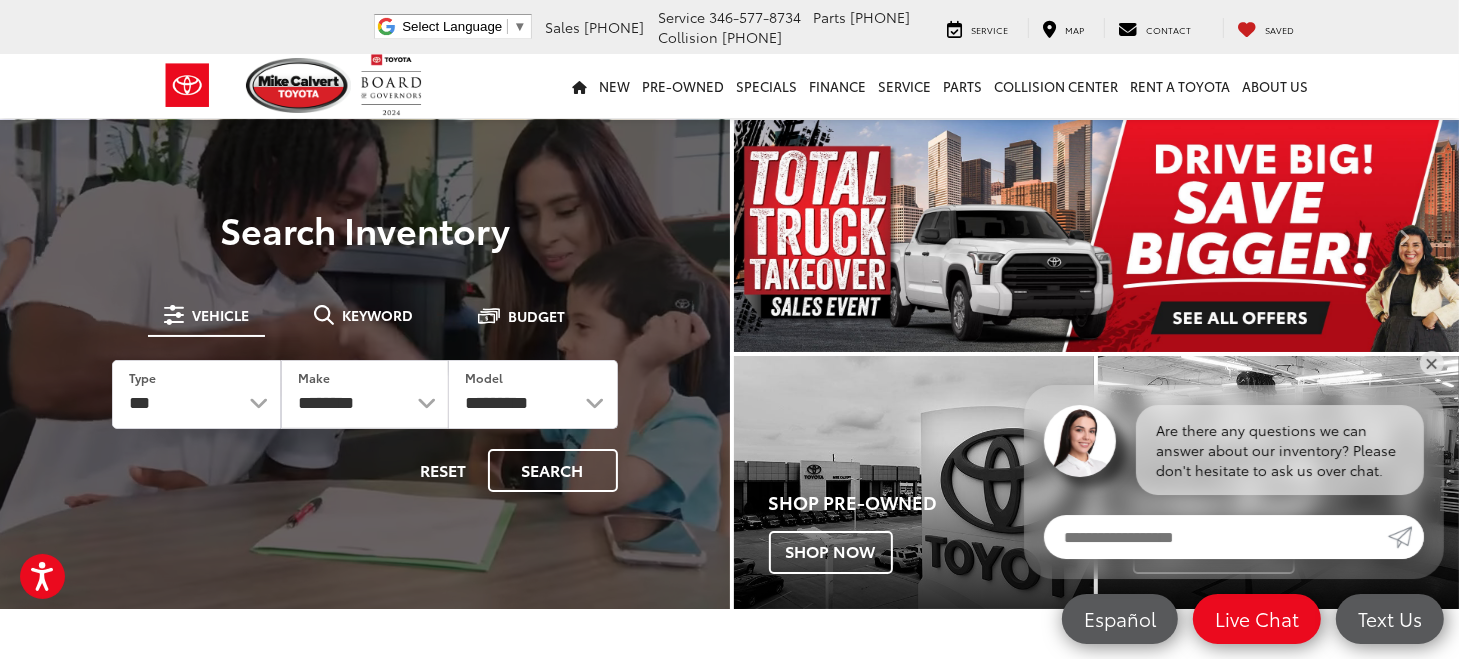 scroll, scrollTop: 0, scrollLeft: 0, axis: both 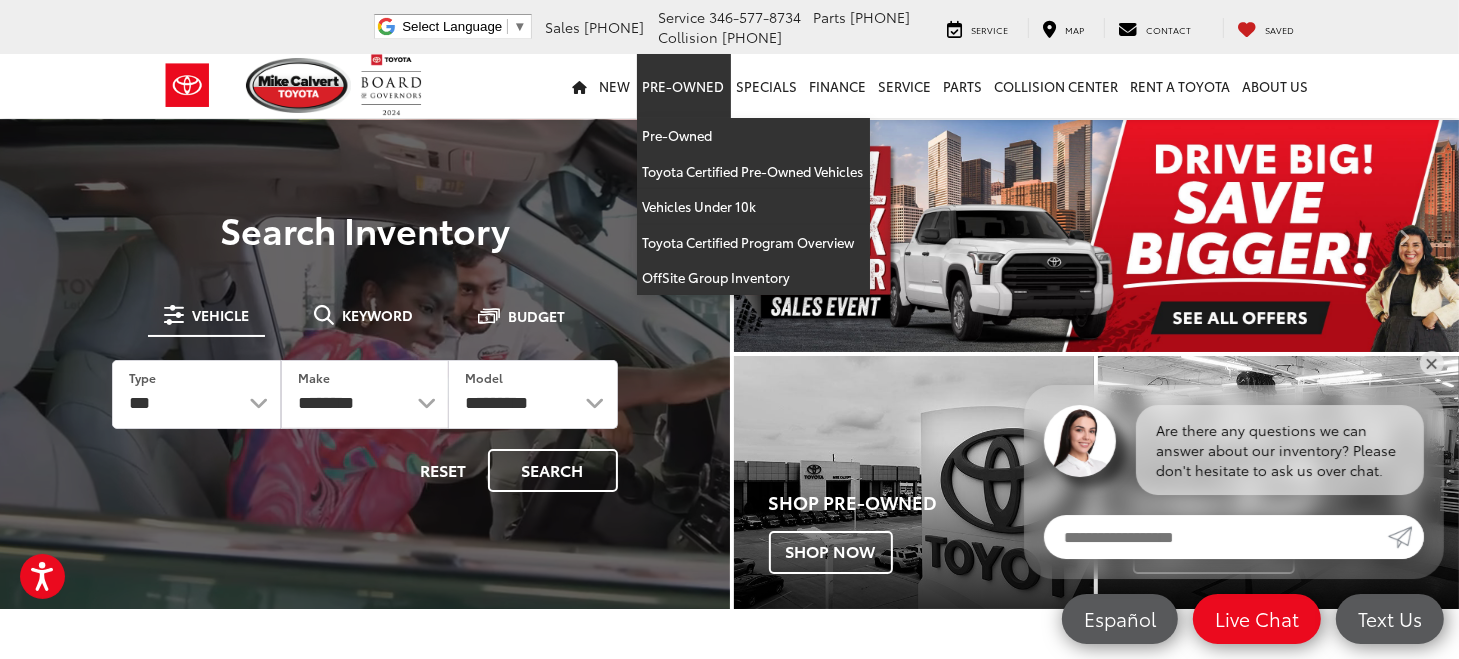click on "Pre-Owned" at bounding box center (684, 86) 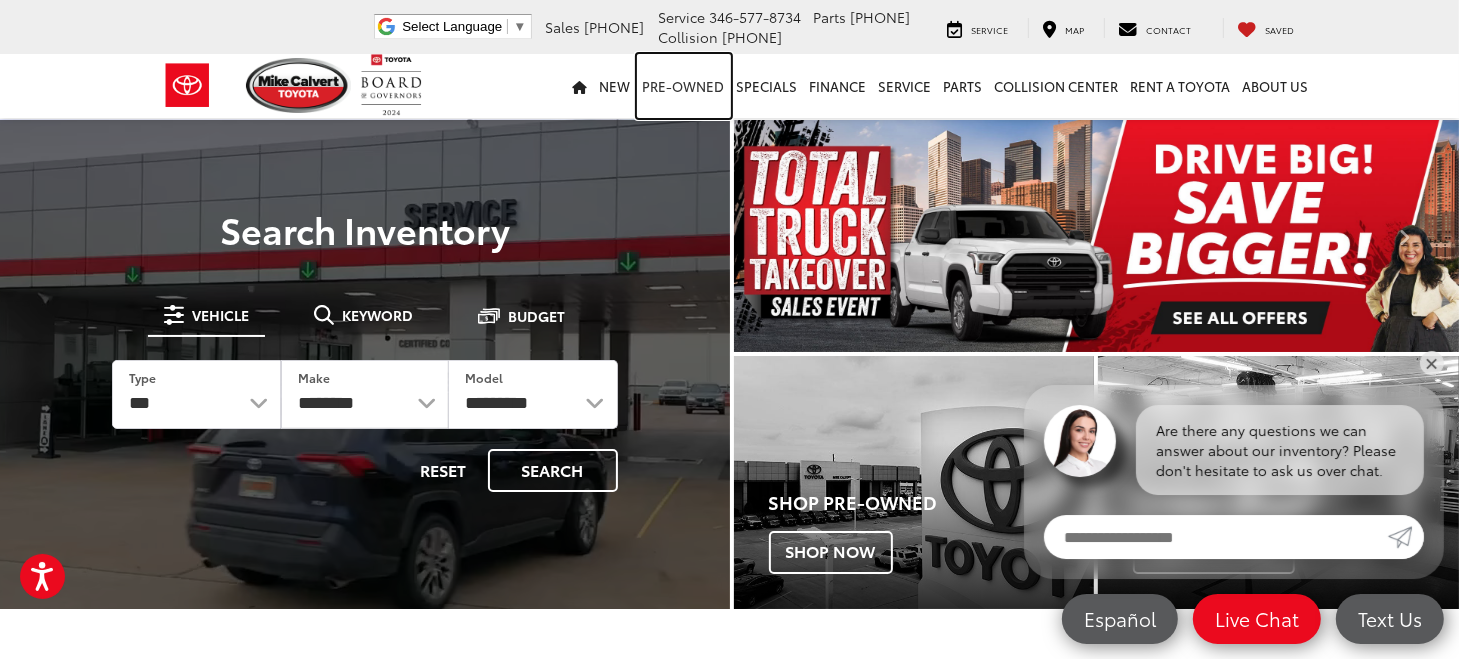 click on "Pre-Owned" at bounding box center (684, 86) 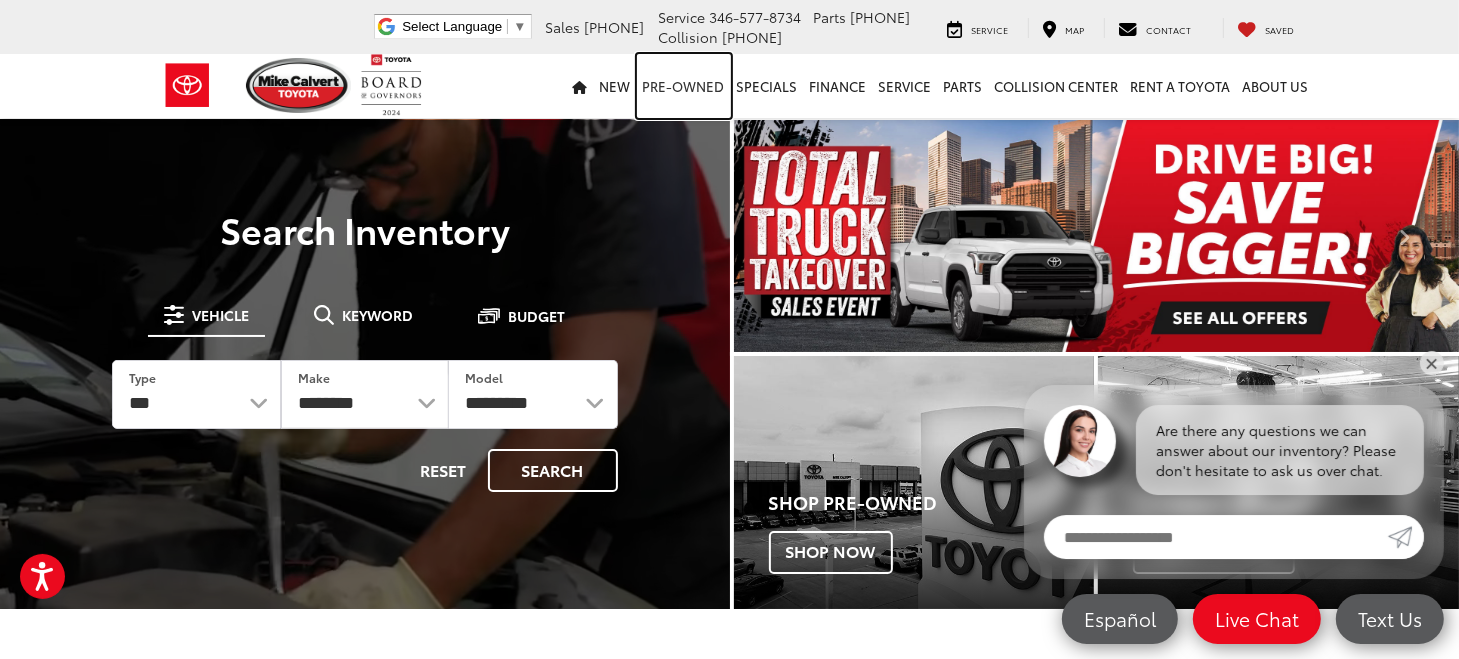 click on "Pre-Owned" at bounding box center [684, 86] 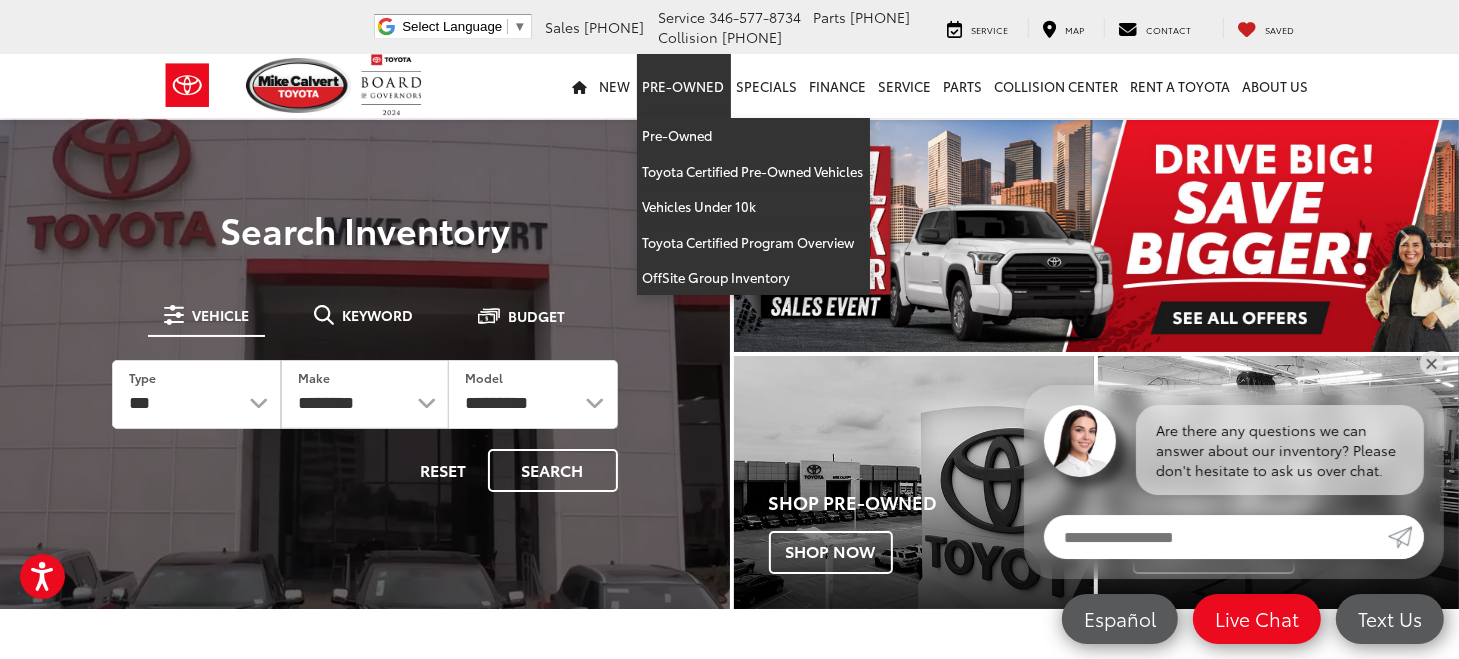 click on "Pre-Owned" at bounding box center [684, 86] 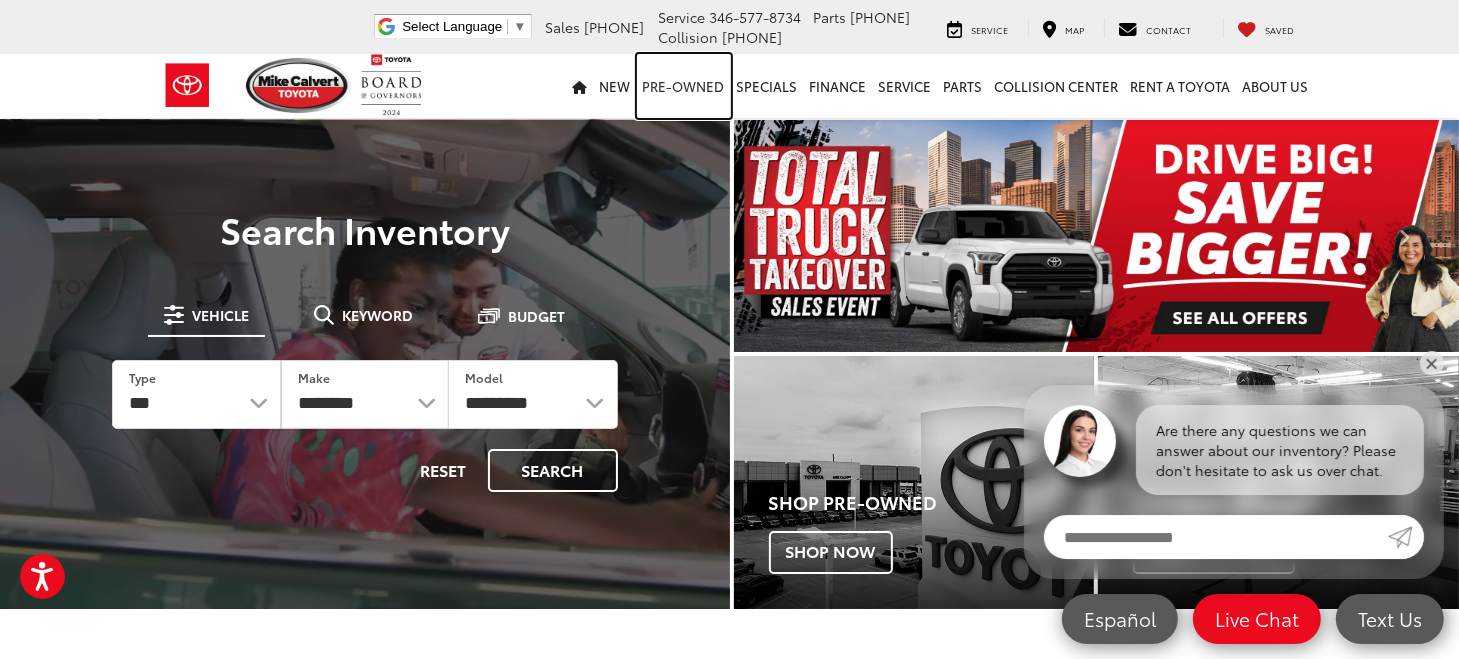 click on "Pre-Owned" at bounding box center [684, 86] 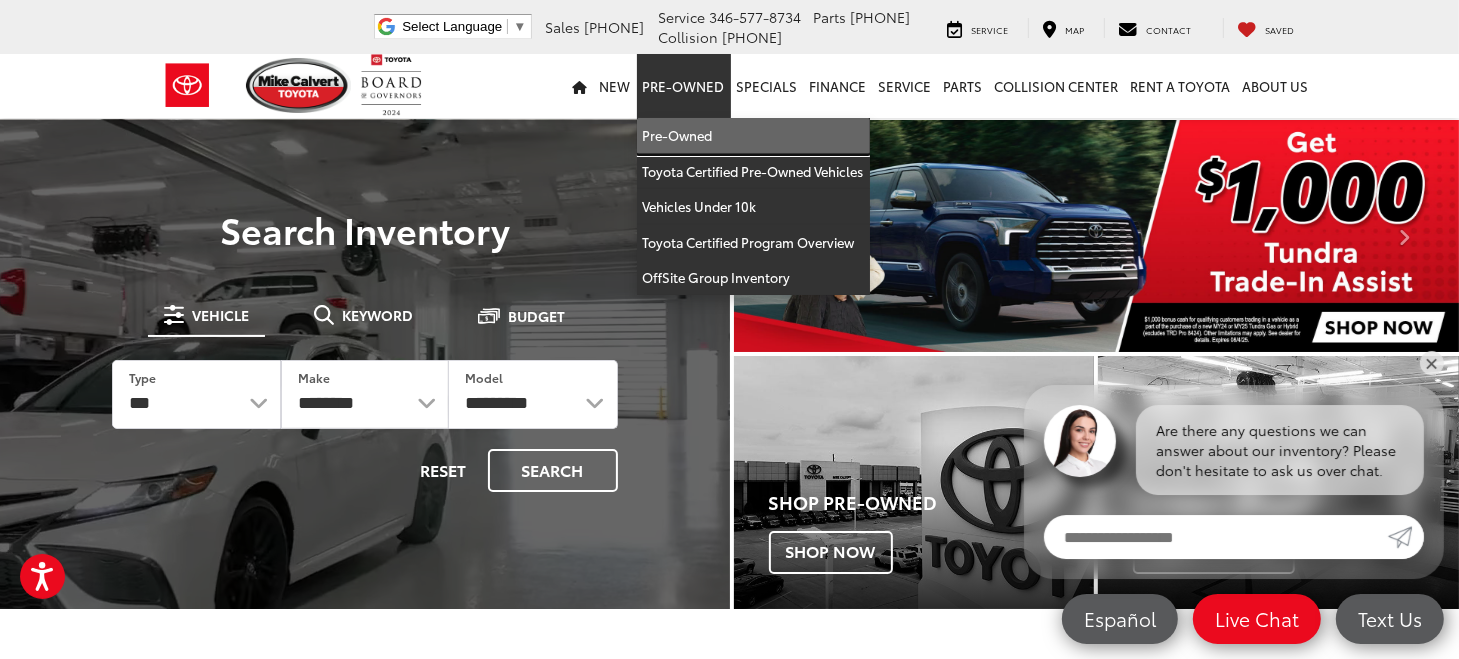 click on "Pre-Owned" at bounding box center [753, 136] 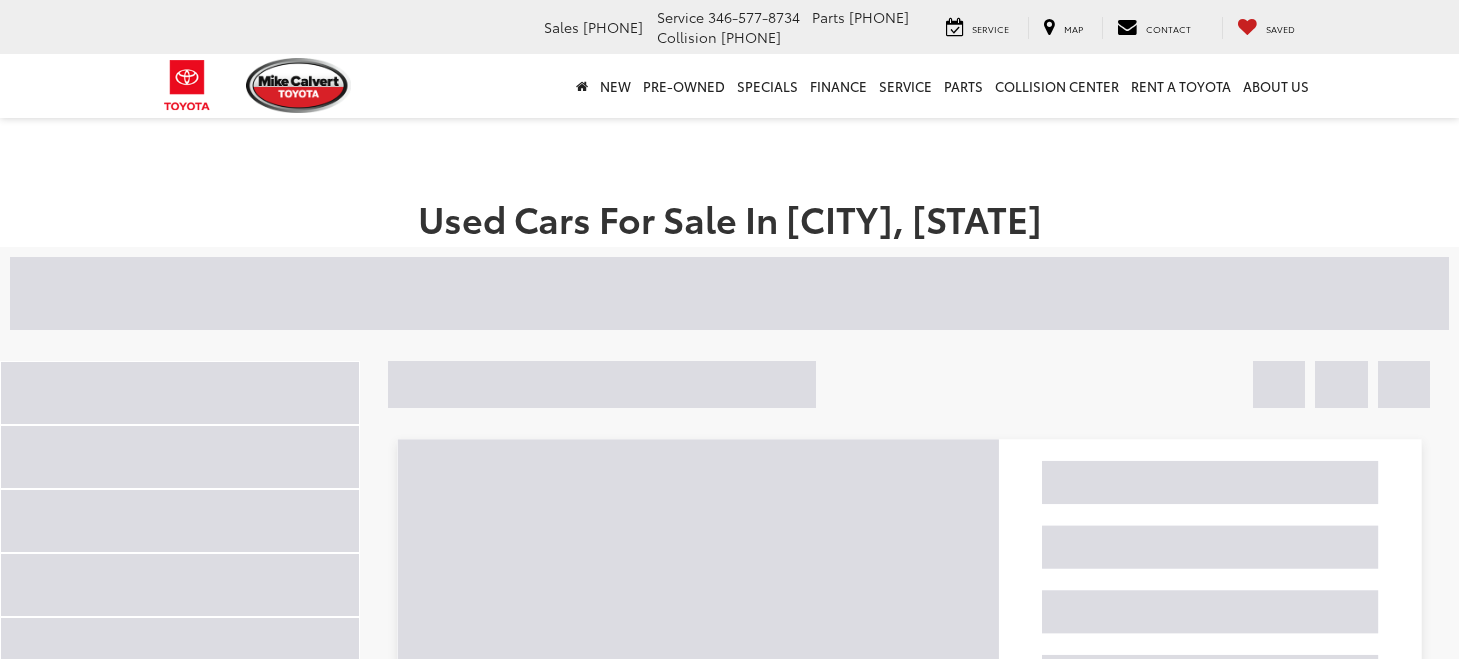 scroll, scrollTop: 0, scrollLeft: 0, axis: both 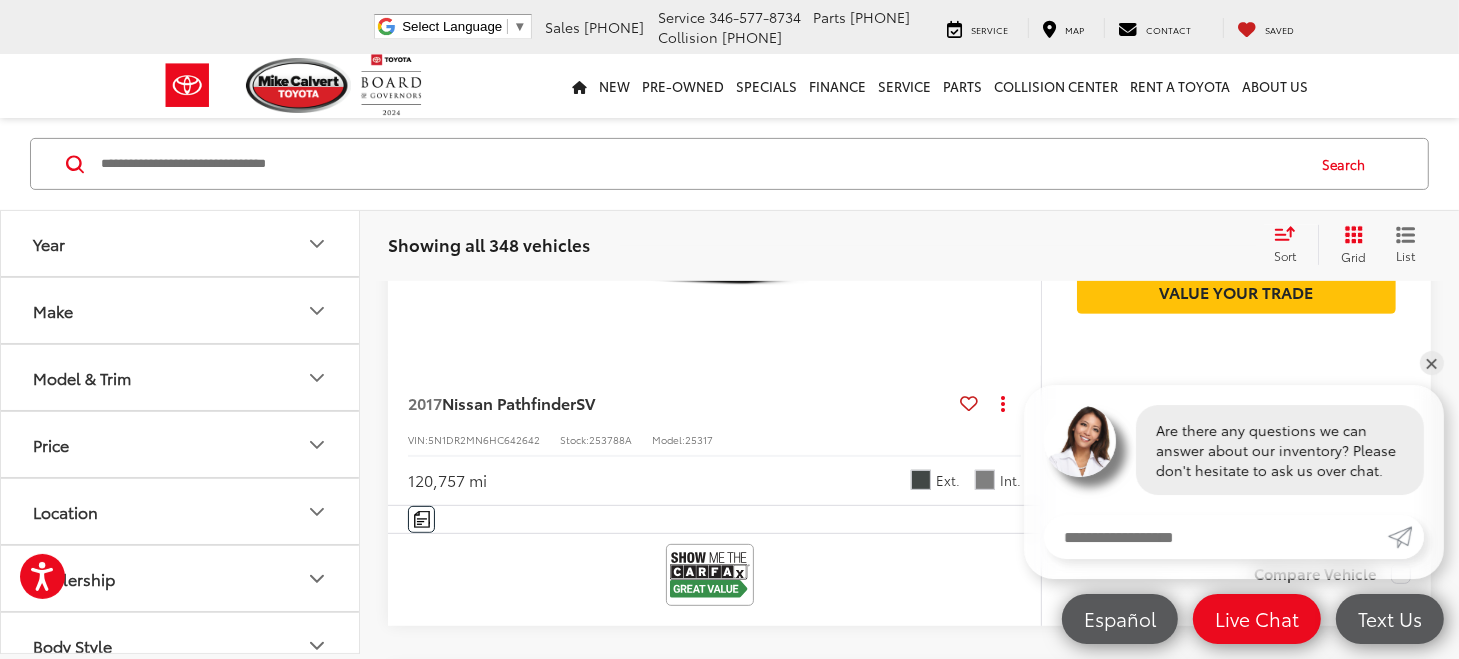 click 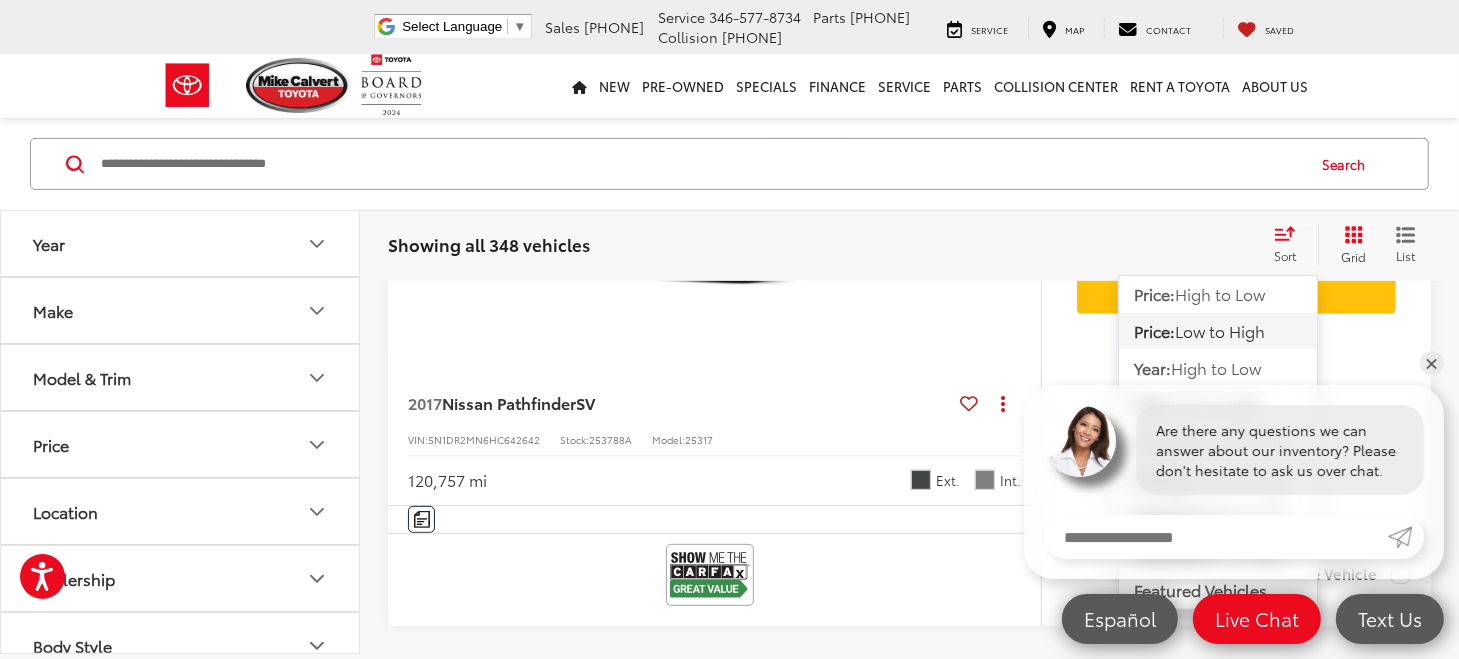 click on "Low to High" at bounding box center (1220, 330) 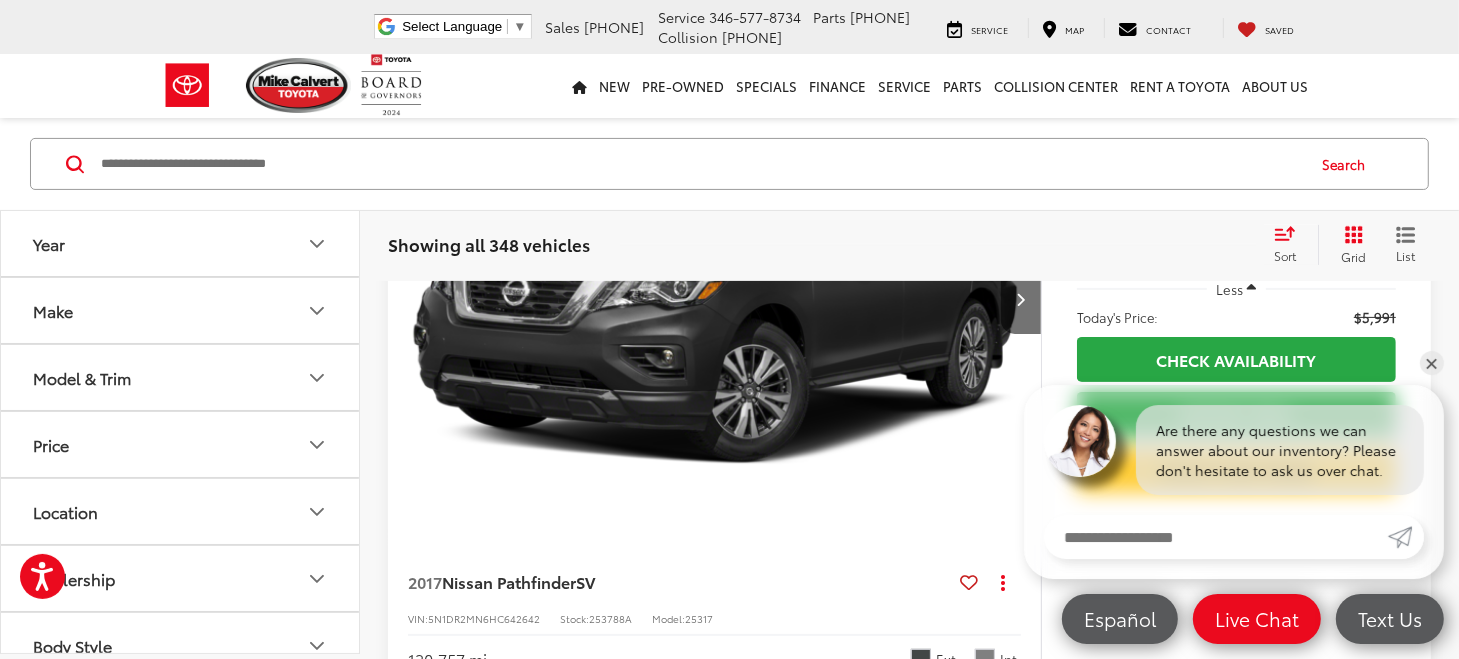 scroll, scrollTop: 360, scrollLeft: 0, axis: vertical 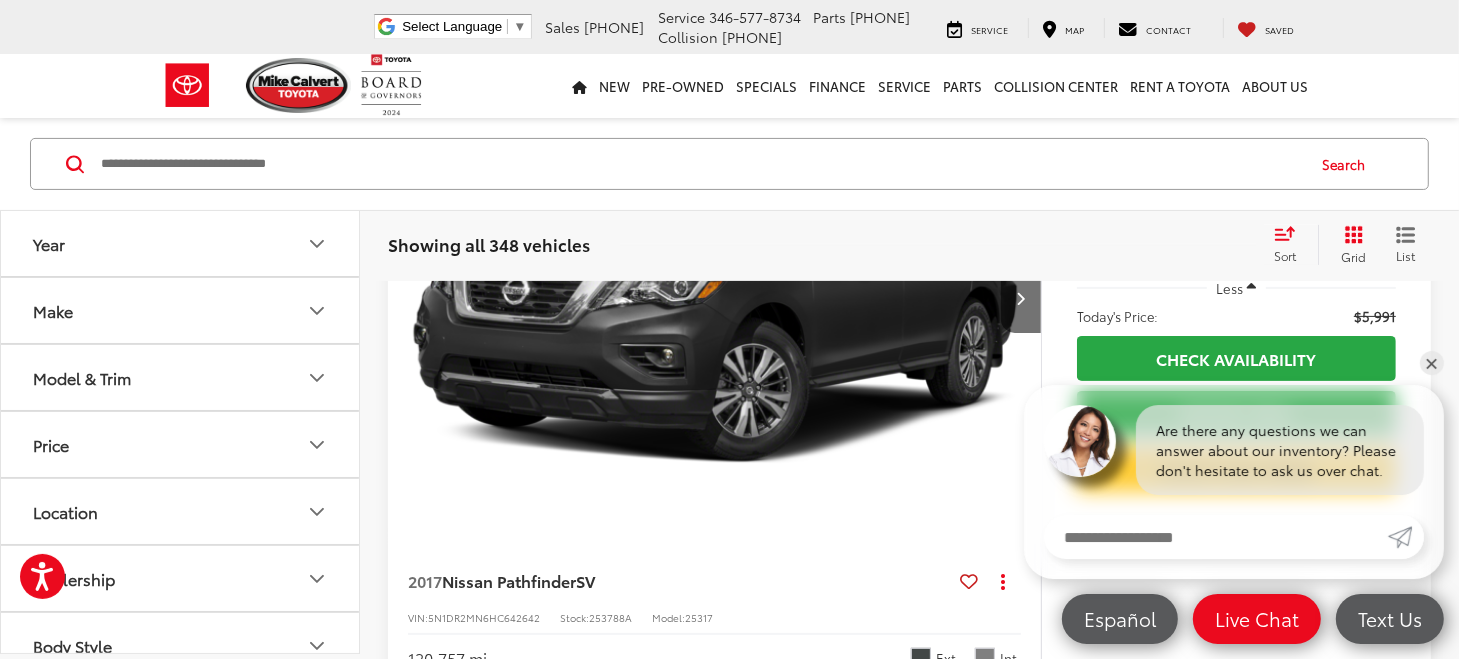 click on "Are there any questions we can answer about our inventory? Please don't hesitate to ask us over chat." at bounding box center [1234, 440] 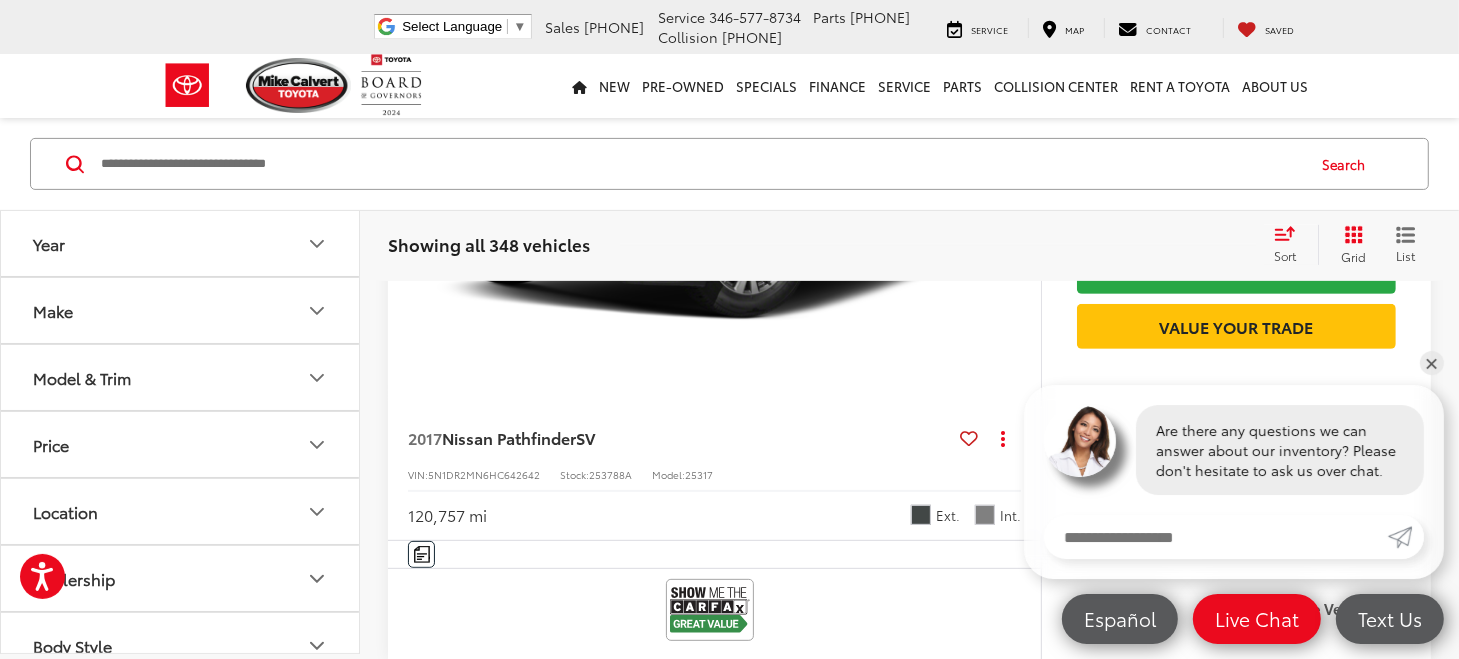 scroll, scrollTop: 513, scrollLeft: 0, axis: vertical 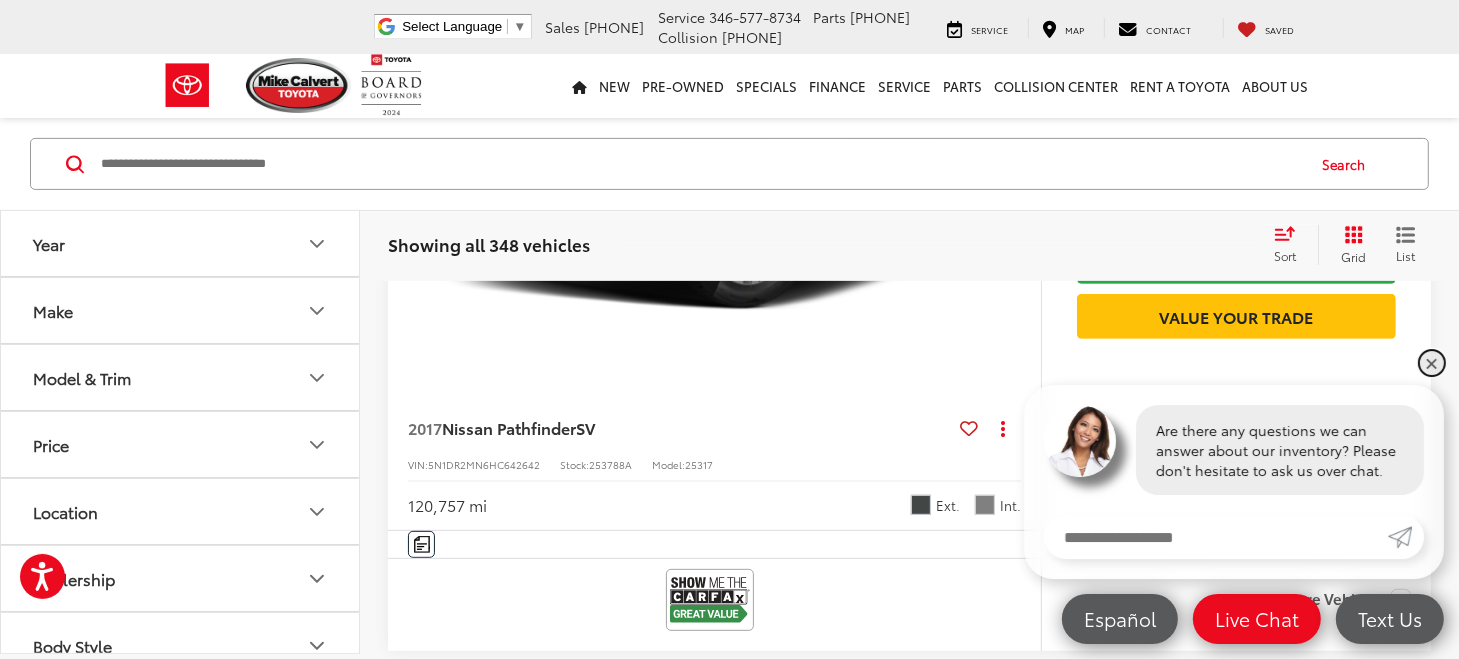 click on "✕" at bounding box center (1432, 363) 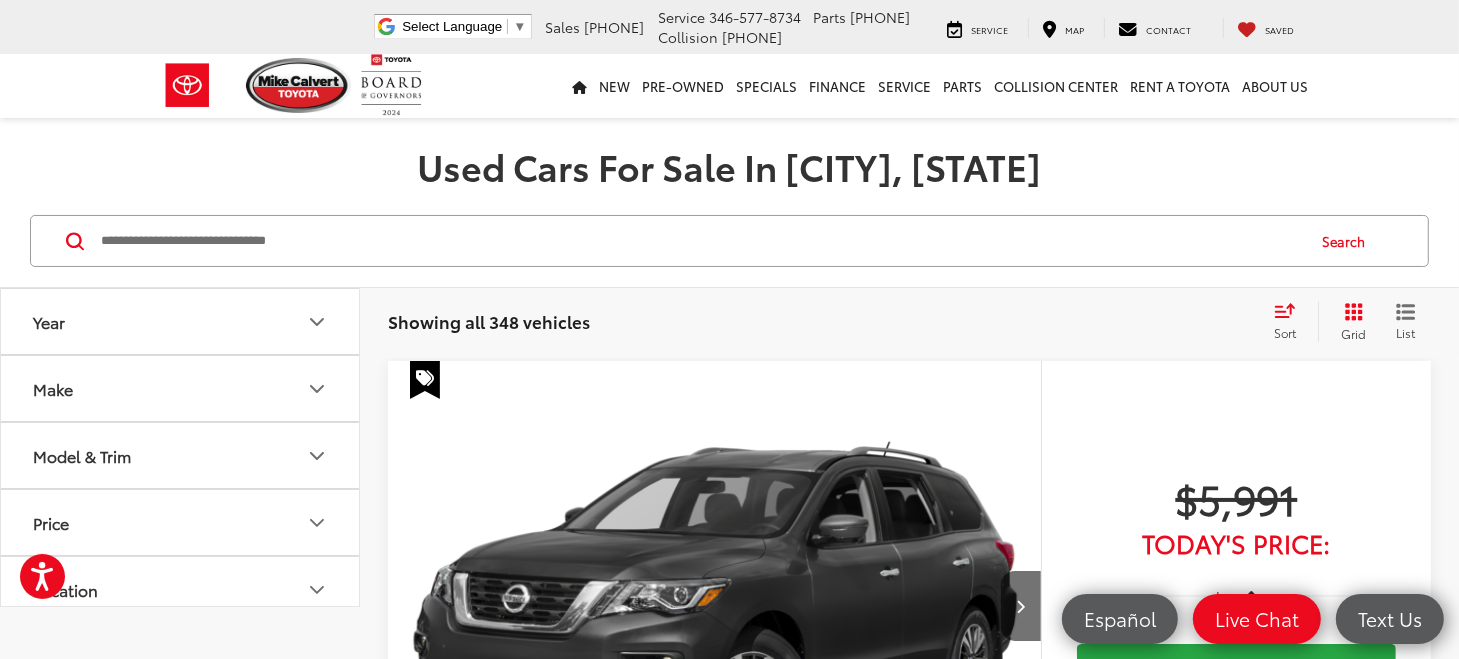 scroll, scrollTop: 0, scrollLeft: 0, axis: both 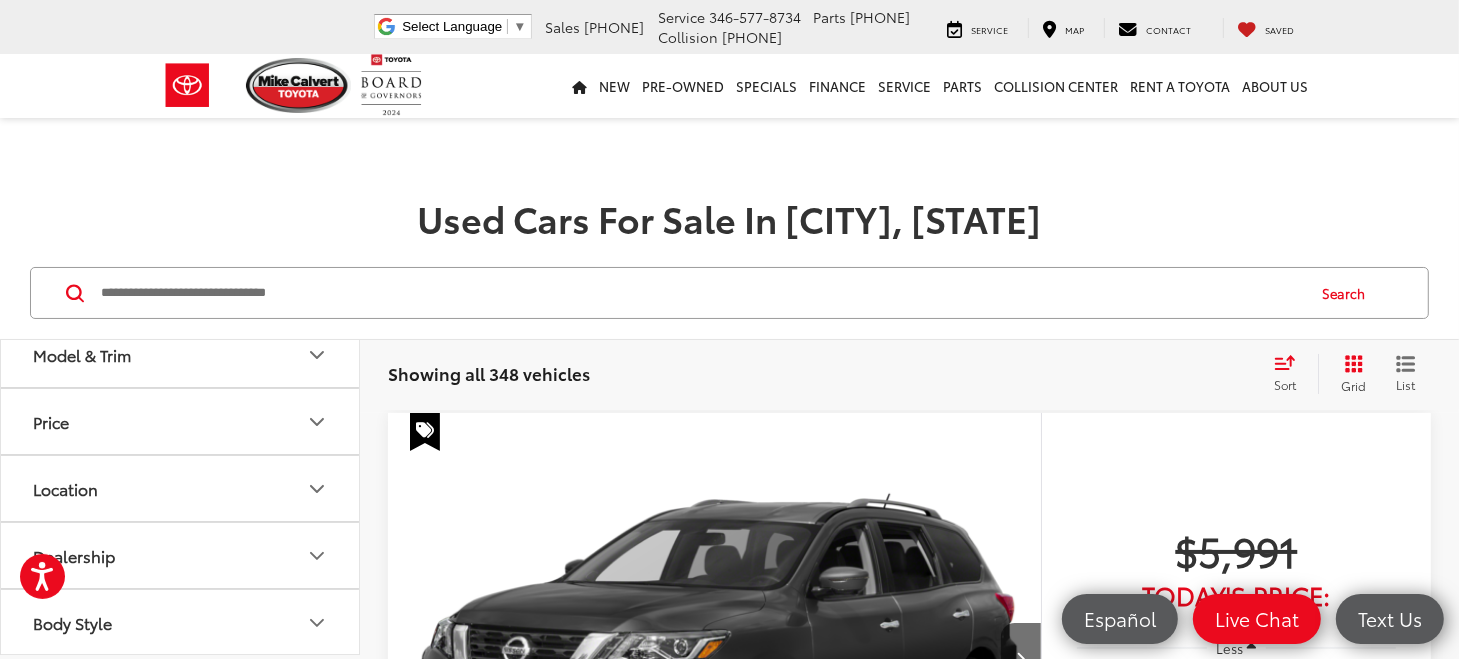 click 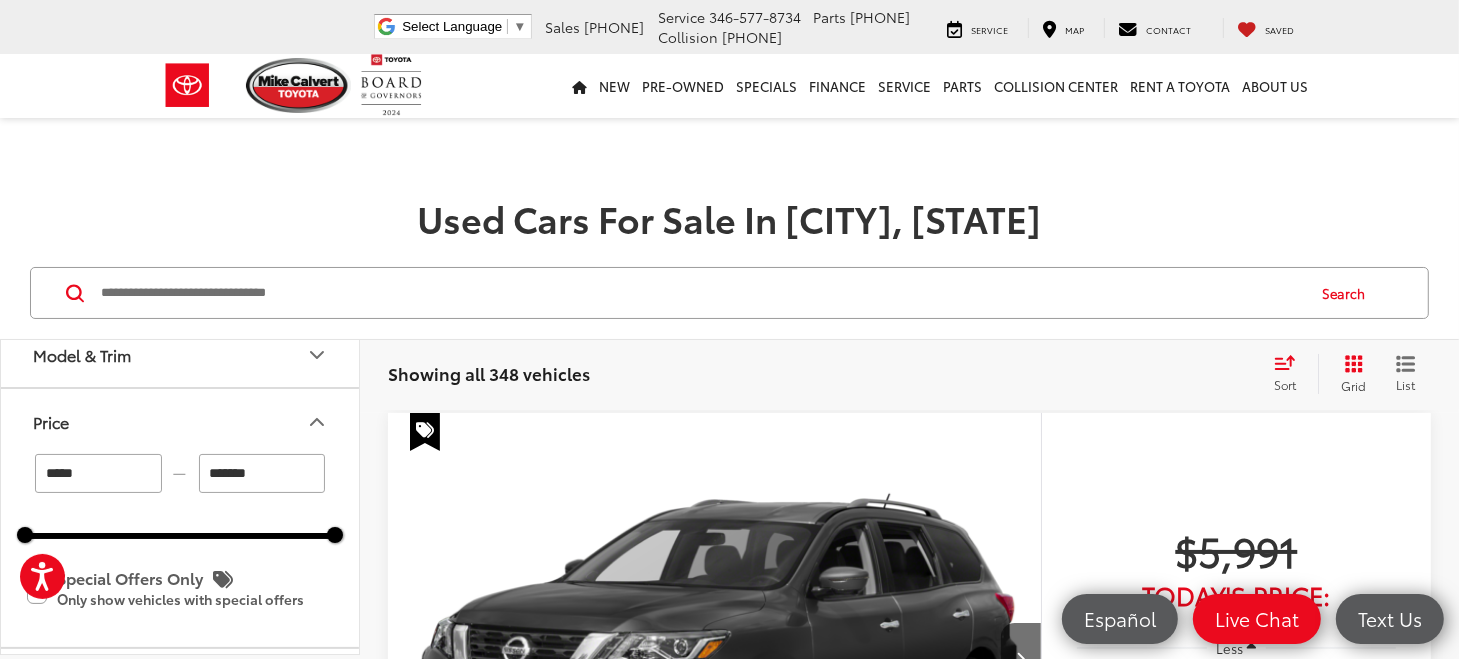 drag, startPoint x: 221, startPoint y: 474, endPoint x: 203, endPoint y: 473, distance: 18.027756 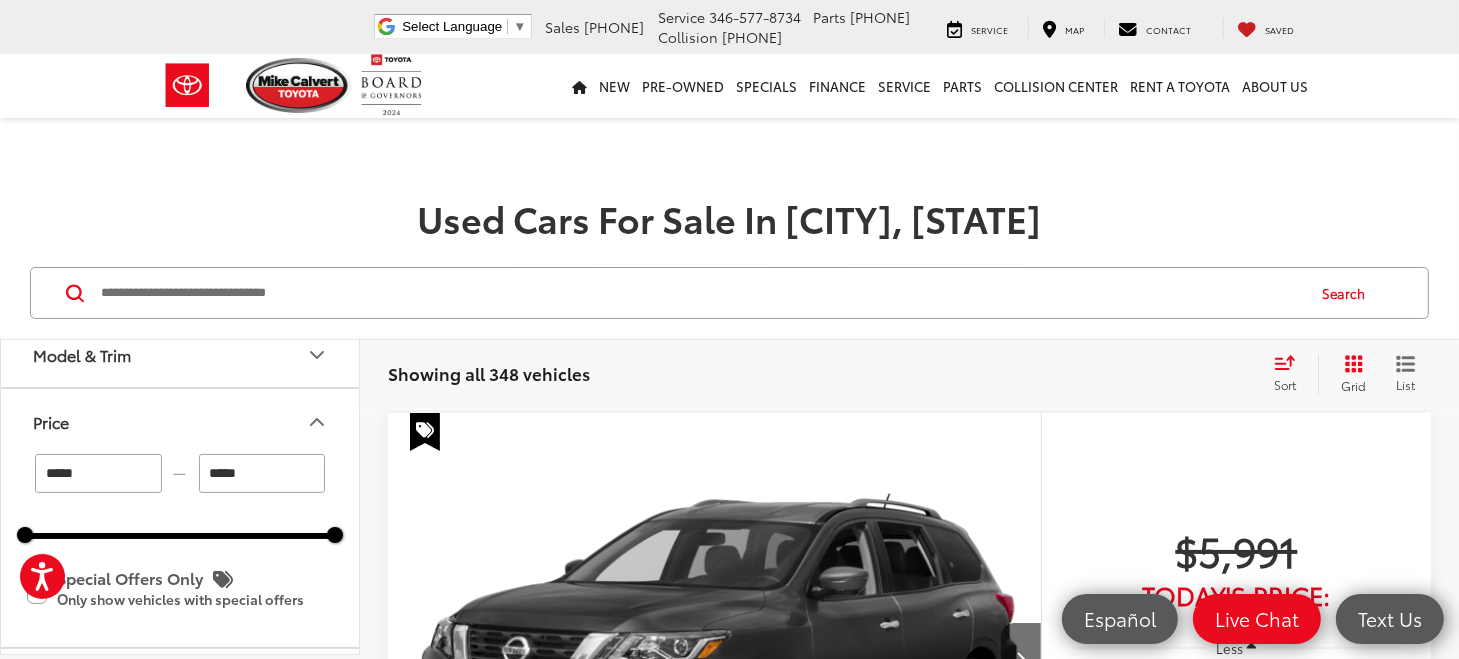 type on "*****" 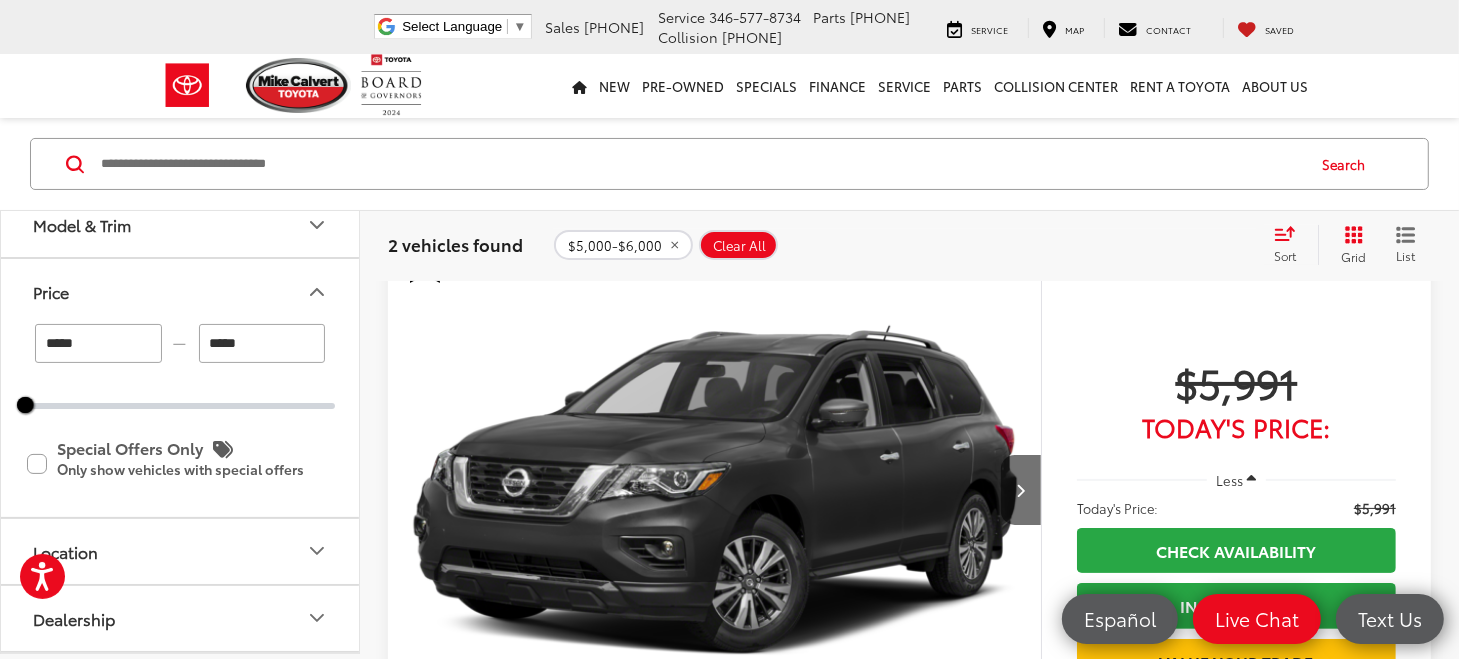 scroll, scrollTop: 230, scrollLeft: 0, axis: vertical 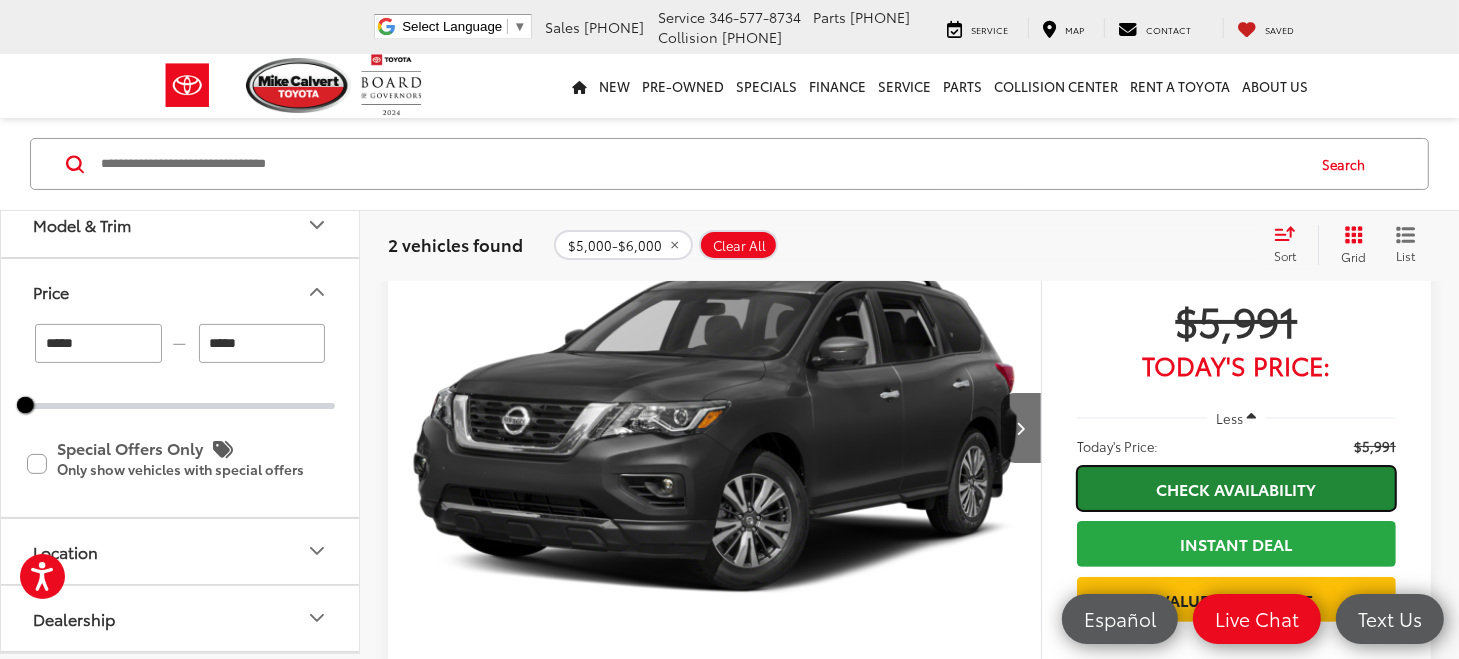 click on "Check Availability" at bounding box center (1236, 488) 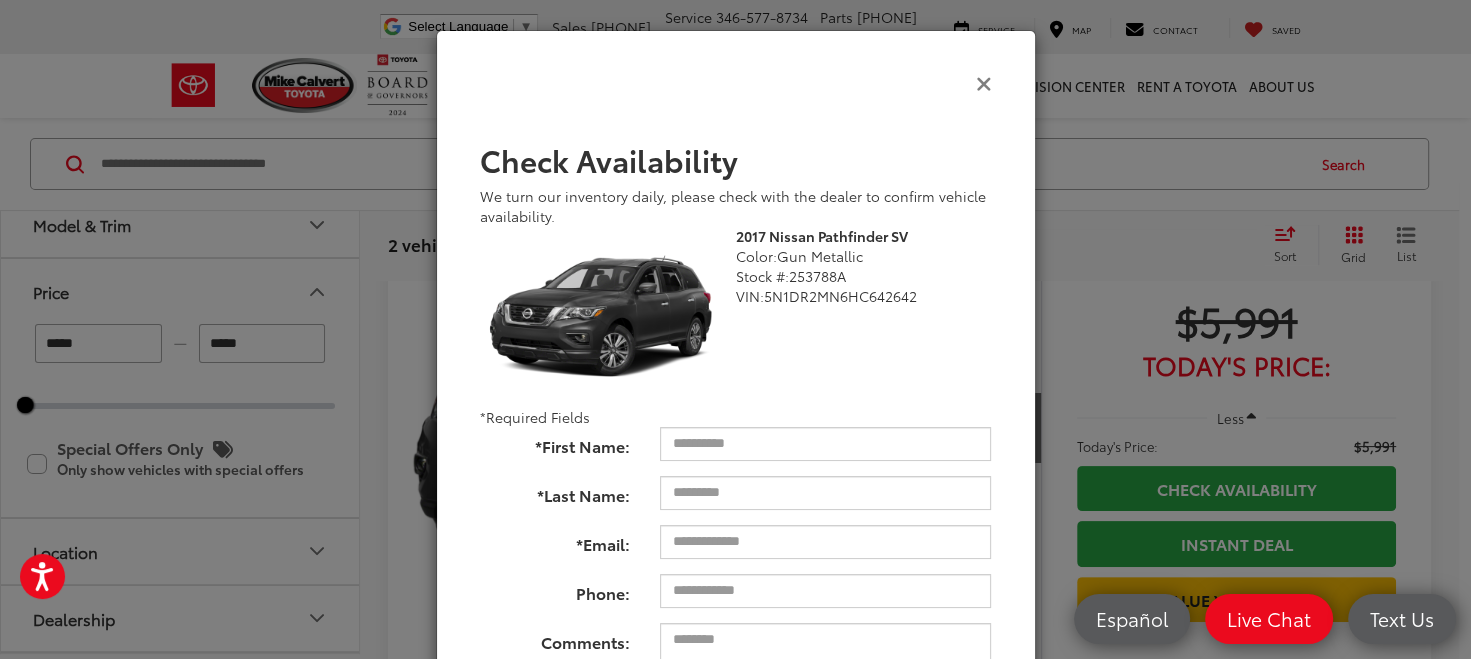 click at bounding box center (984, 82) 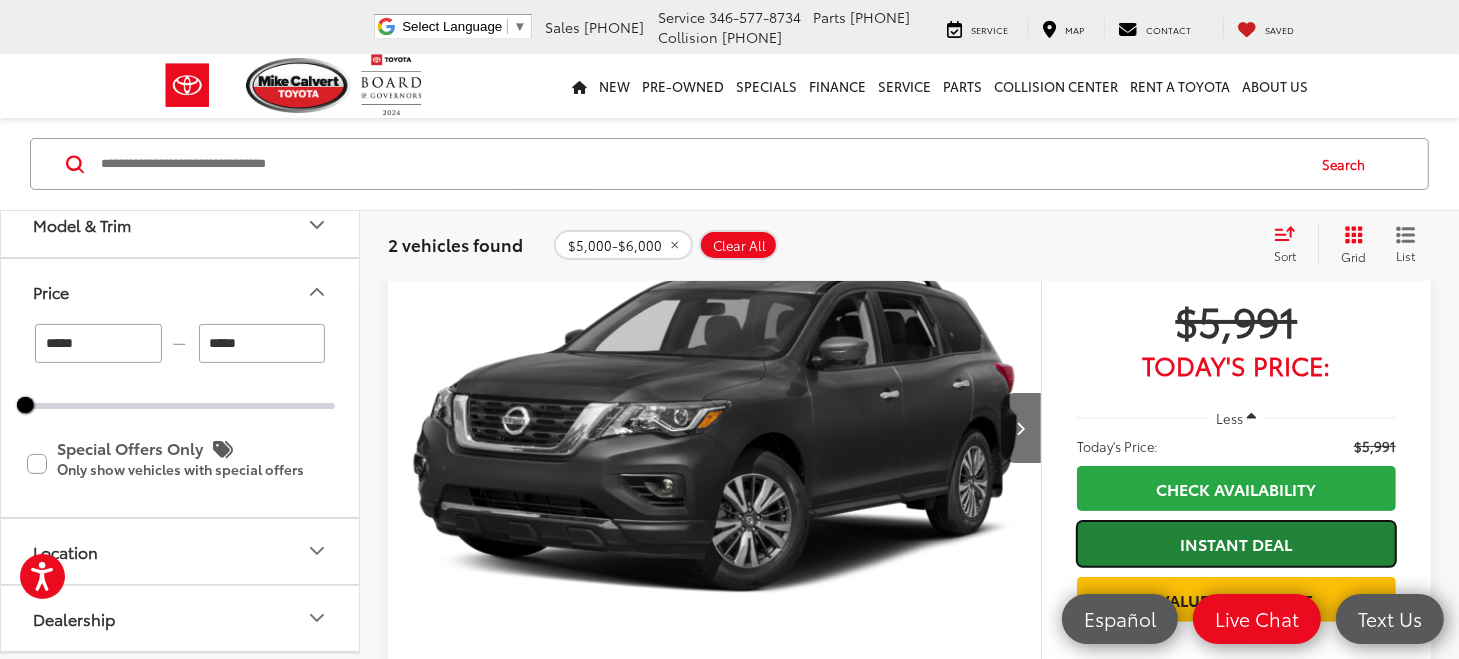 click on "Instant Deal" at bounding box center (1236, 543) 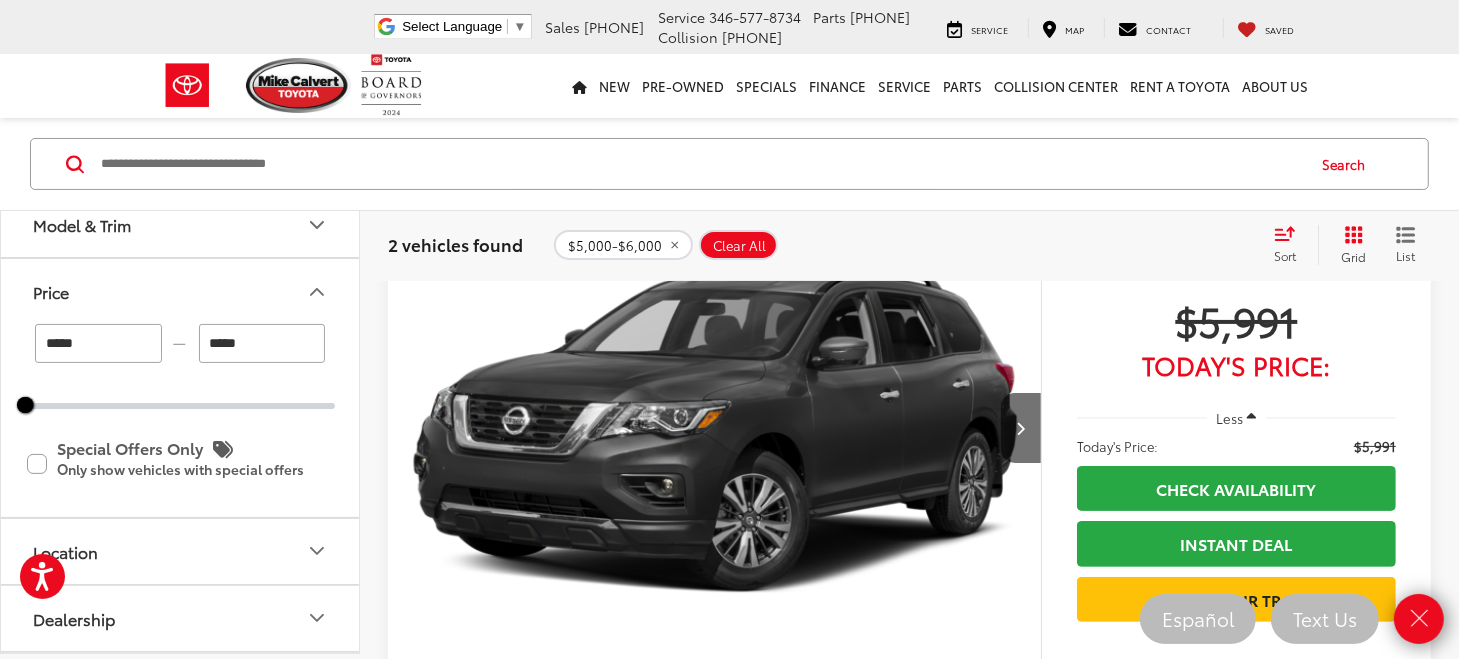click at bounding box center [715, 429] 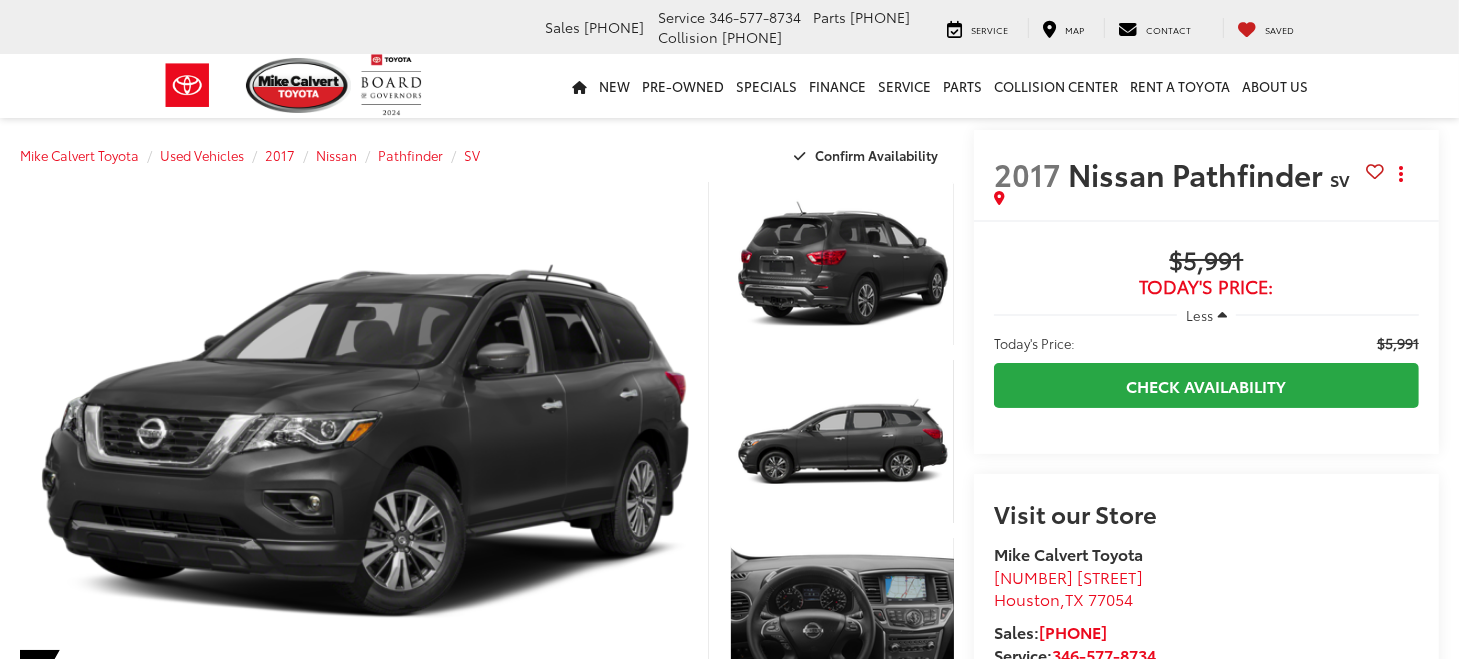 scroll, scrollTop: 153, scrollLeft: 0, axis: vertical 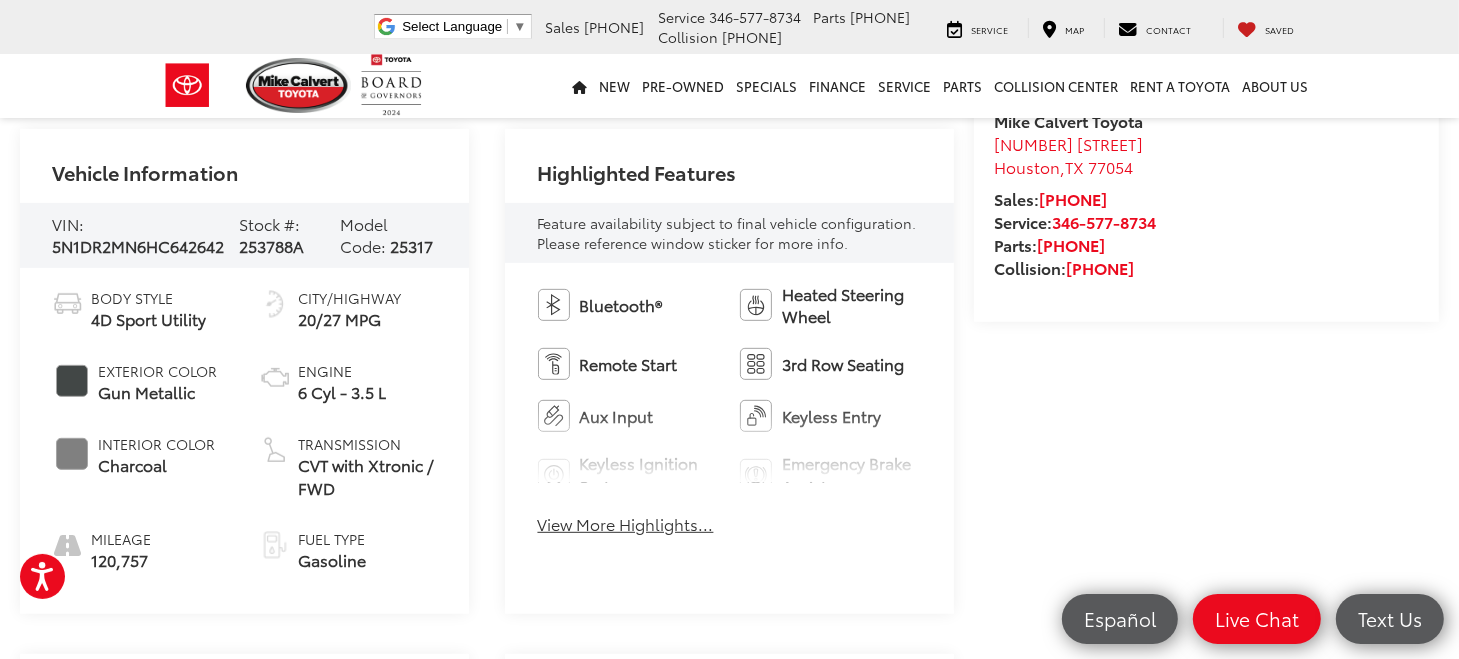 click on "View More Highlights..." at bounding box center [626, 524] 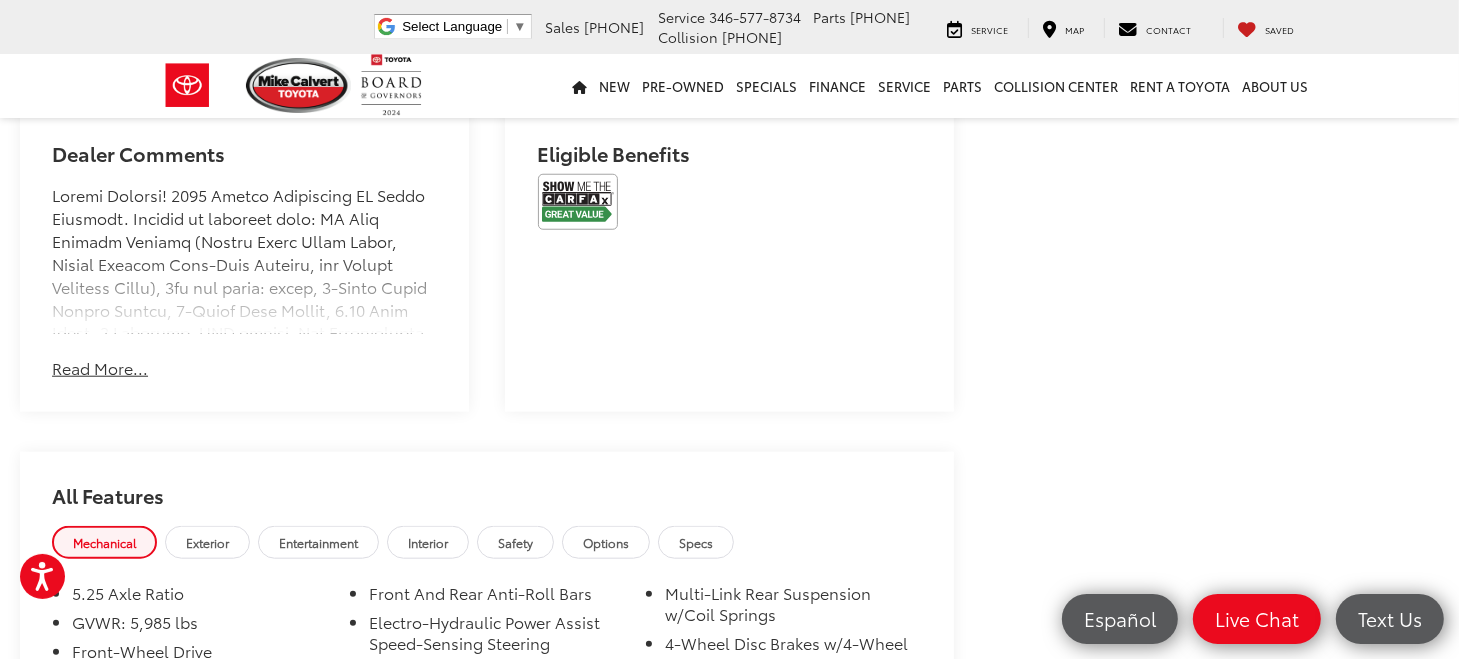 scroll, scrollTop: 1461, scrollLeft: 0, axis: vertical 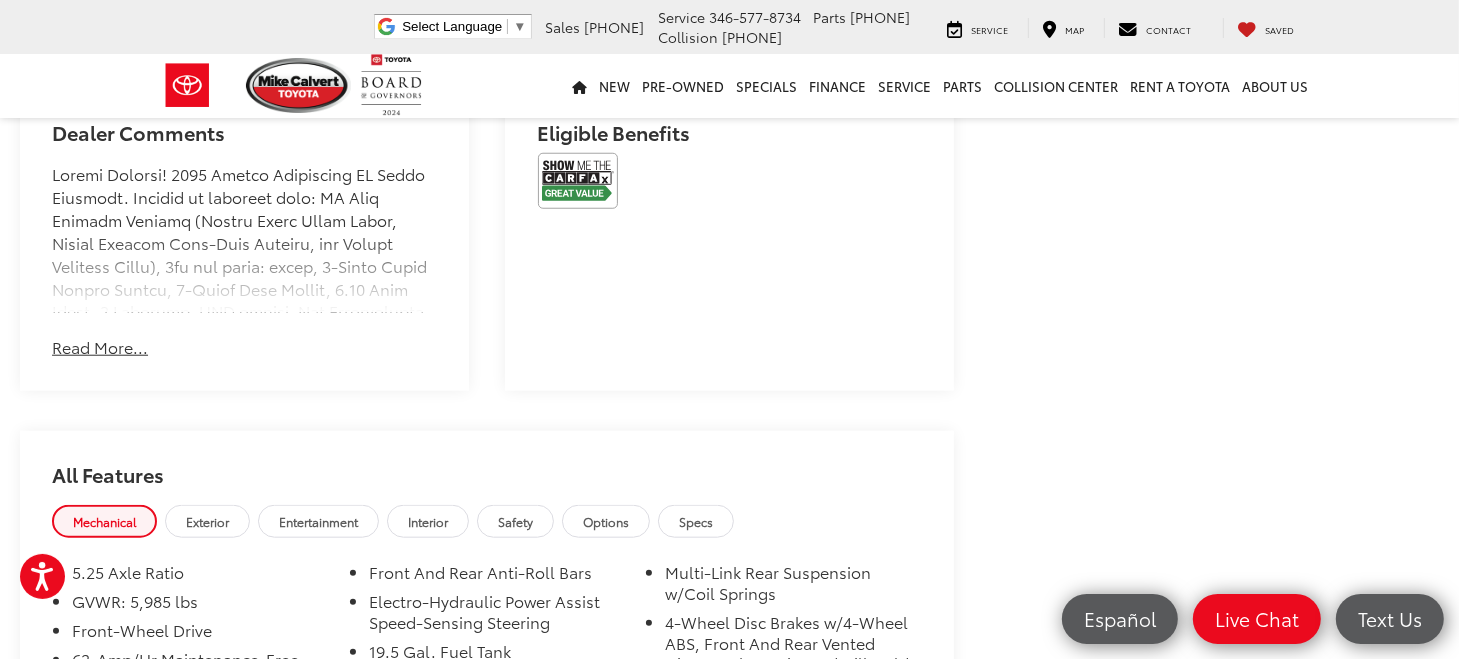 click on "Read More..." at bounding box center (100, 347) 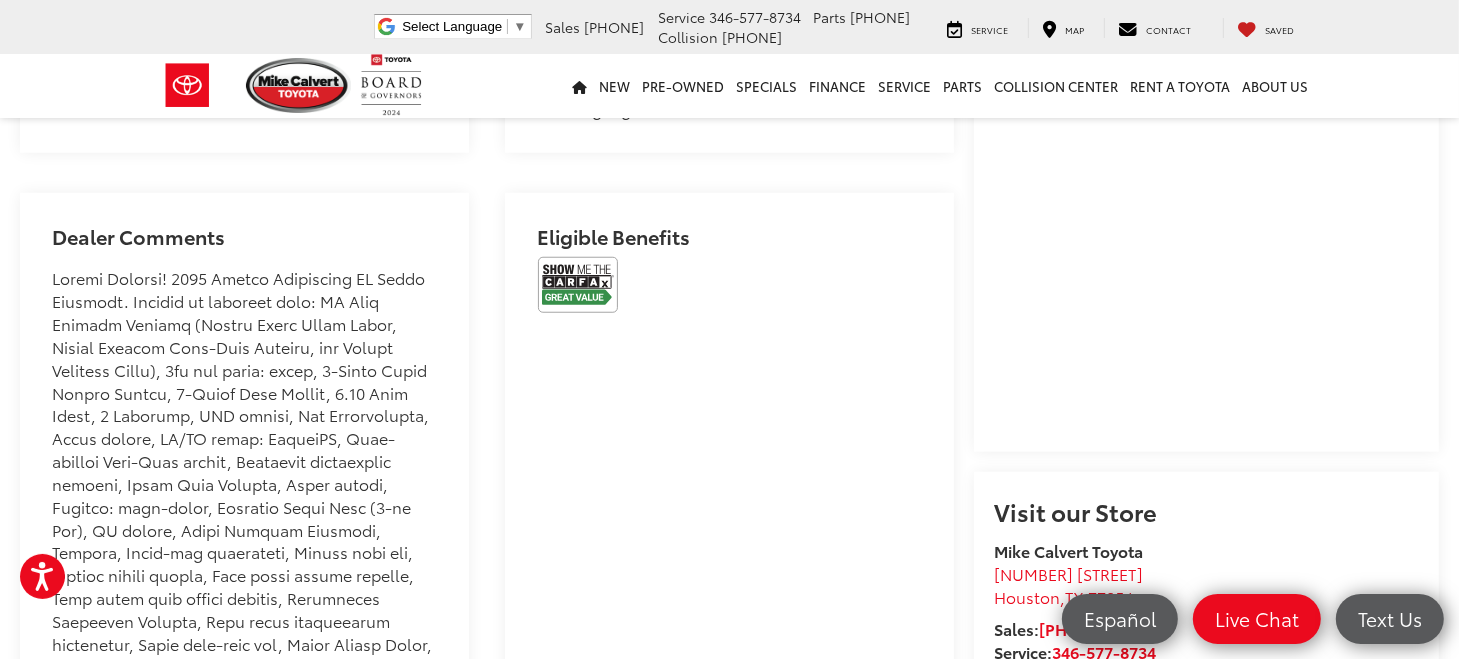 scroll, scrollTop: 1384, scrollLeft: 0, axis: vertical 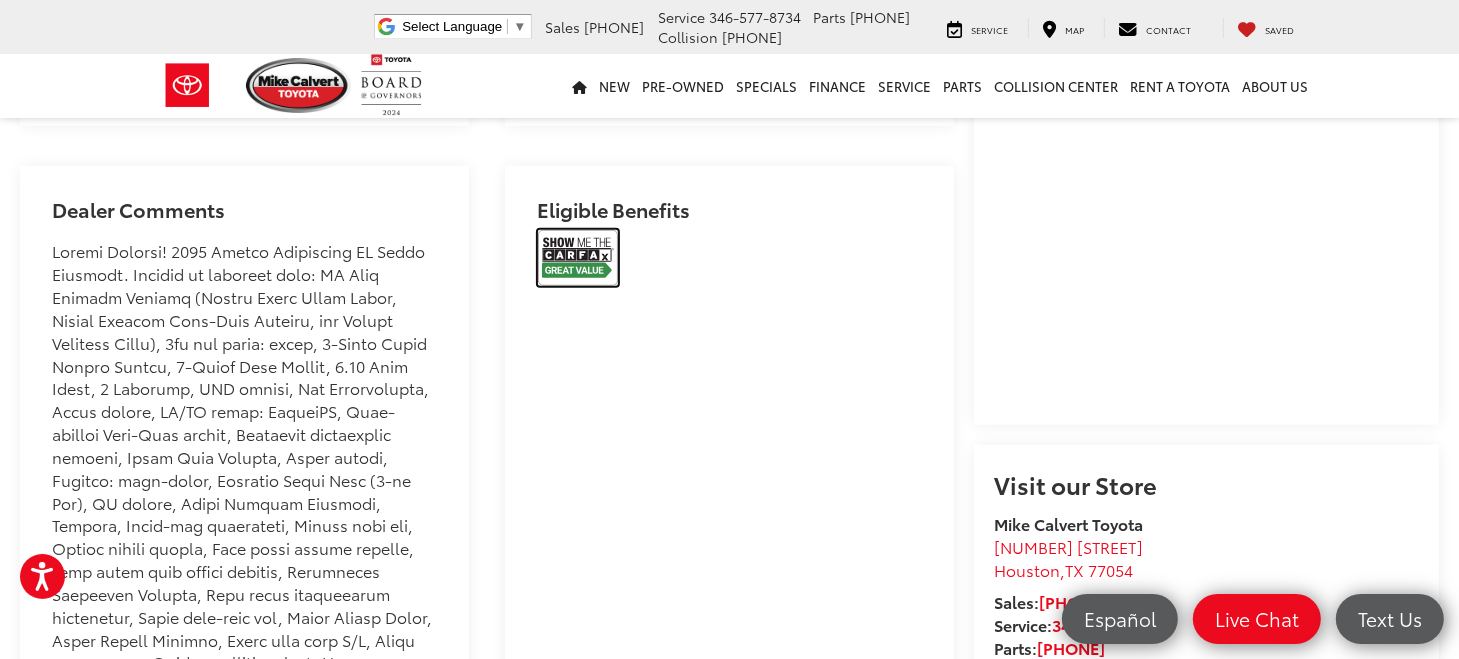 click at bounding box center (578, 258) 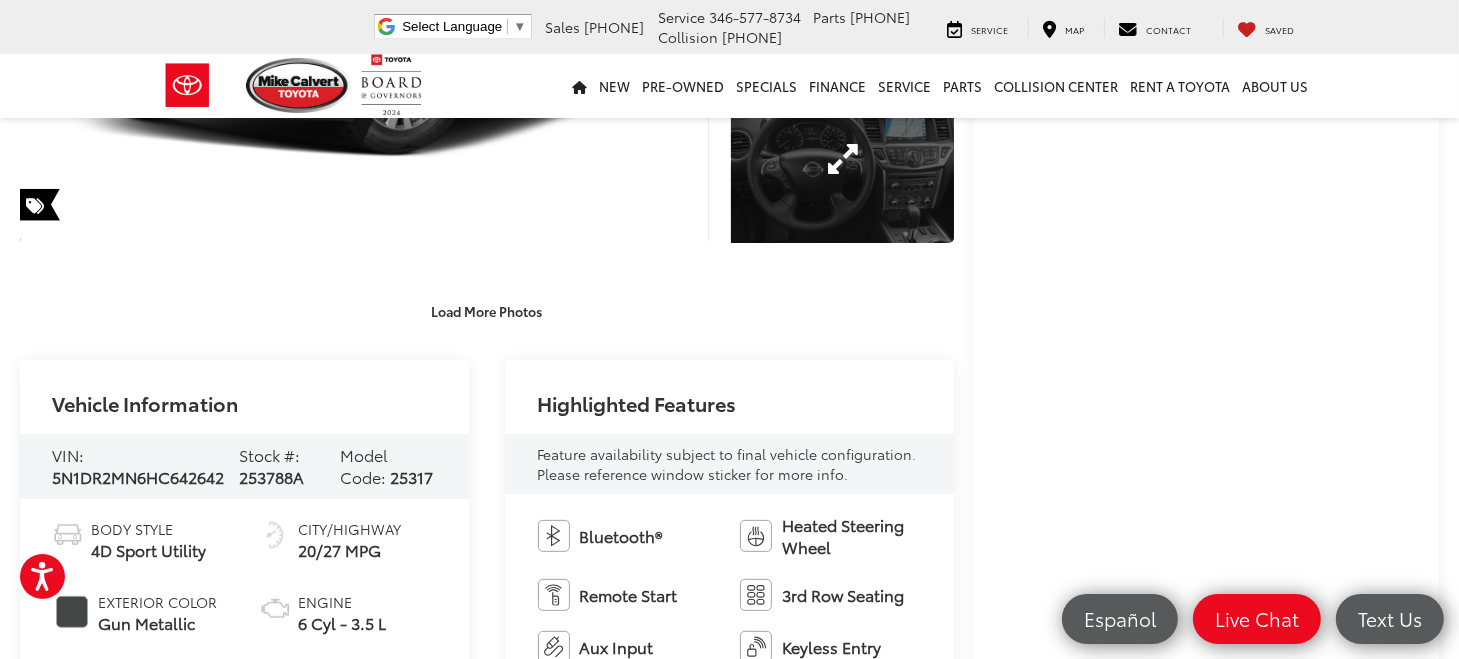 scroll, scrollTop: 538, scrollLeft: 0, axis: vertical 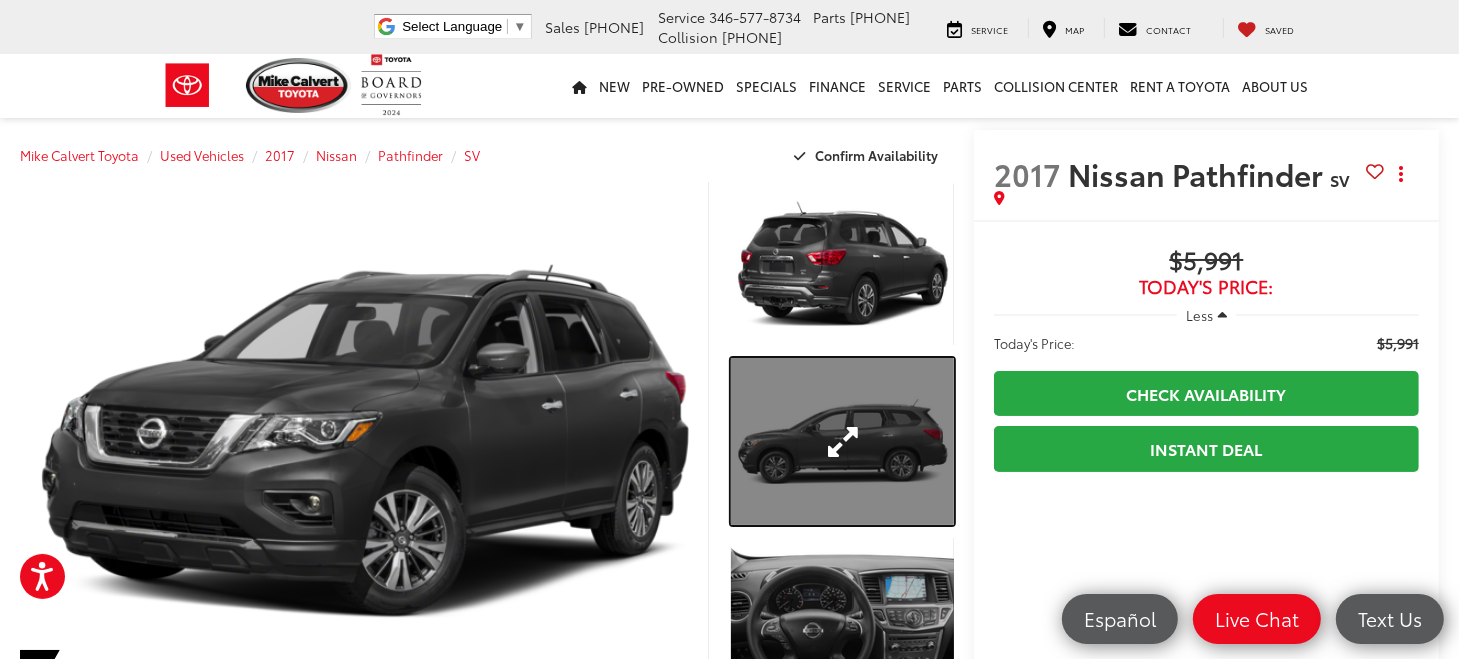 click at bounding box center [842, 441] 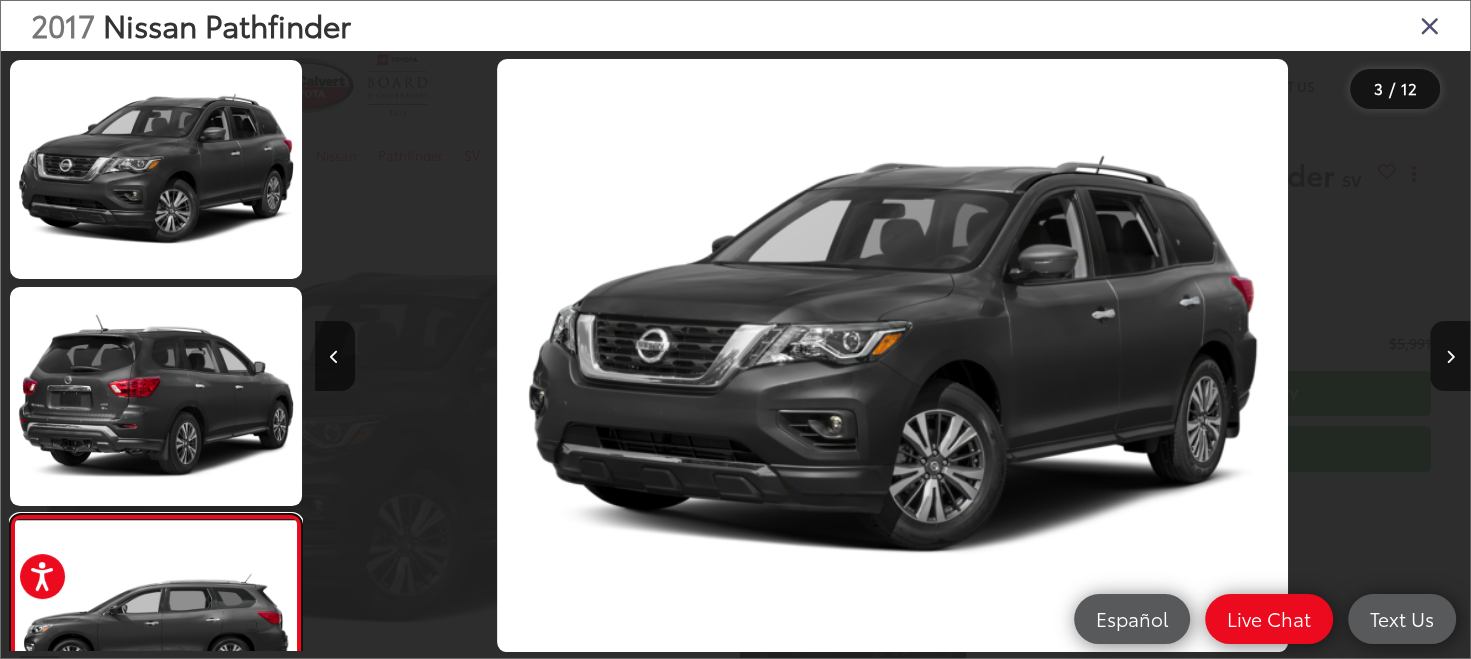 scroll, scrollTop: 94, scrollLeft: 0, axis: vertical 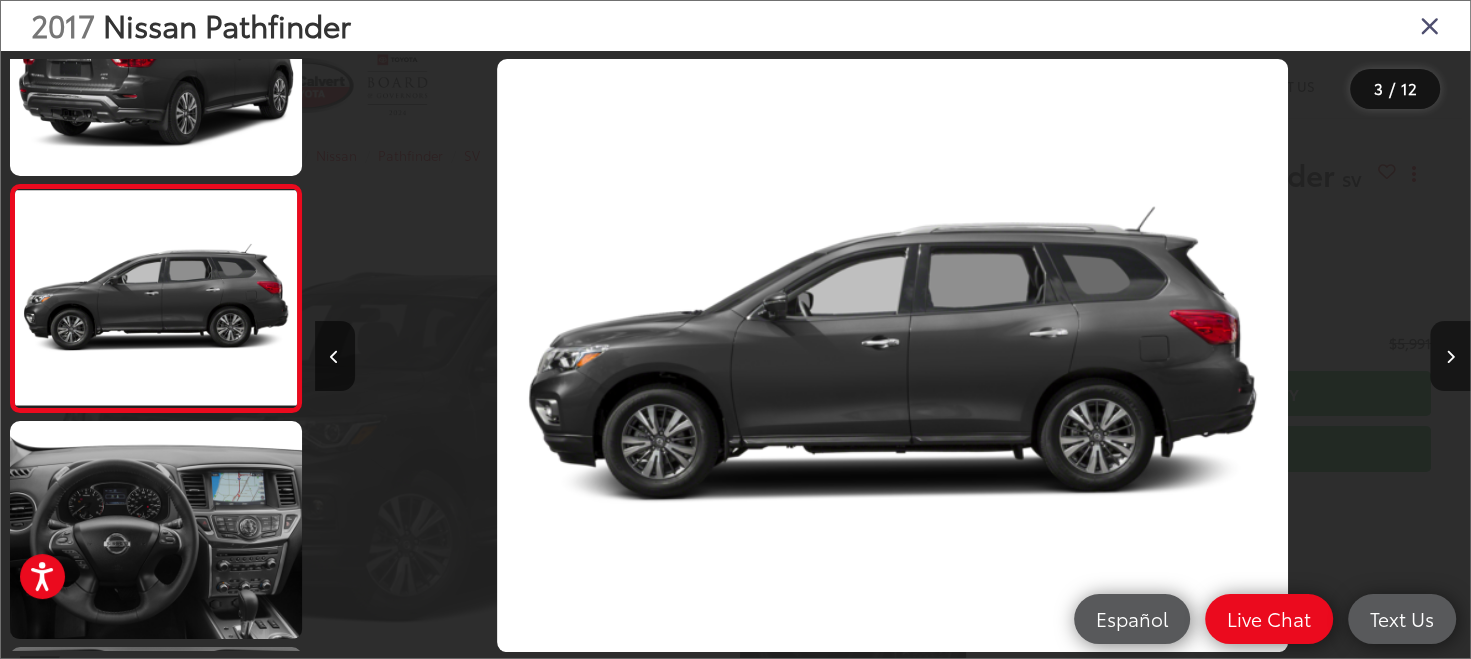 click at bounding box center (1450, 356) 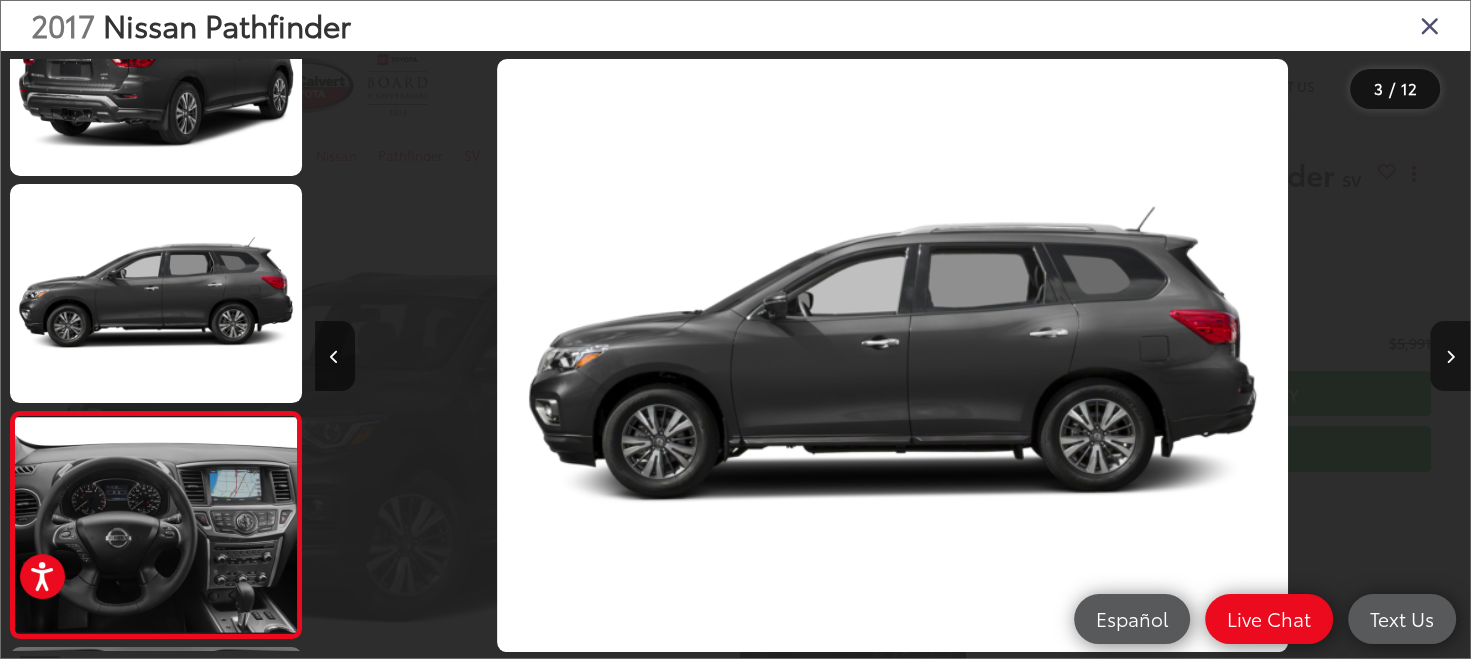 scroll, scrollTop: 0, scrollLeft: 2387, axis: horizontal 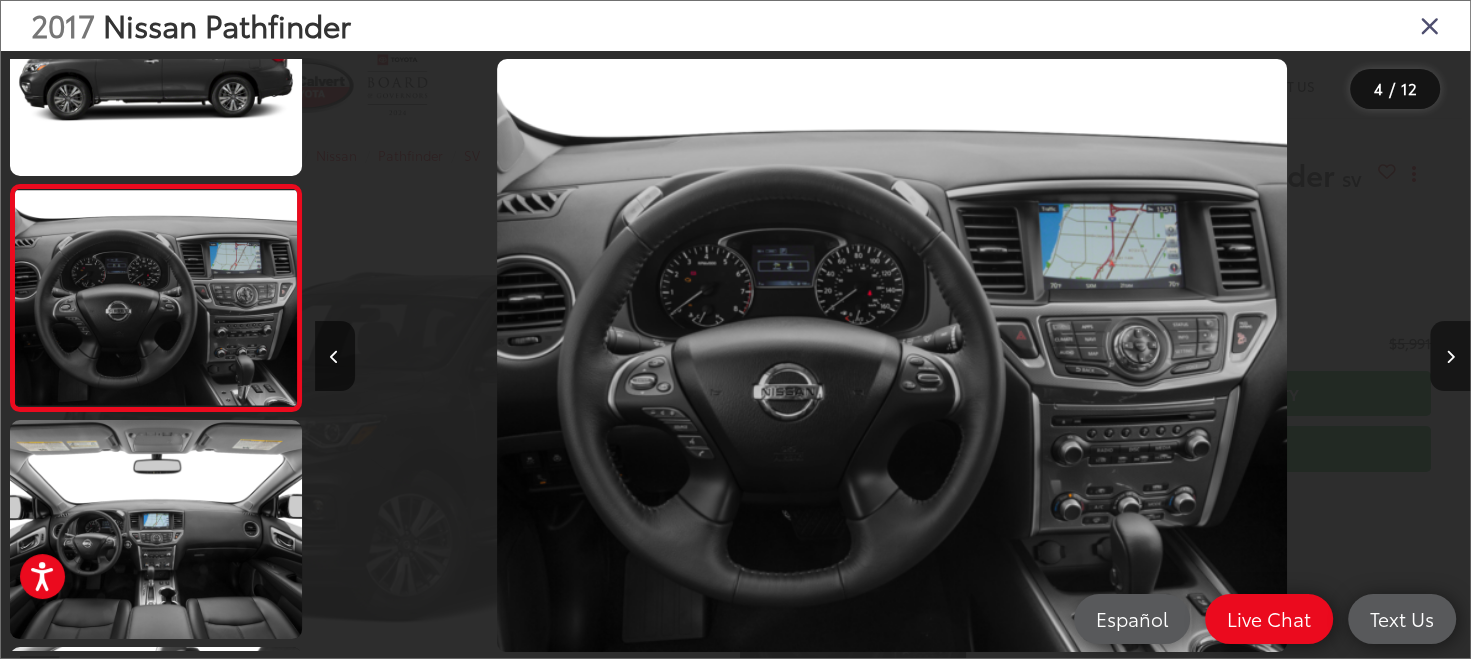 click at bounding box center (1450, 356) 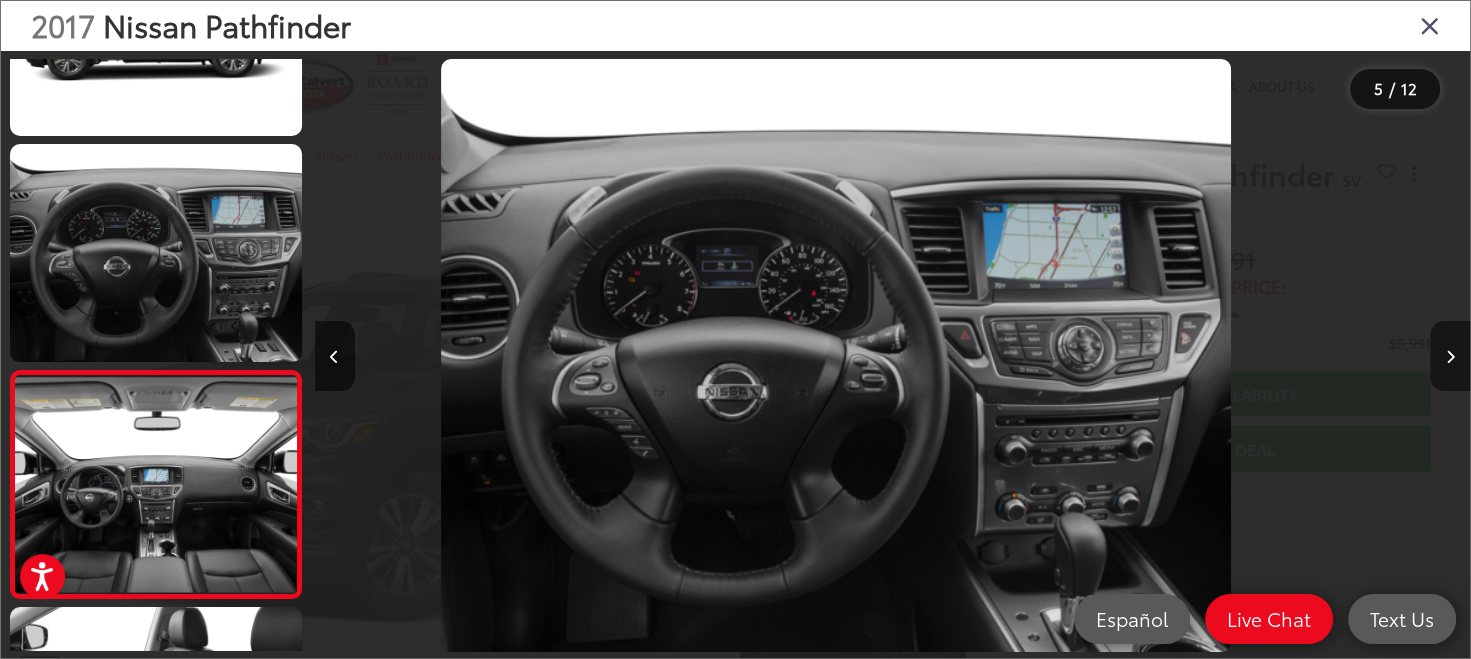 scroll, scrollTop: 741, scrollLeft: 0, axis: vertical 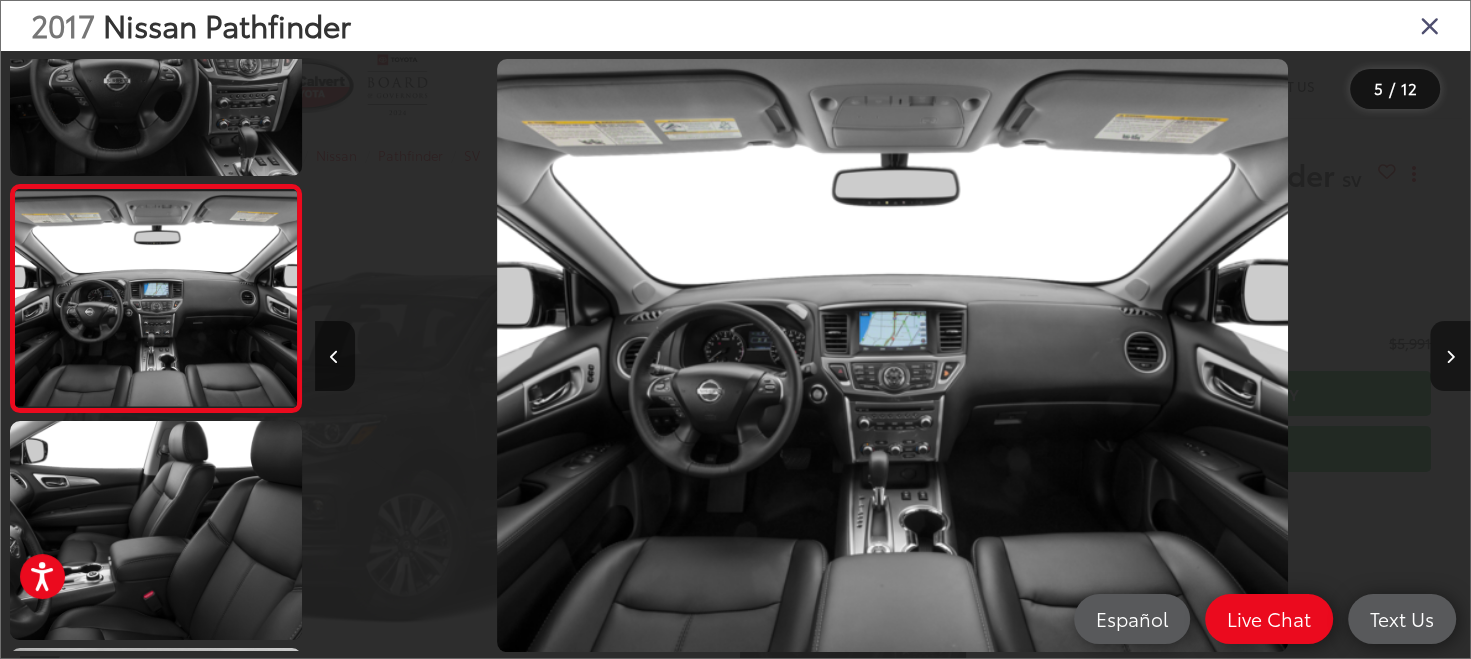 click at bounding box center [1450, 356] 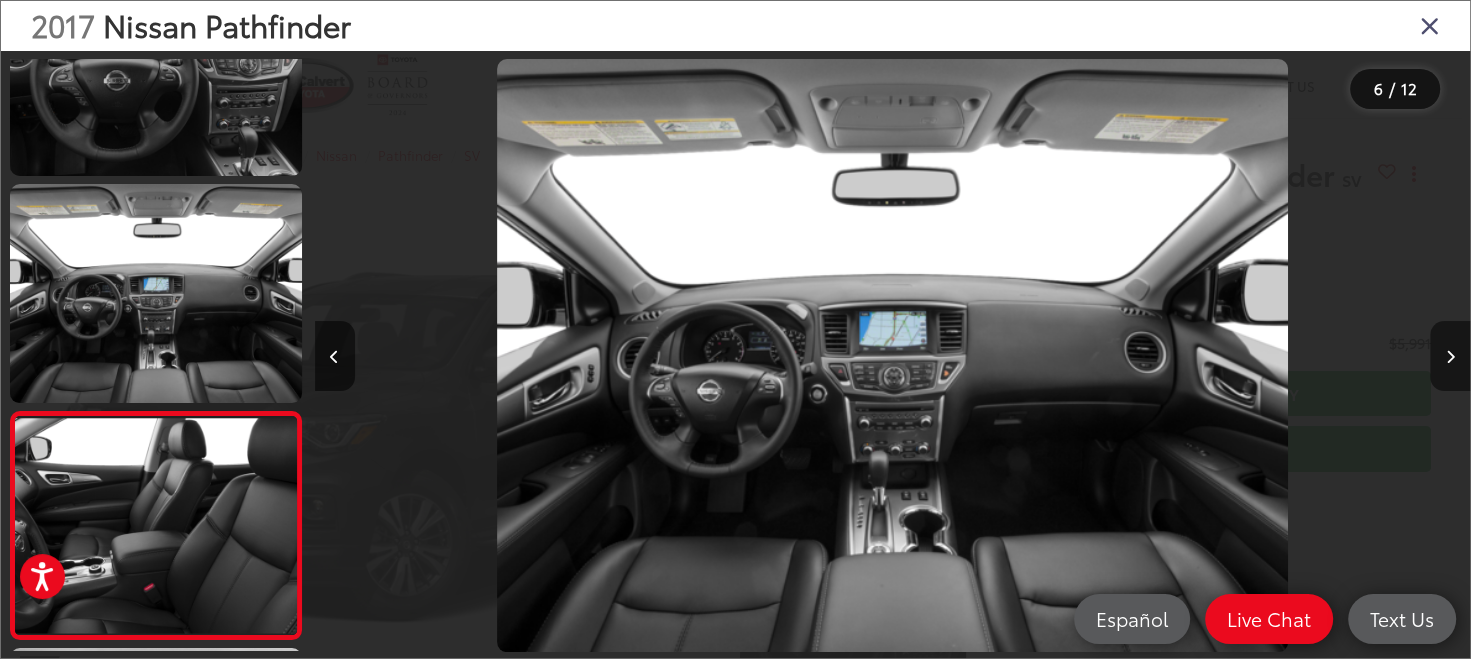 scroll, scrollTop: 0, scrollLeft: 4722, axis: horizontal 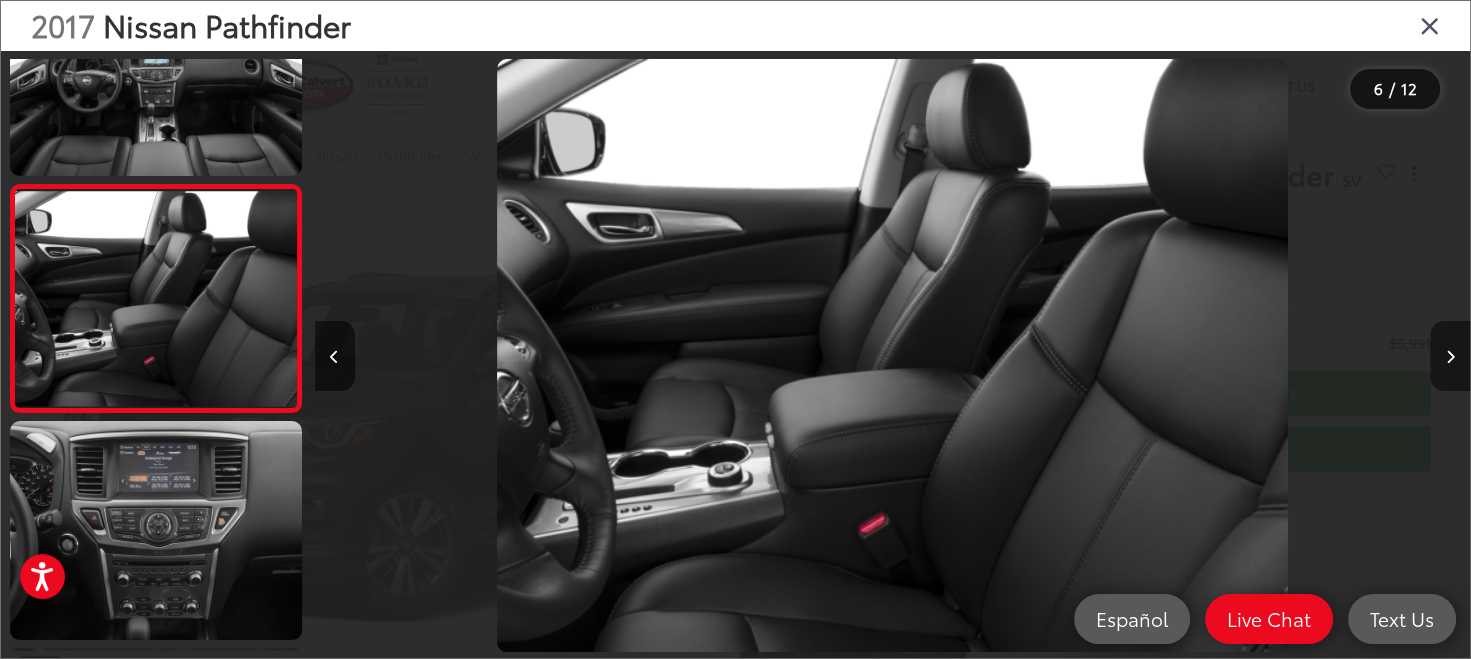 click at bounding box center [1450, 356] 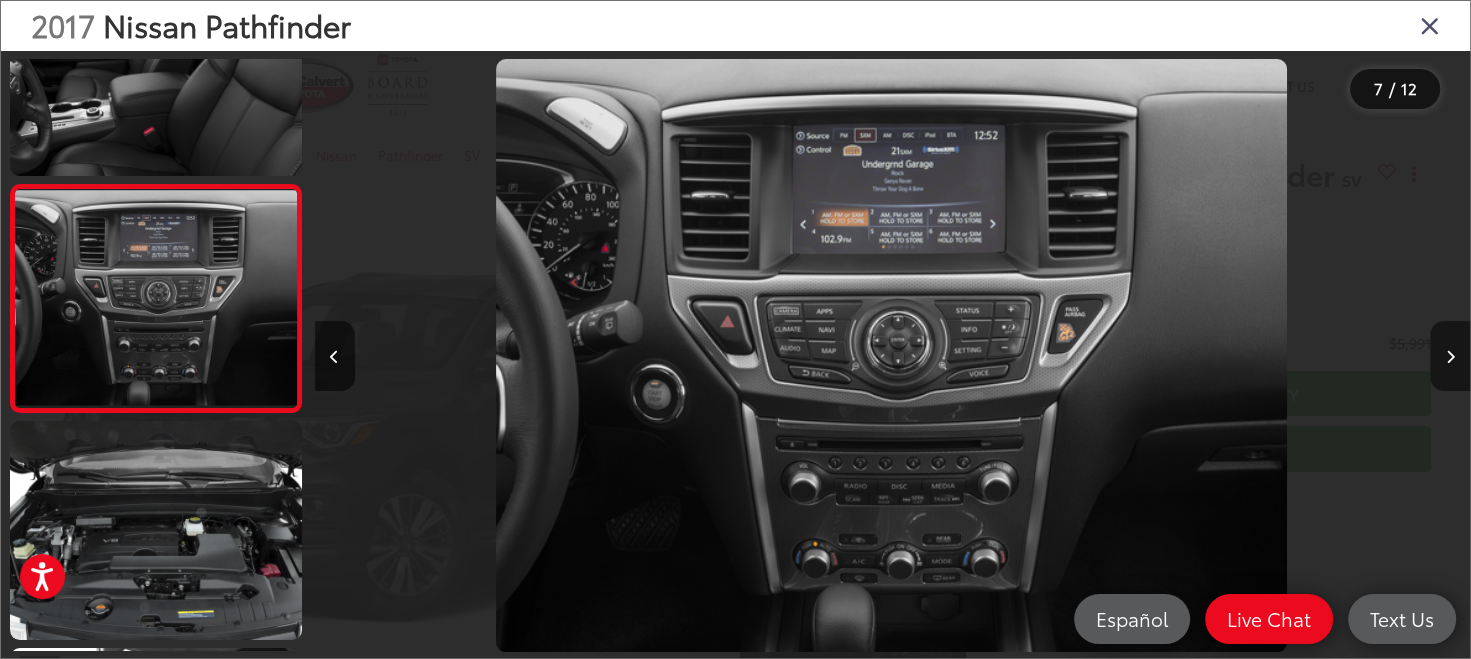 click at bounding box center [1450, 356] 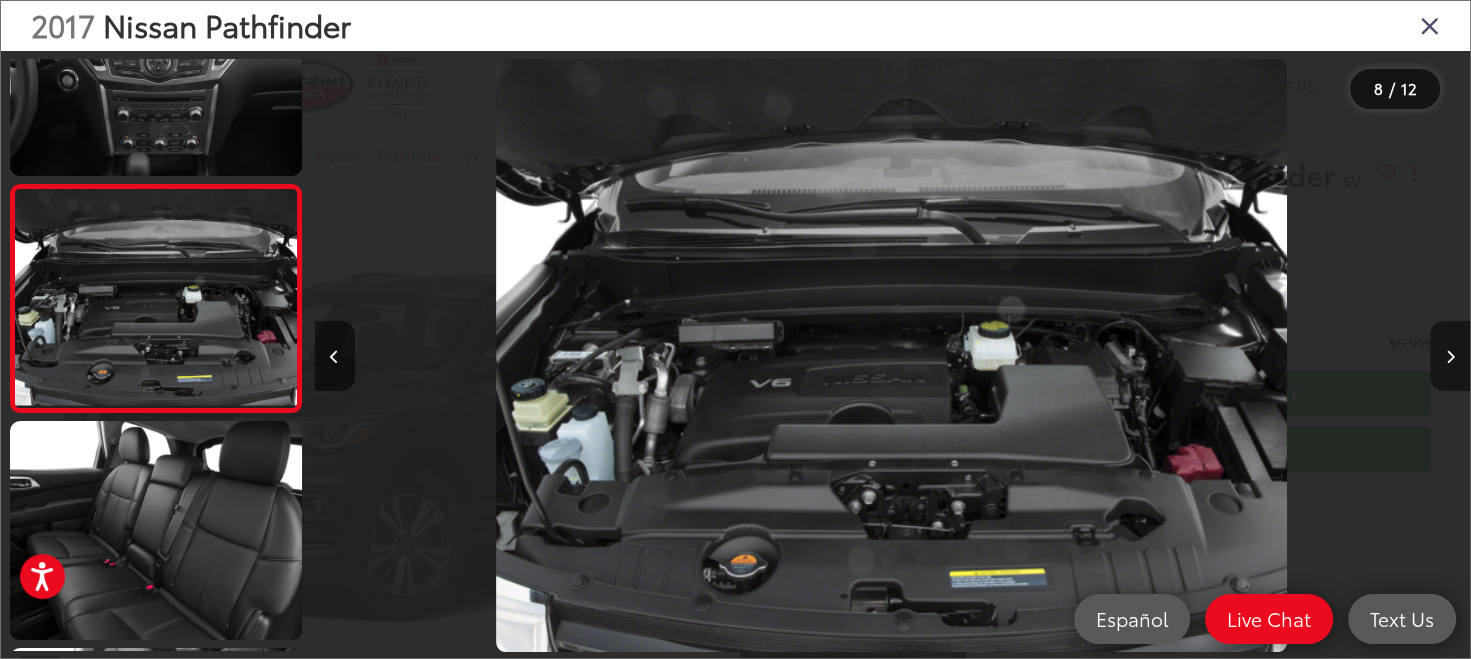 click at bounding box center [1450, 356] 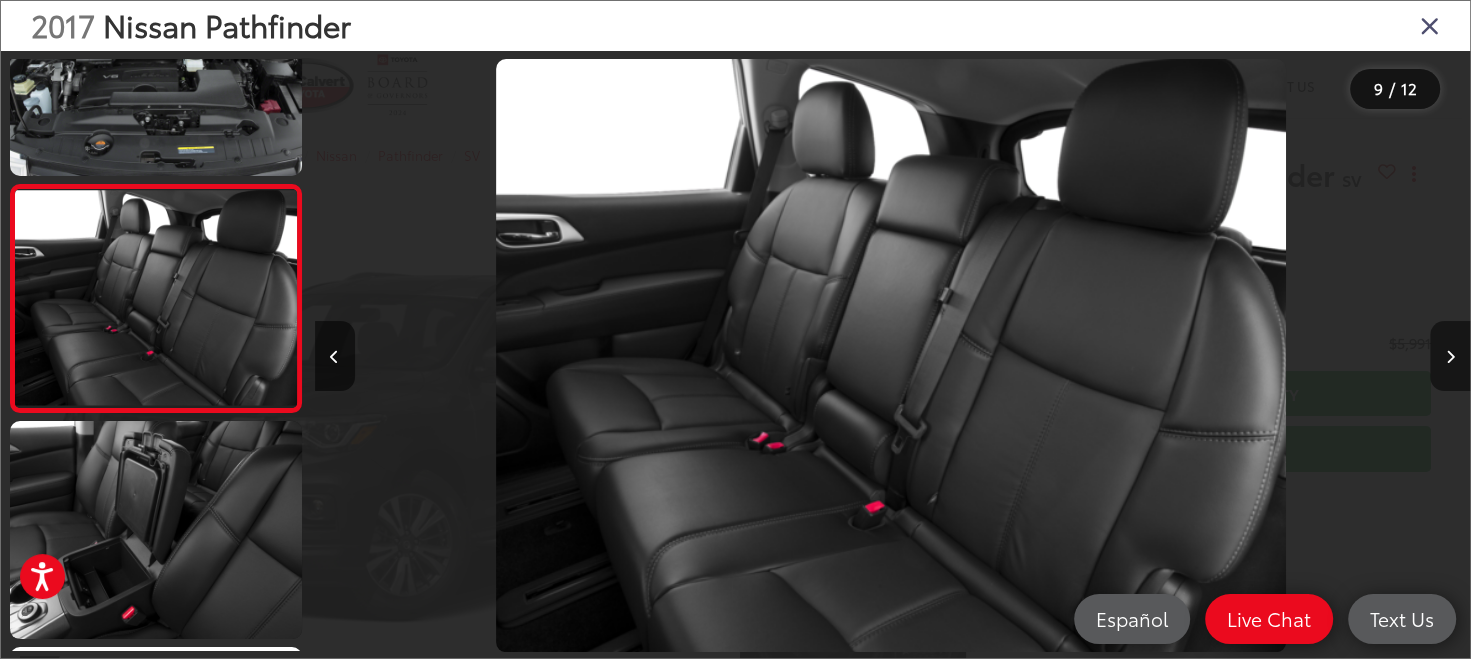 click at bounding box center (1450, 356) 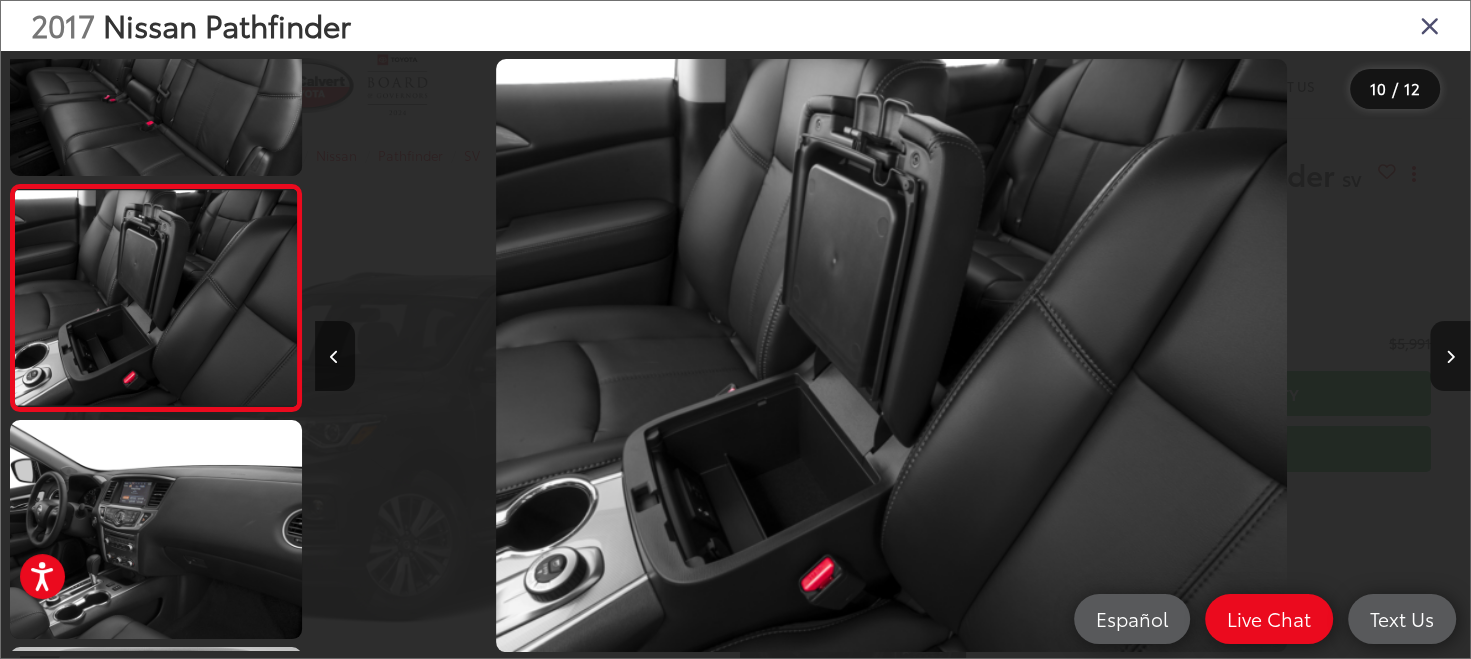 click at bounding box center (1450, 356) 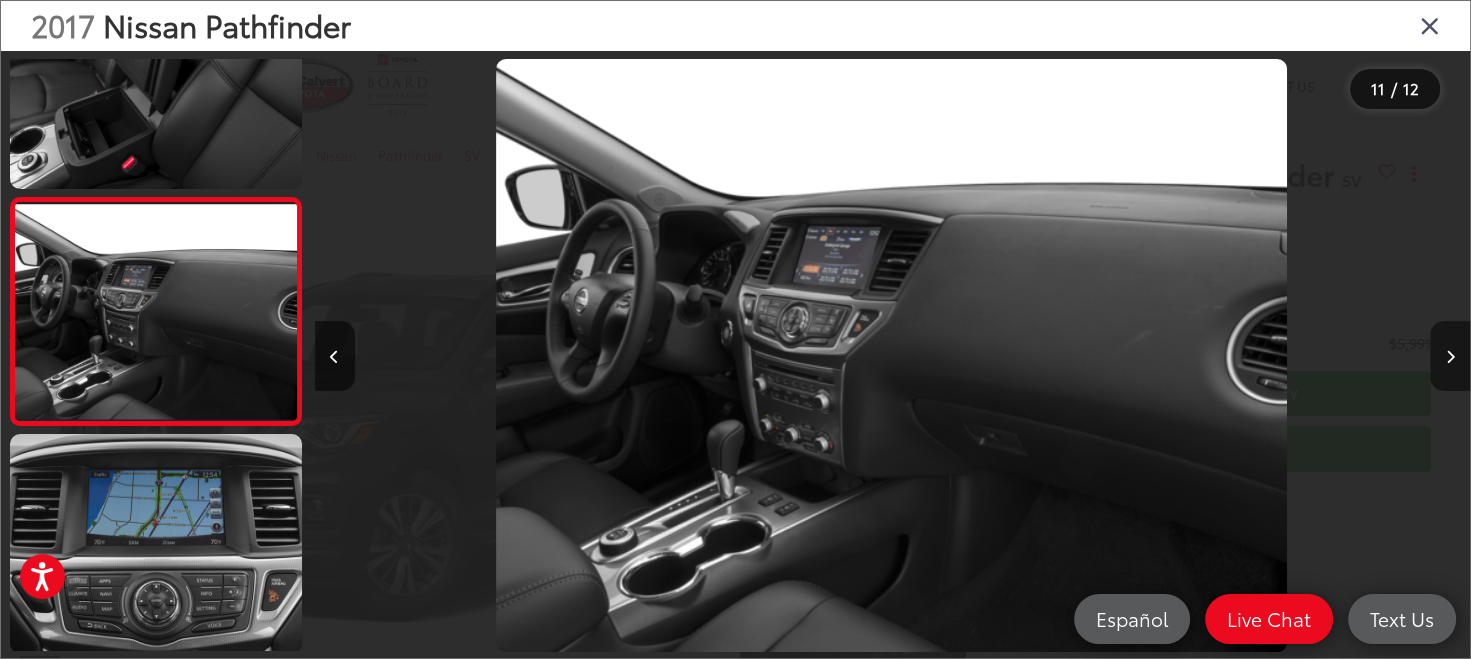 click at bounding box center [1450, 356] 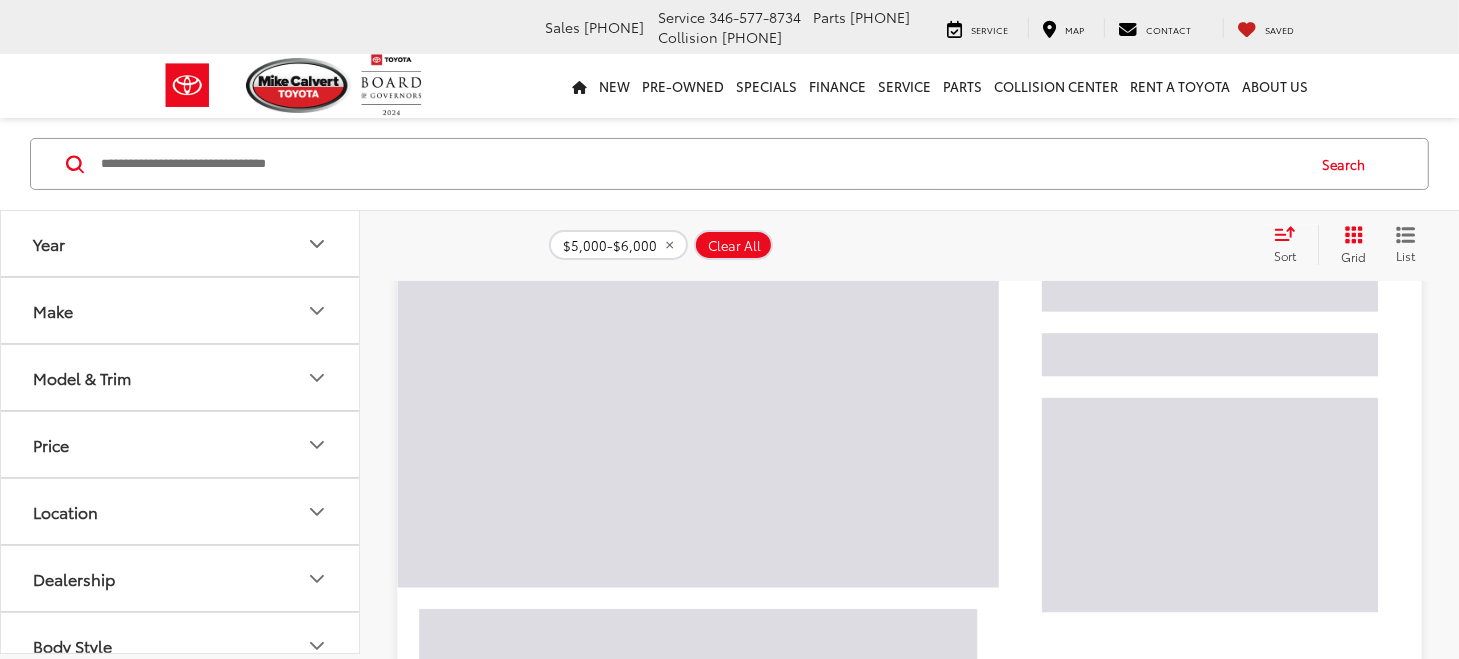 scroll, scrollTop: 236, scrollLeft: 0, axis: vertical 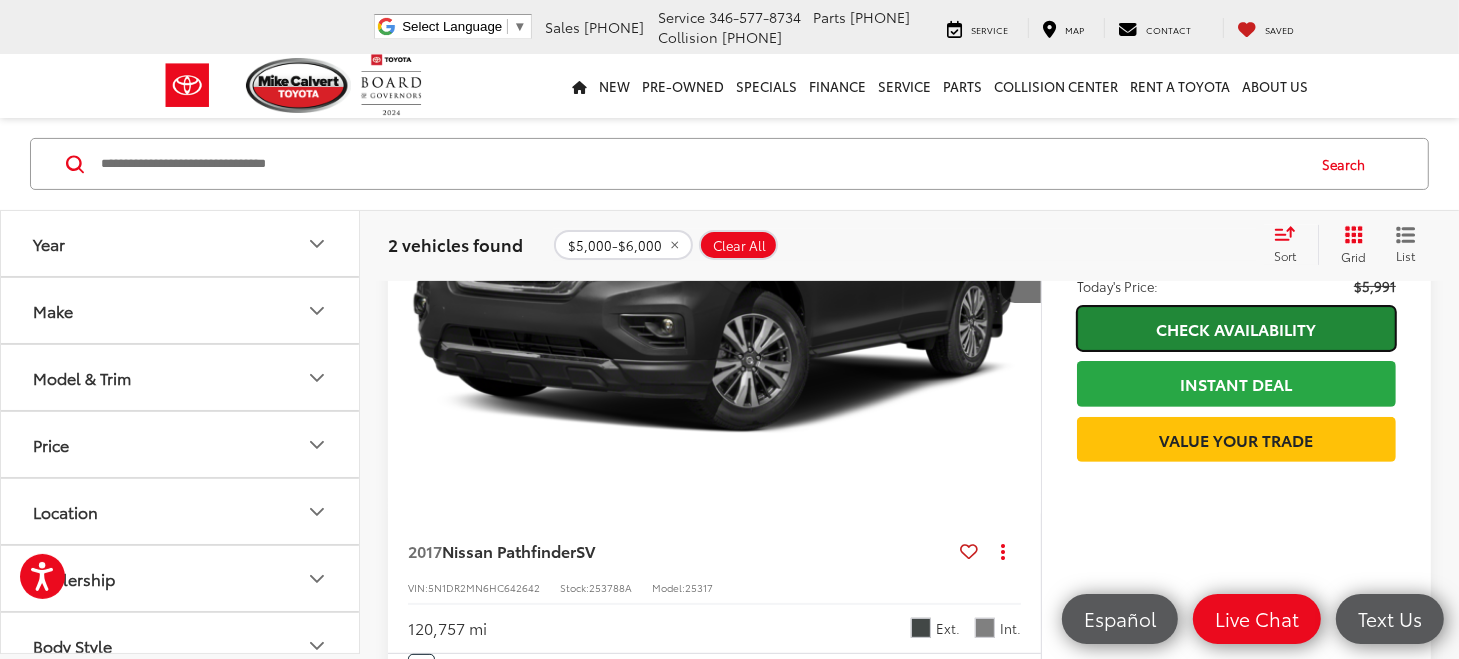 click on "Check Availability" at bounding box center [1236, 328] 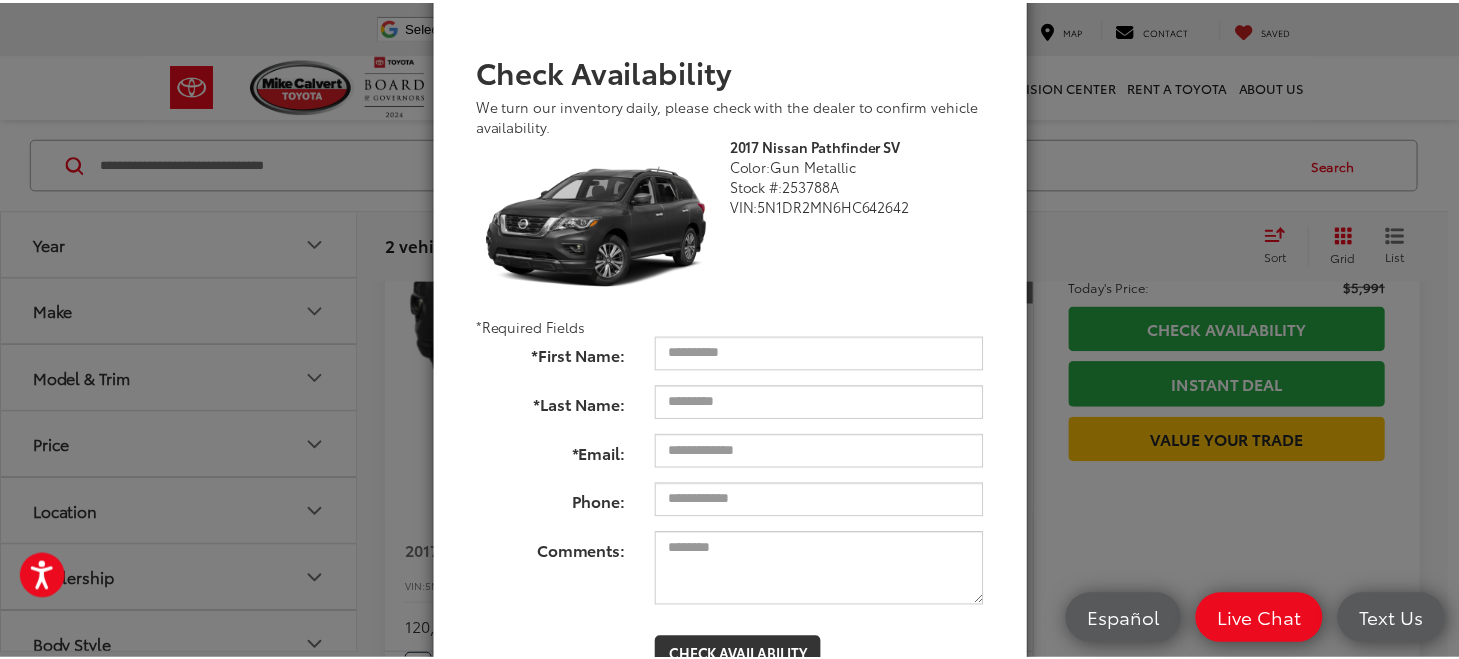 scroll, scrollTop: 0, scrollLeft: 0, axis: both 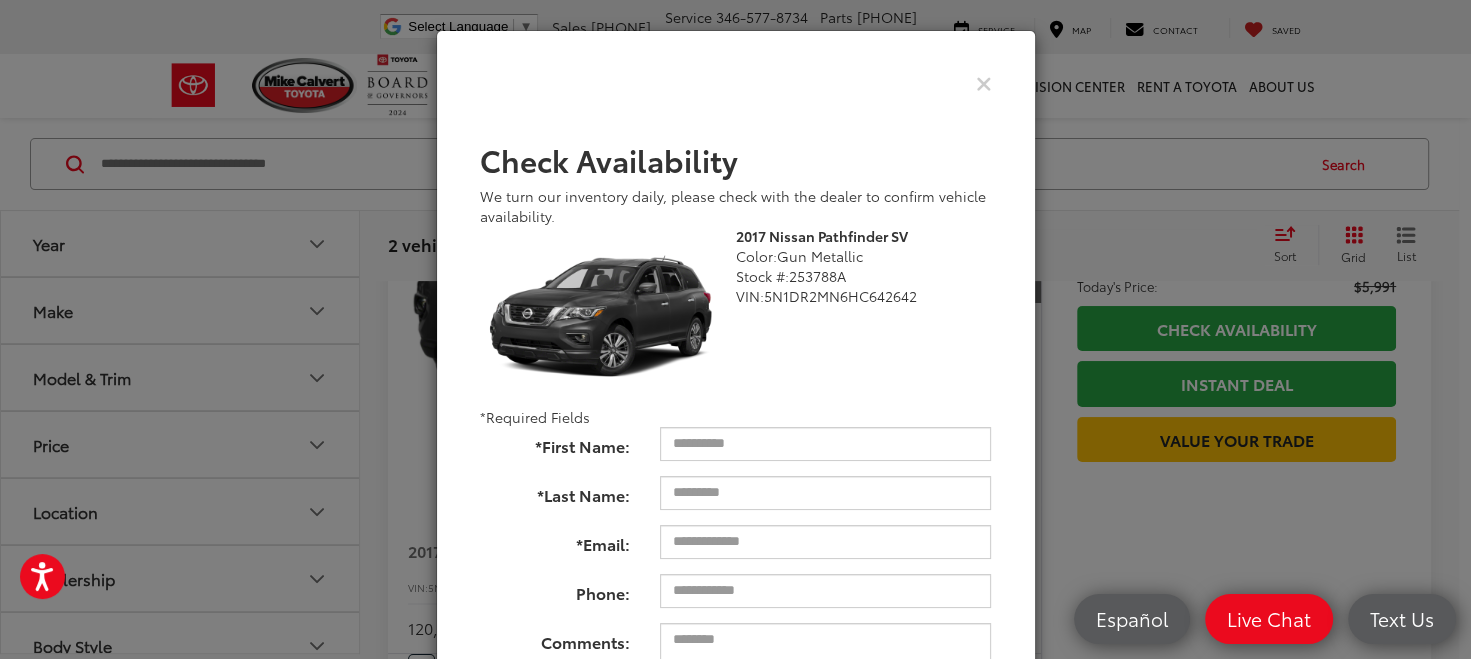 click at bounding box center (736, 83) 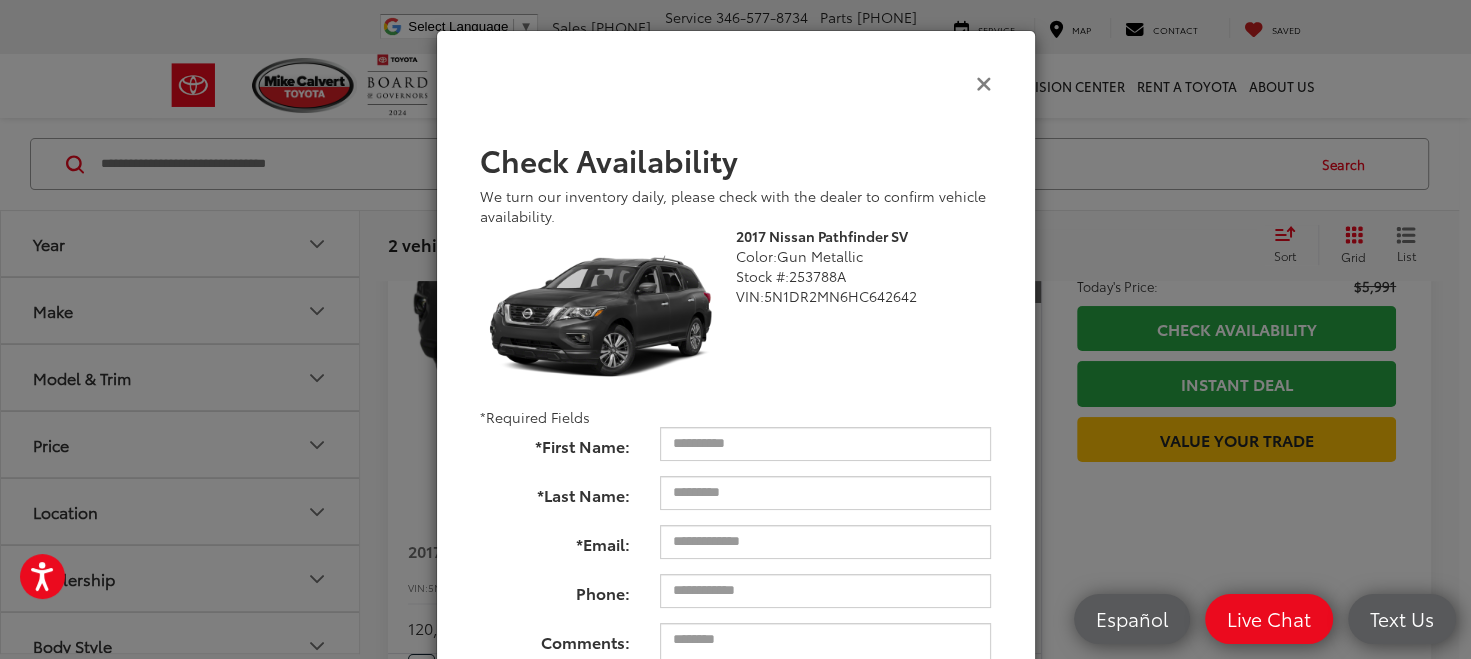 click at bounding box center [984, 82] 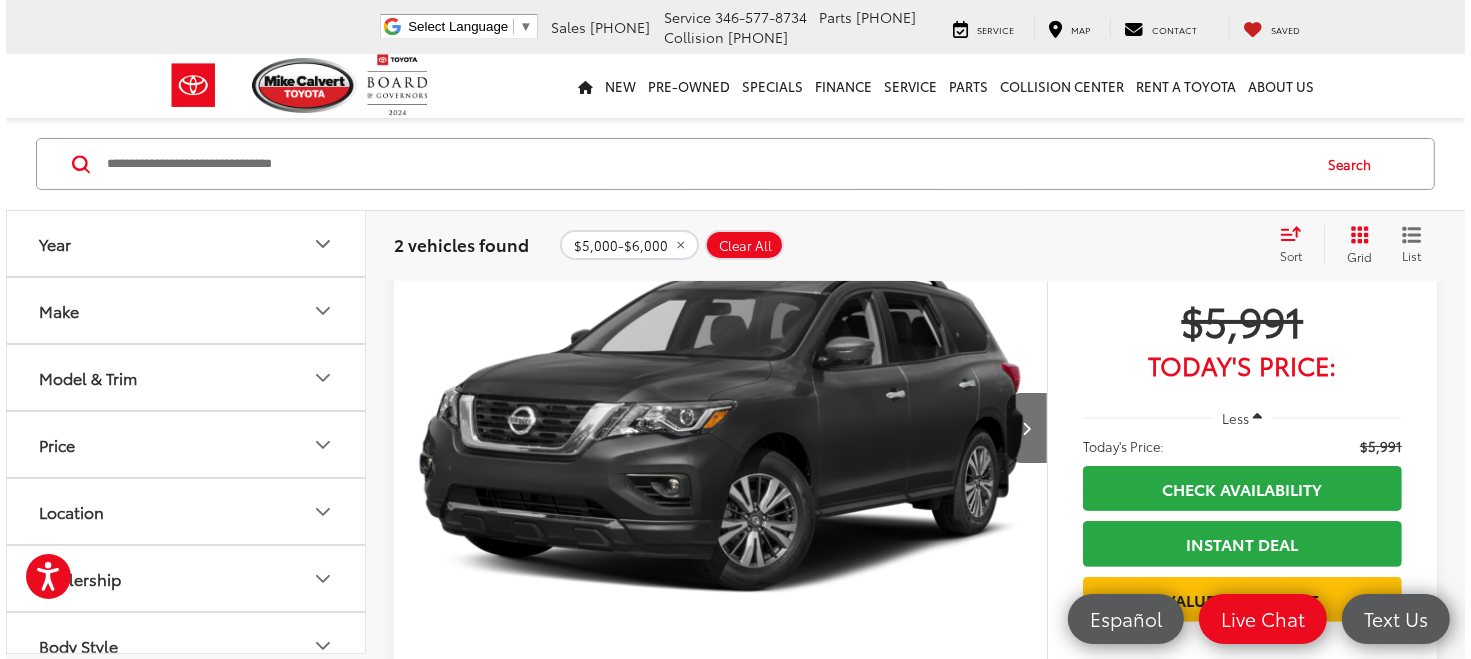 scroll, scrollTop: 538, scrollLeft: 0, axis: vertical 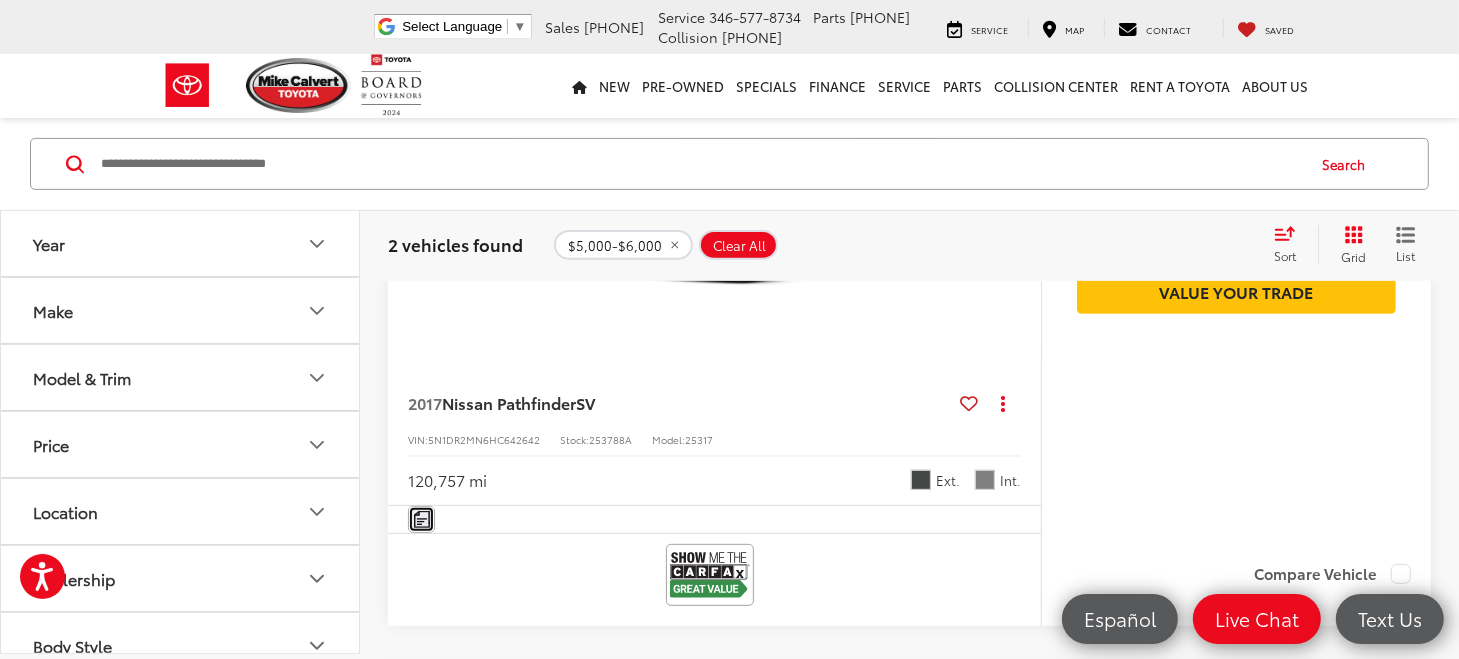 click at bounding box center (422, 519) 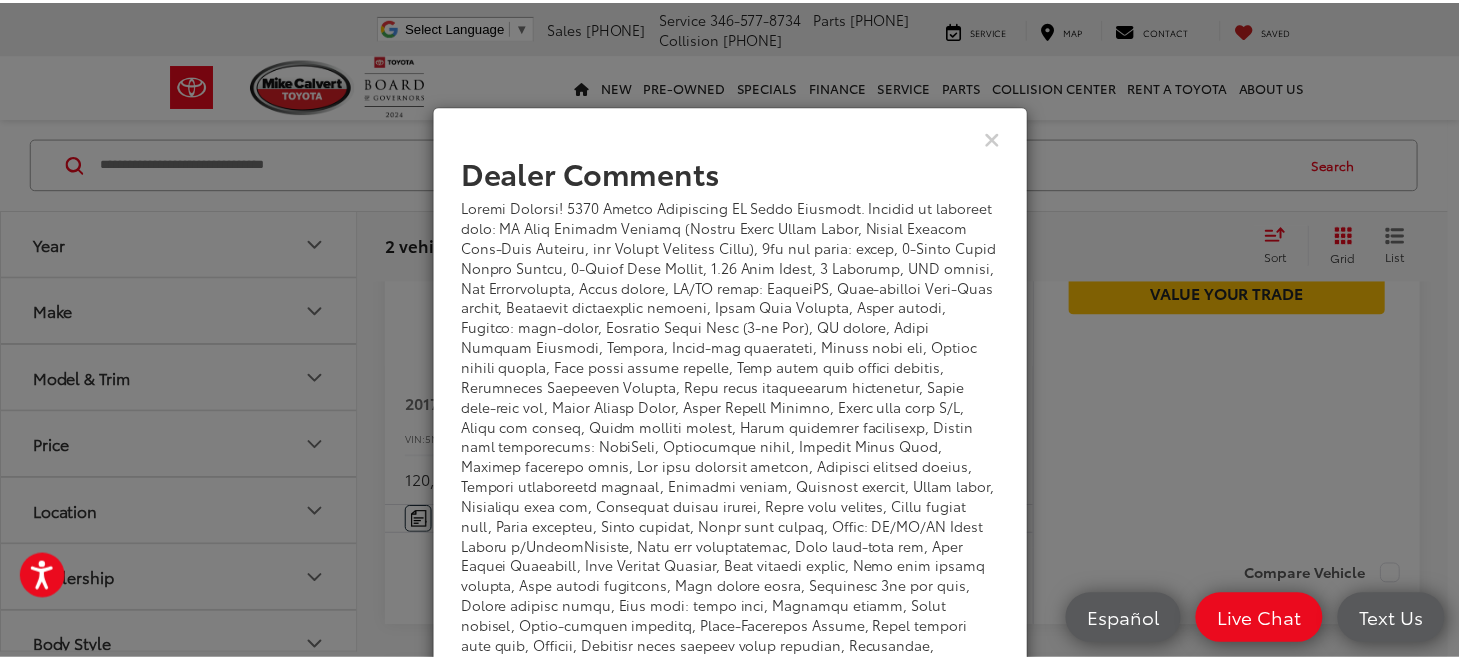 scroll, scrollTop: 0, scrollLeft: 0, axis: both 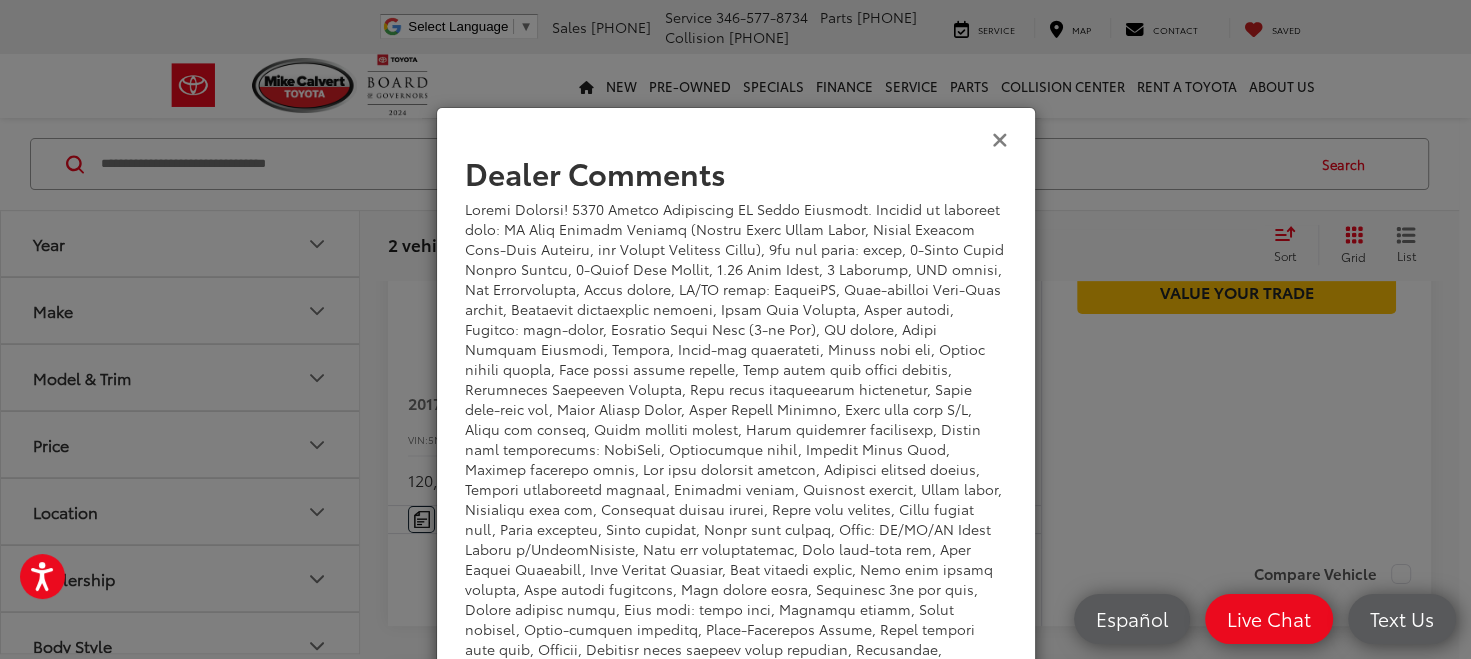 click at bounding box center [1000, 138] 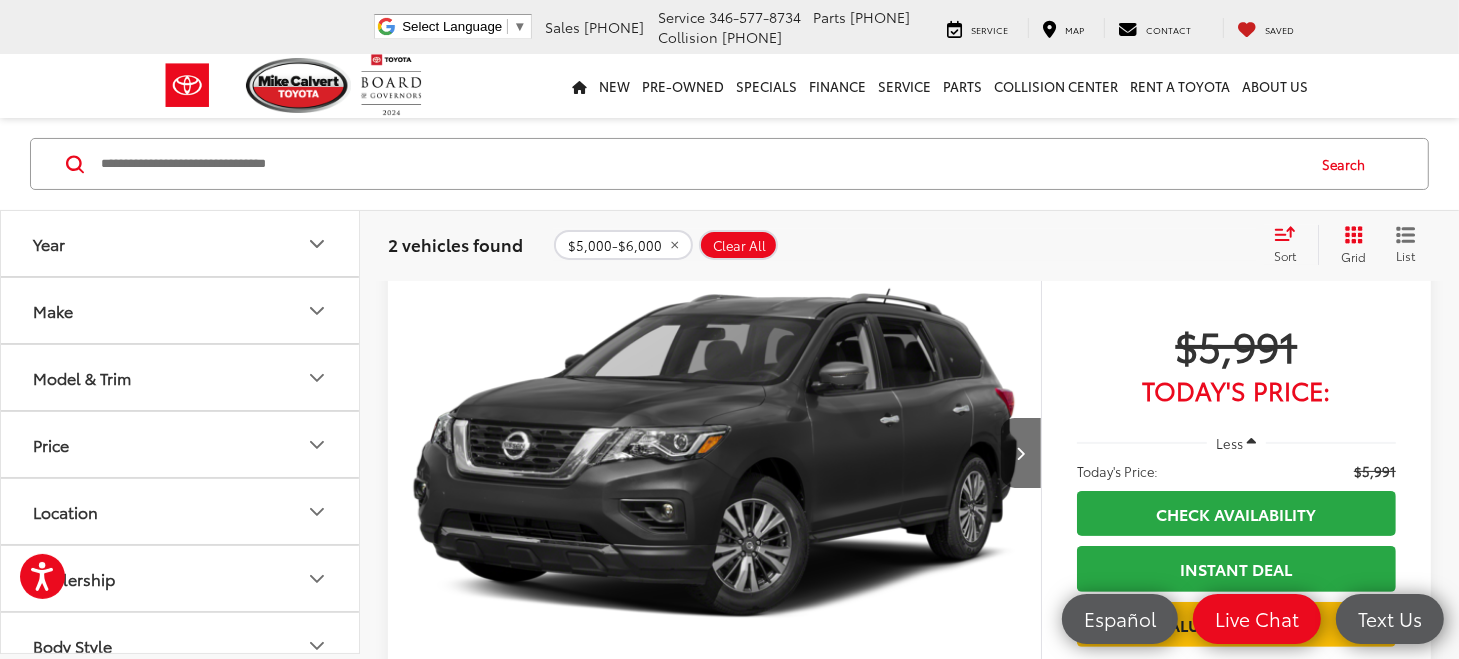 scroll, scrollTop: 230, scrollLeft: 0, axis: vertical 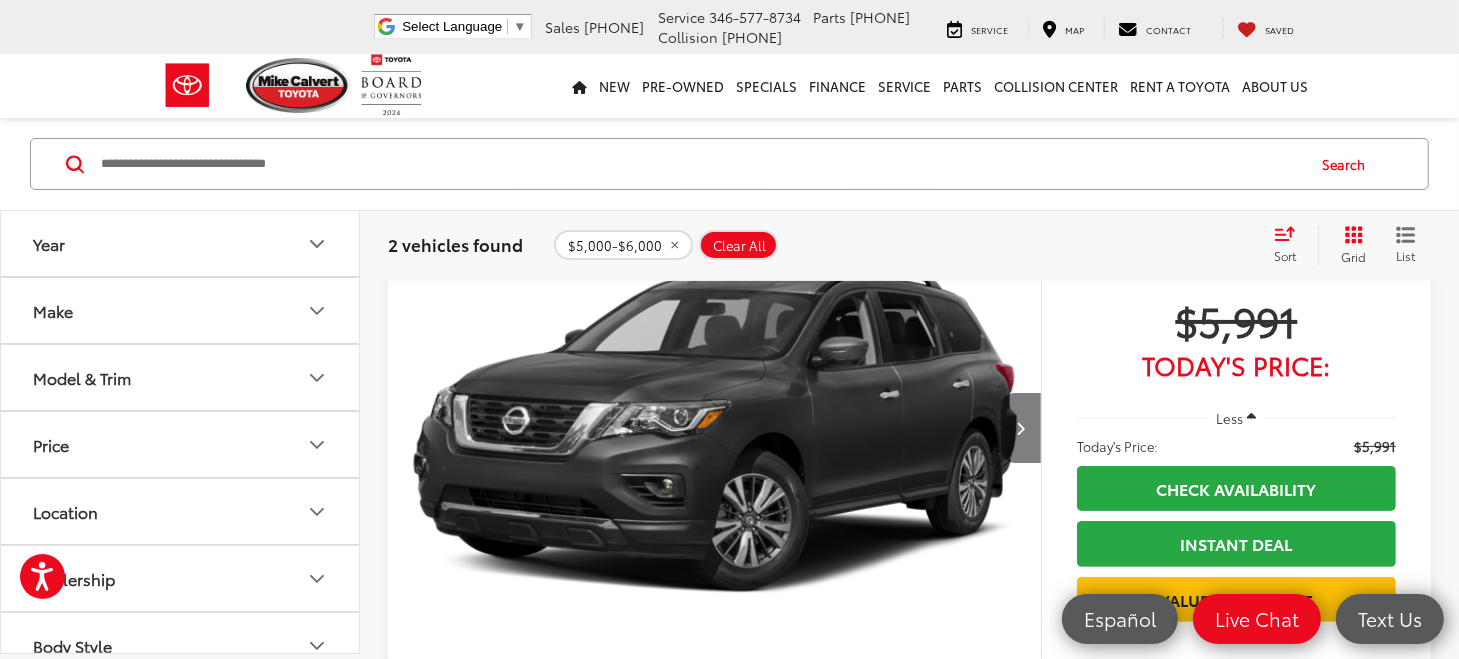 click at bounding box center (1020, 428) 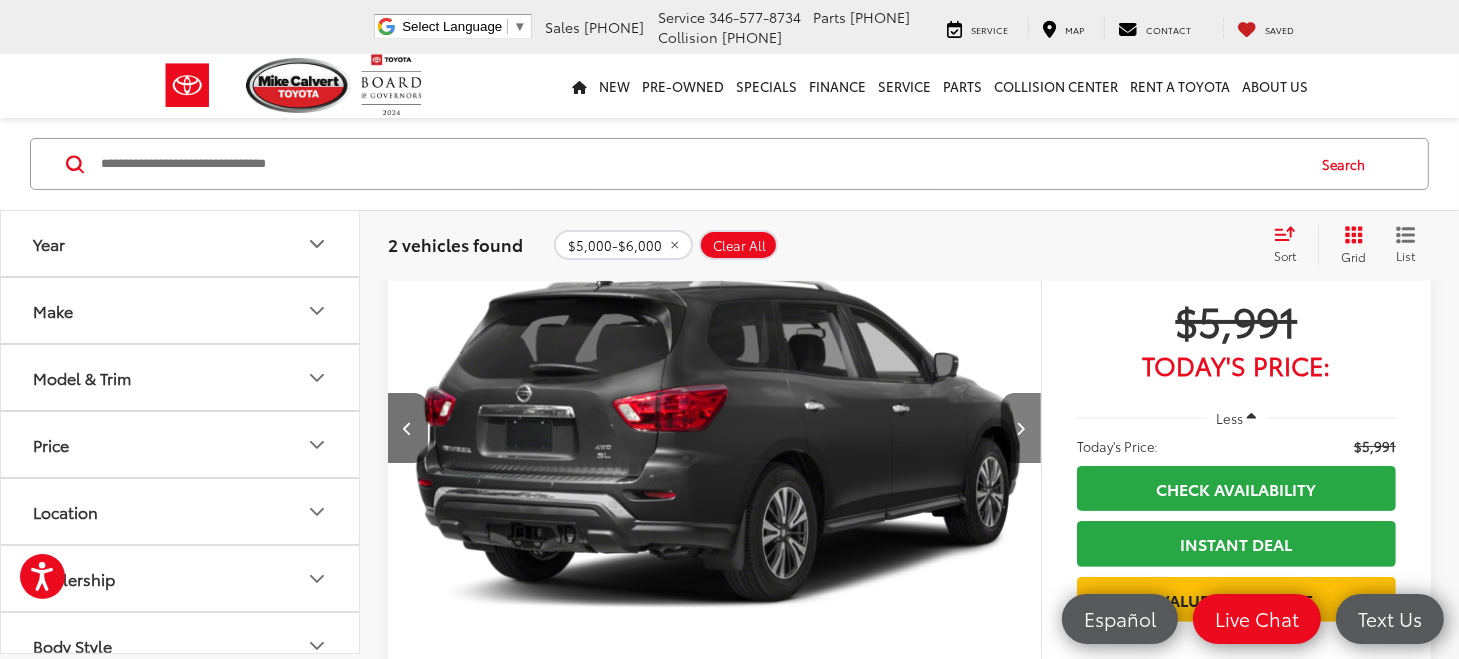 scroll, scrollTop: 0, scrollLeft: 656, axis: horizontal 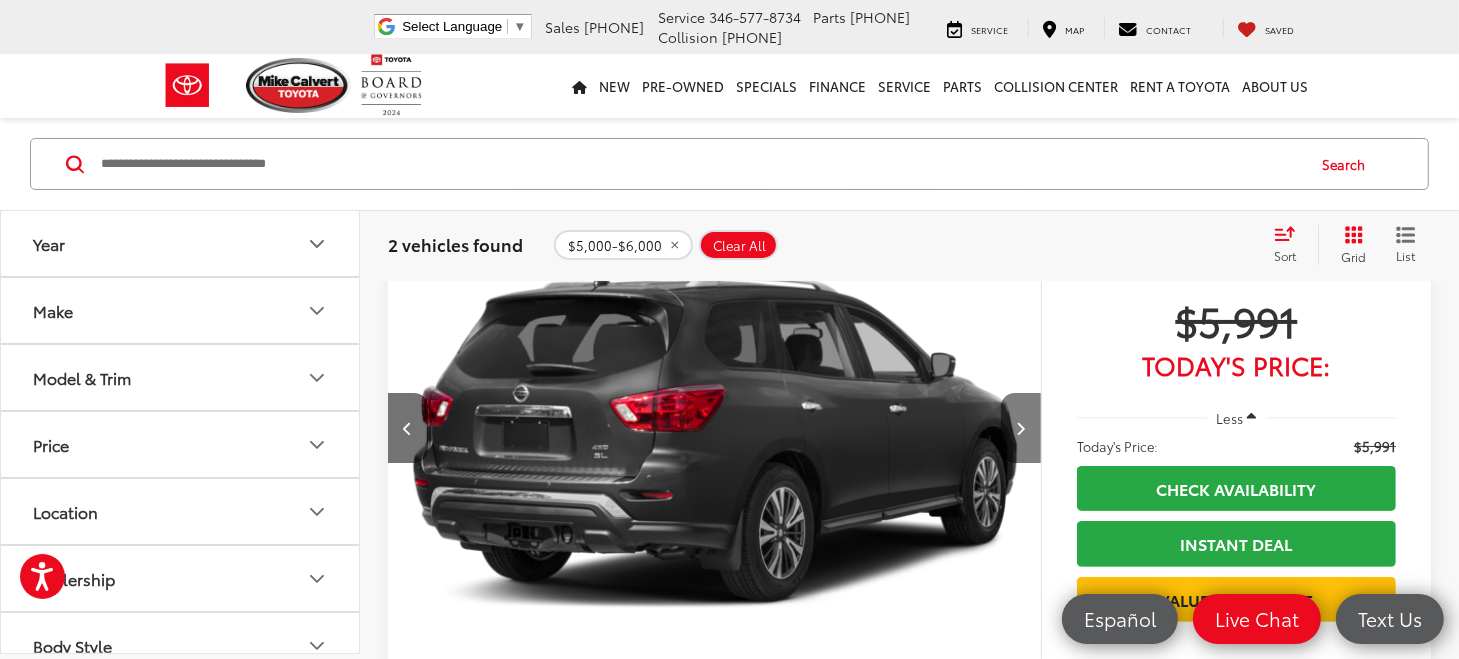 click at bounding box center (1020, 428) 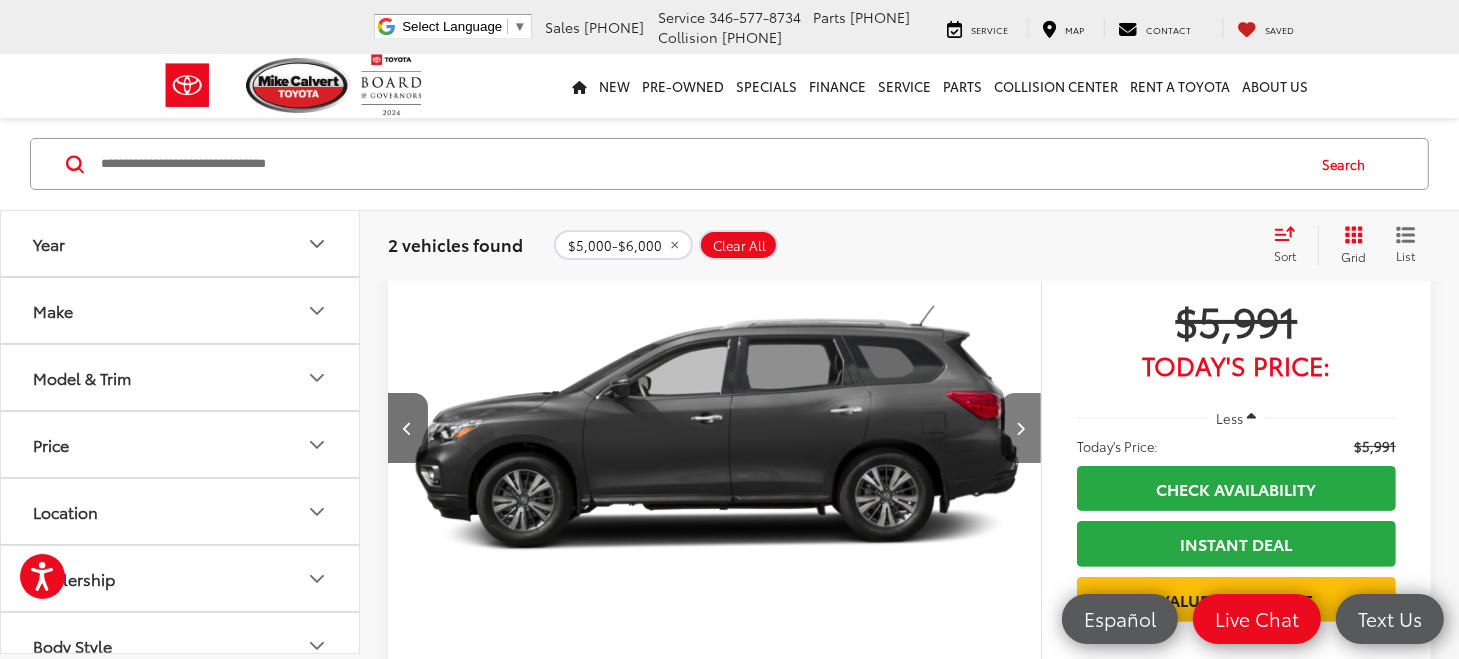 scroll, scrollTop: 0, scrollLeft: 1312, axis: horizontal 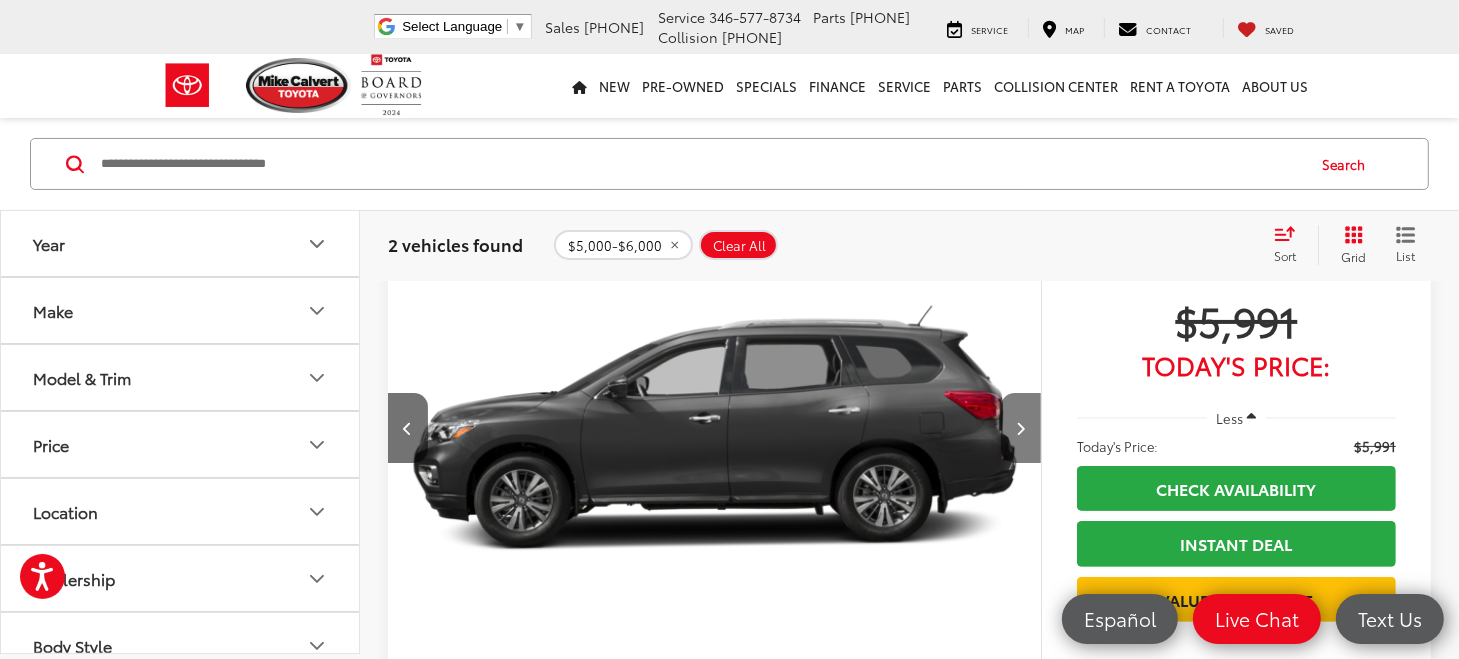 click at bounding box center [1020, 428] 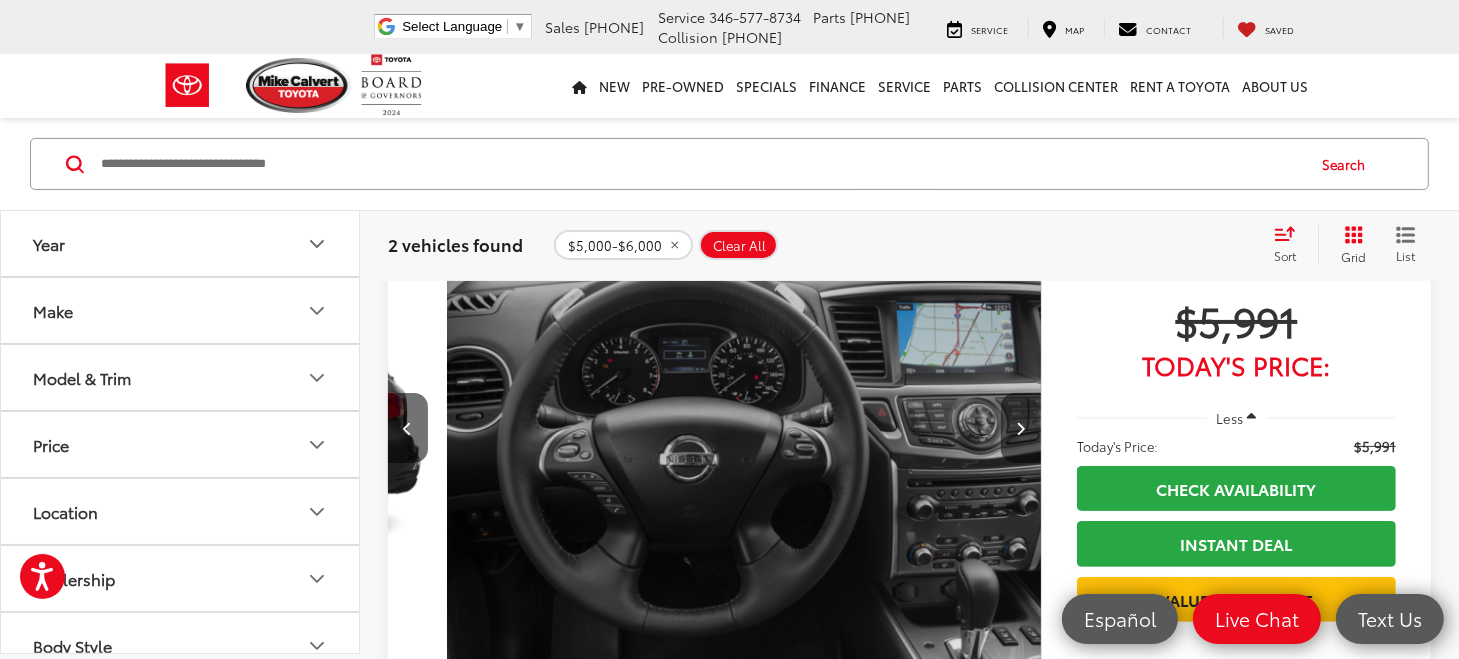 scroll, scrollTop: 0, scrollLeft: 1969, axis: horizontal 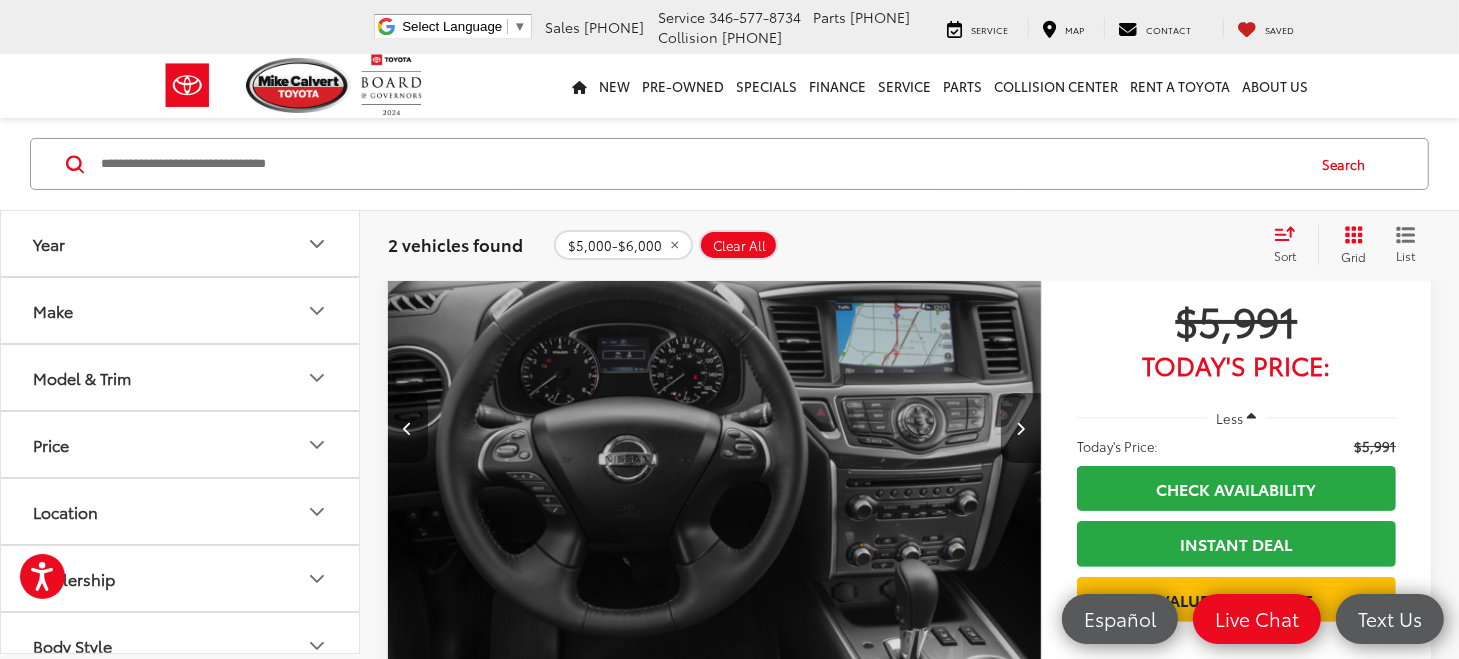 click at bounding box center [1020, 428] 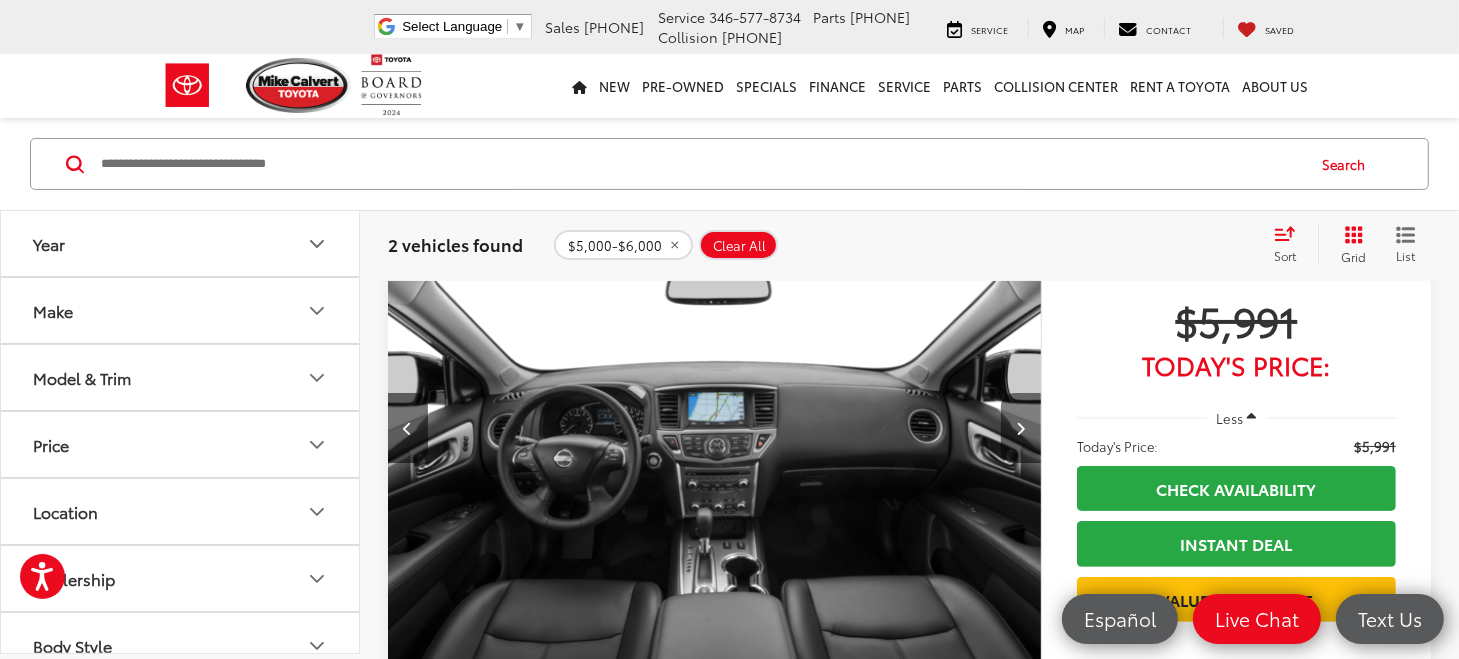 scroll, scrollTop: 0, scrollLeft: 2624, axis: horizontal 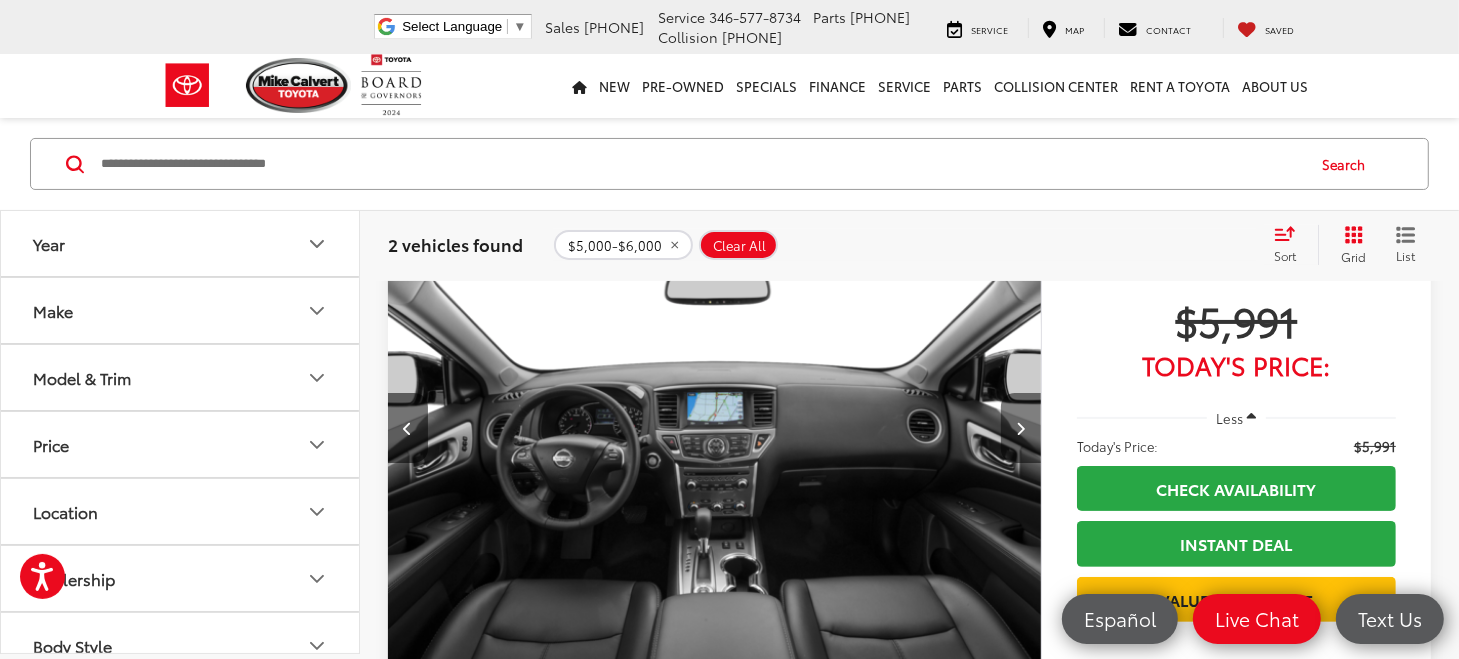 click at bounding box center (1020, 428) 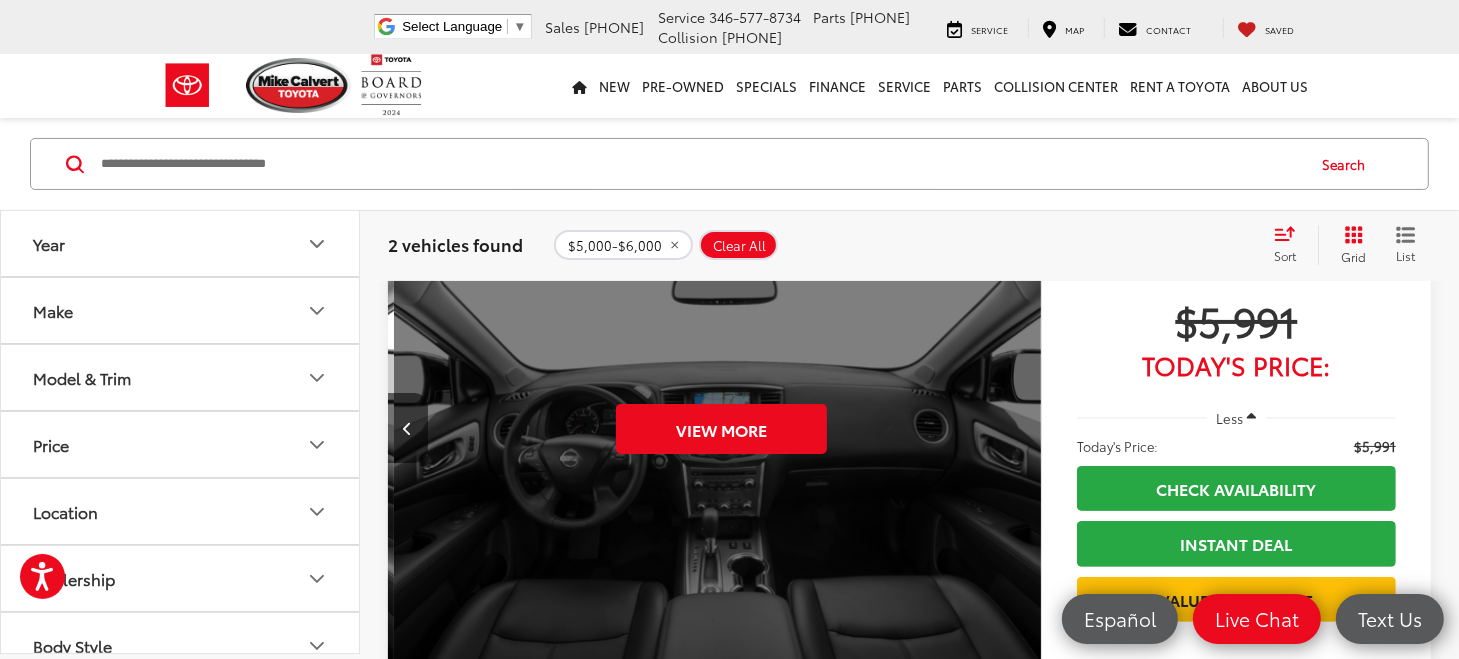 scroll, scrollTop: 0, scrollLeft: 3280, axis: horizontal 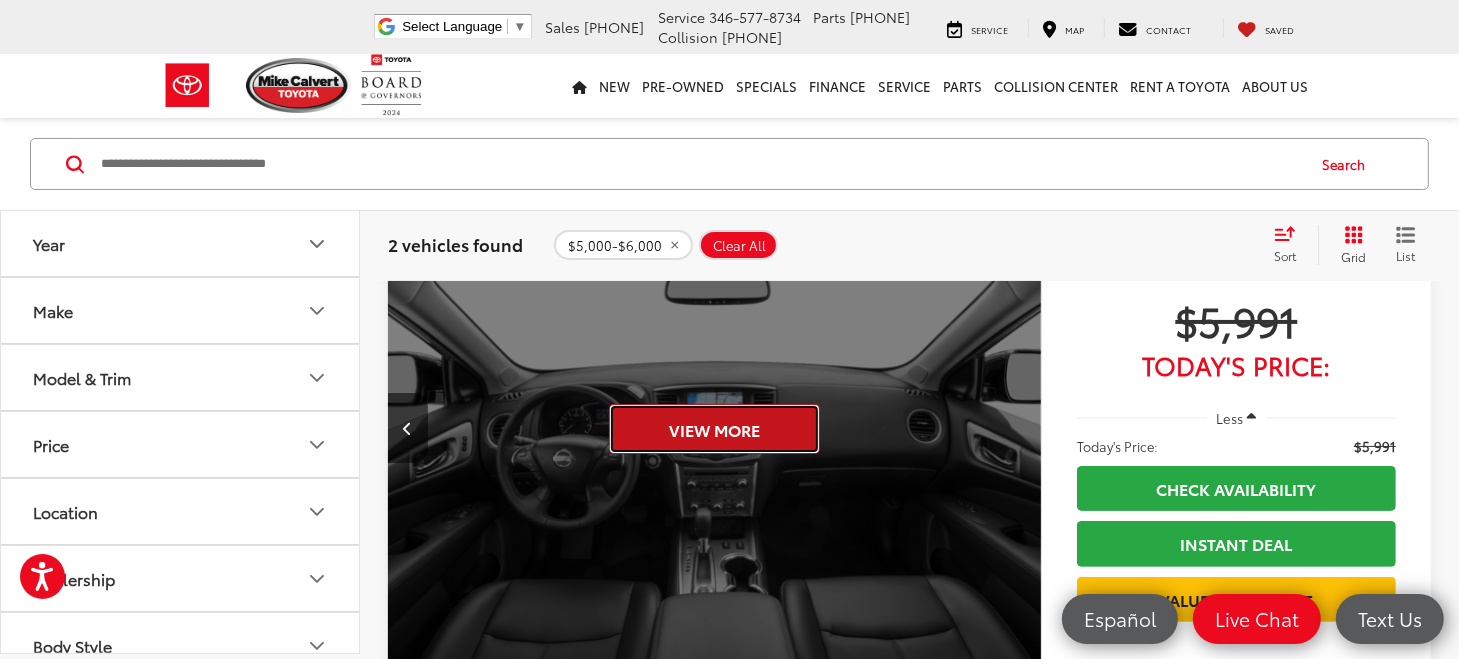 click on "View More" at bounding box center (714, 429) 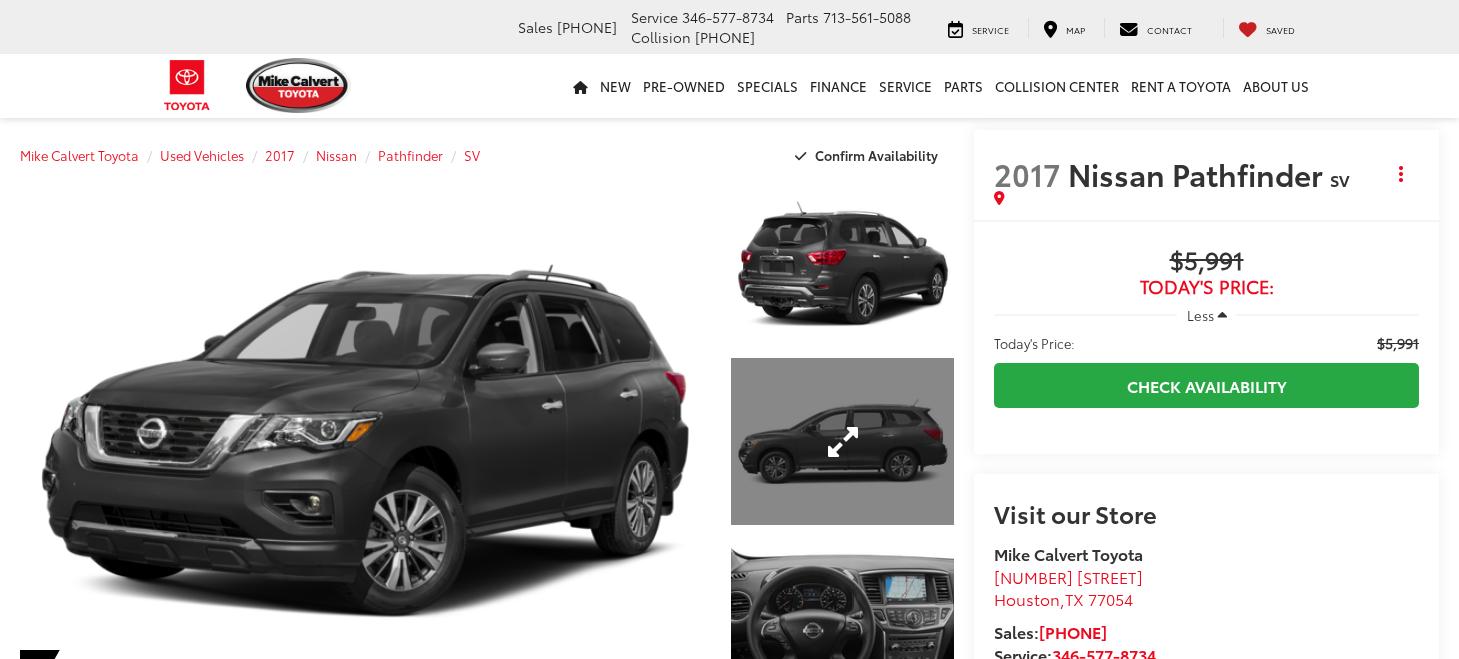 scroll, scrollTop: 0, scrollLeft: 0, axis: both 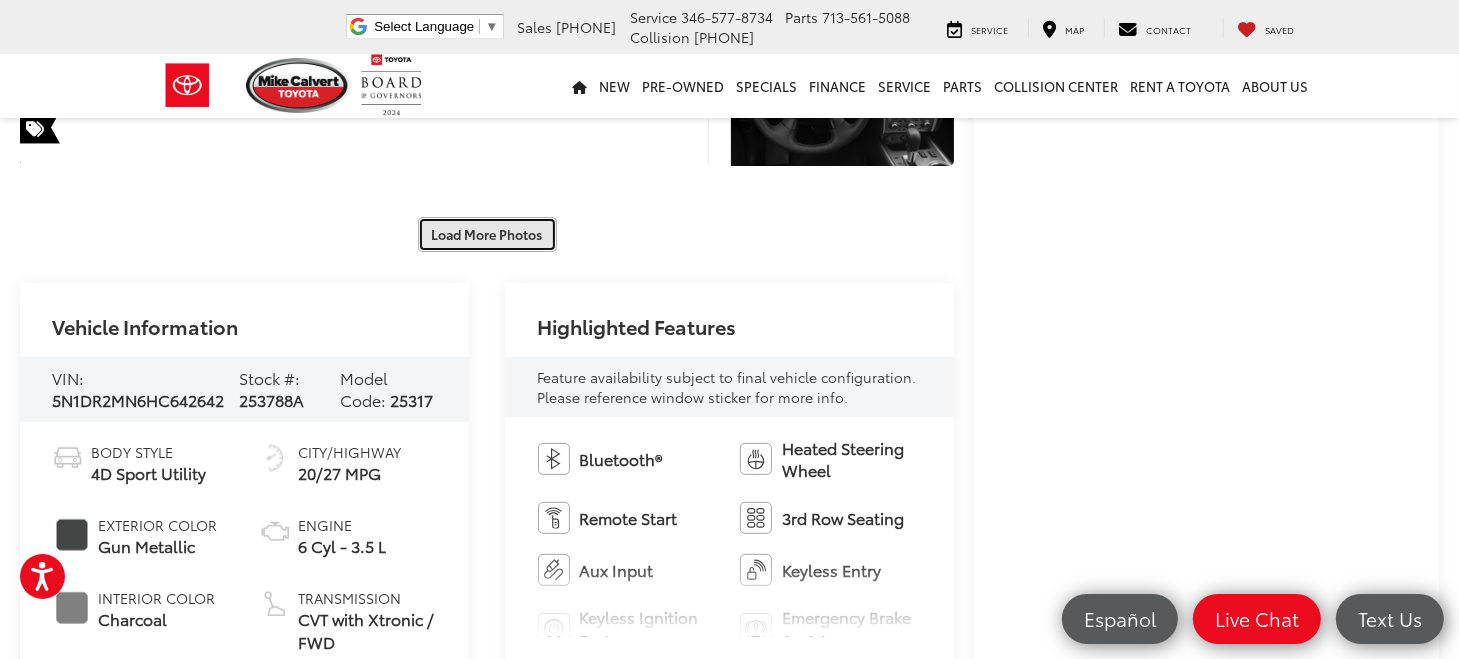 click on "Load More Photos" at bounding box center [487, 234] 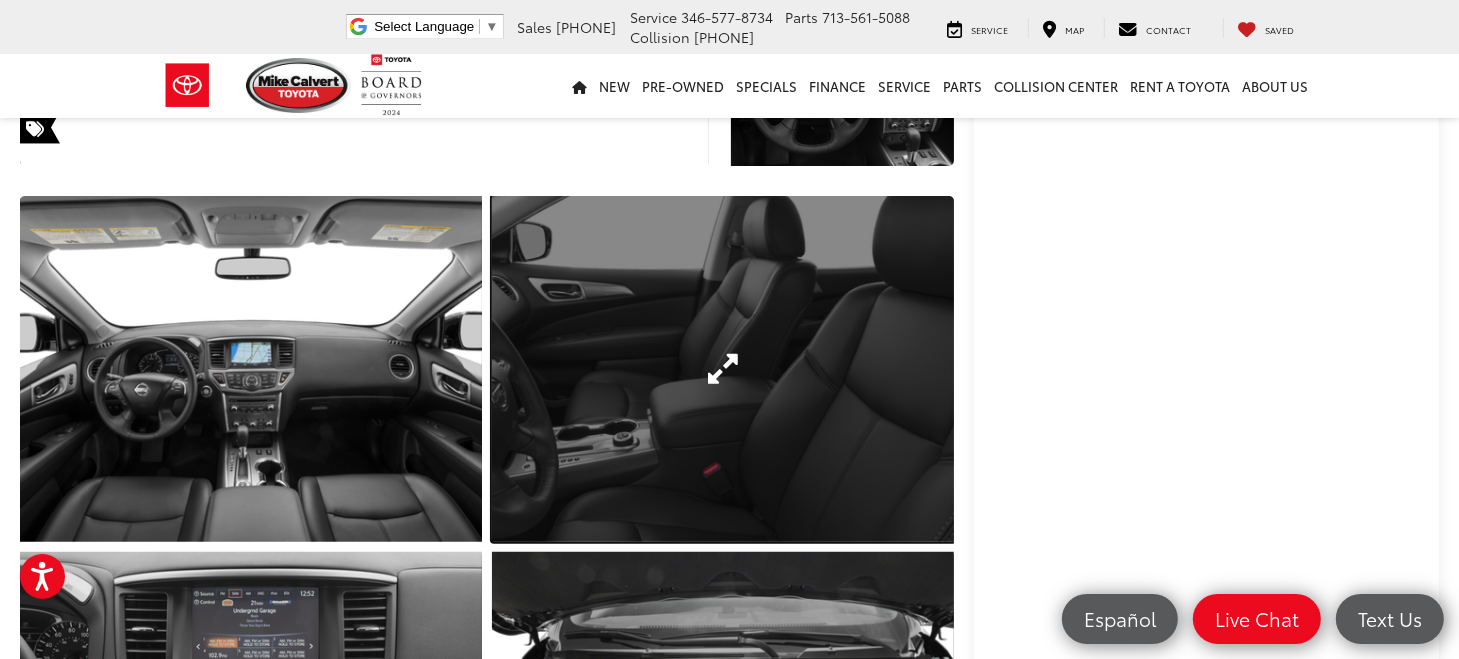 click at bounding box center [723, 369] 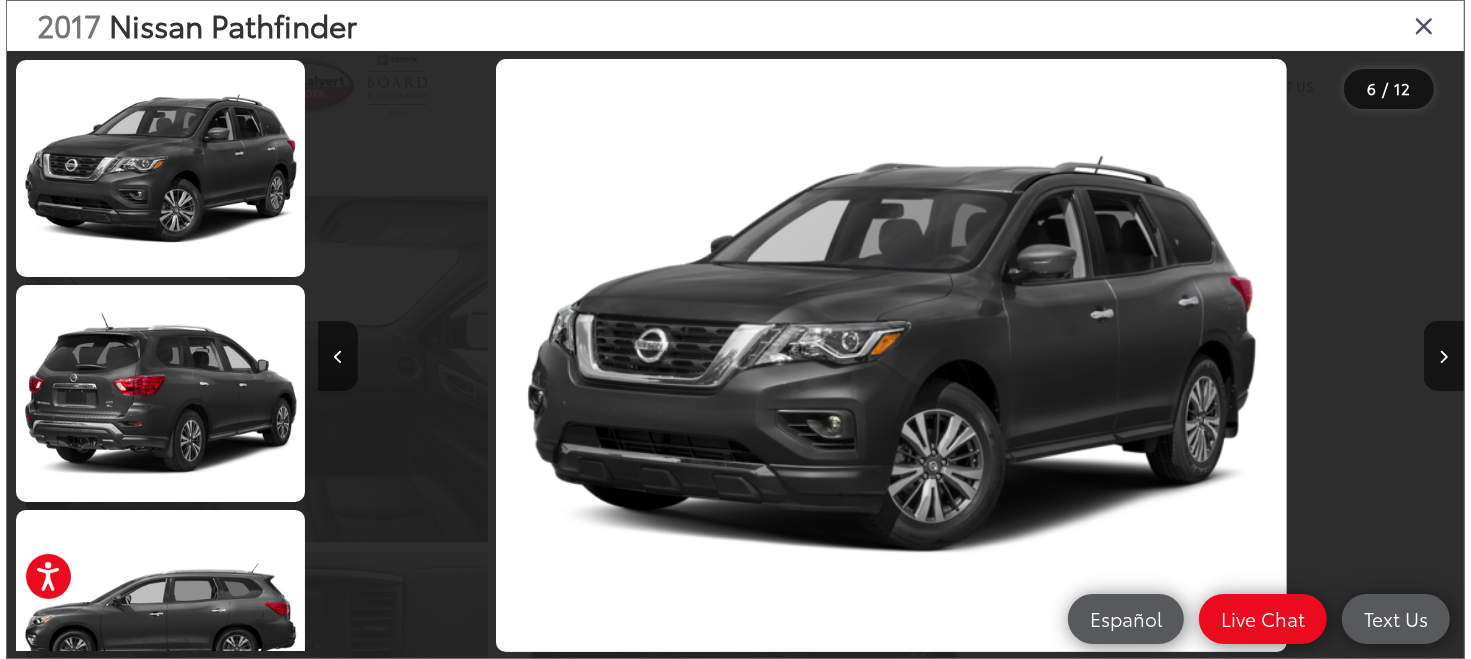 scroll, scrollTop: 545, scrollLeft: 0, axis: vertical 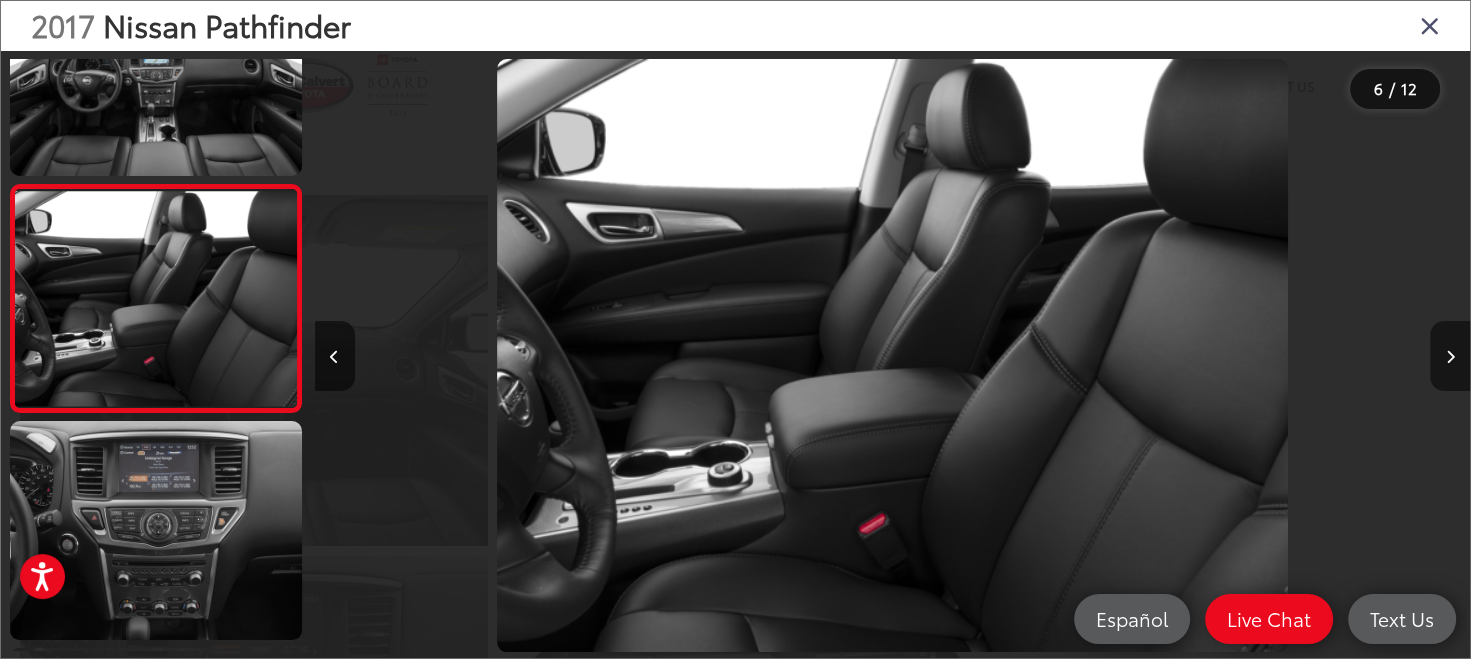 click at bounding box center (1450, 357) 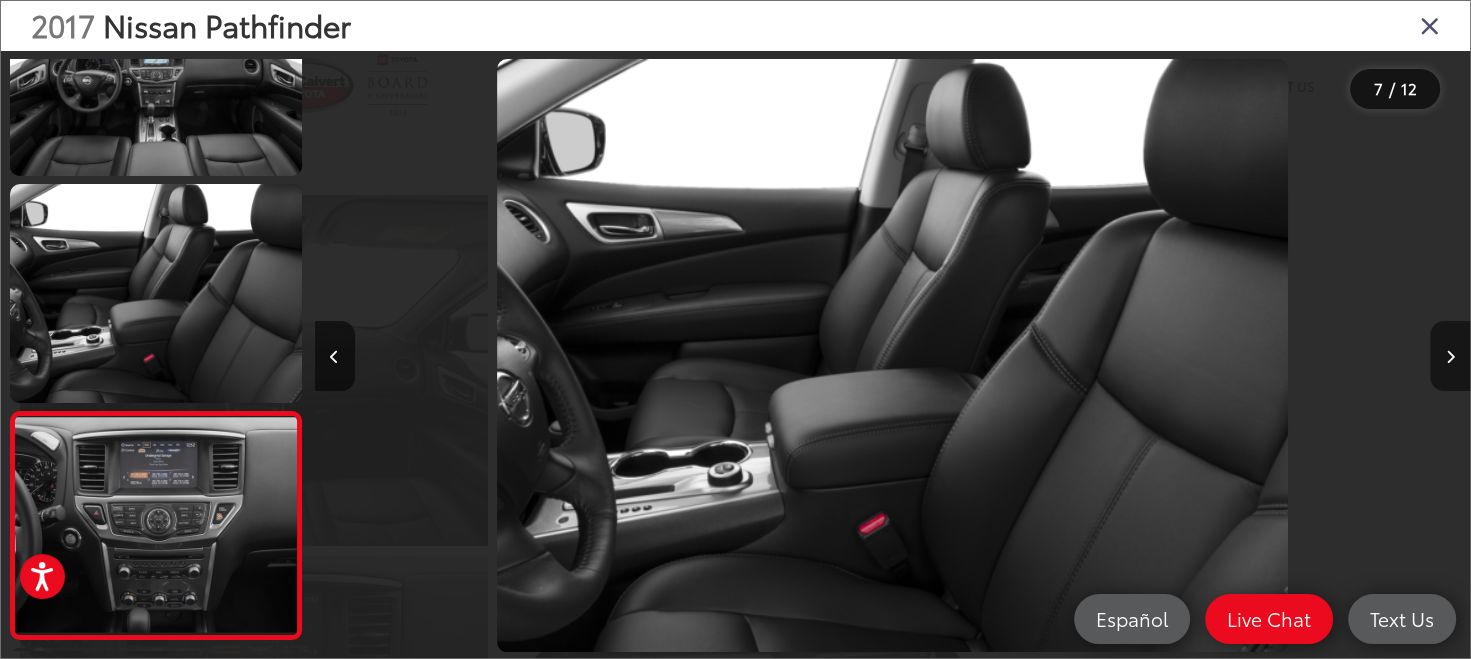 scroll, scrollTop: 0, scrollLeft: 6136, axis: horizontal 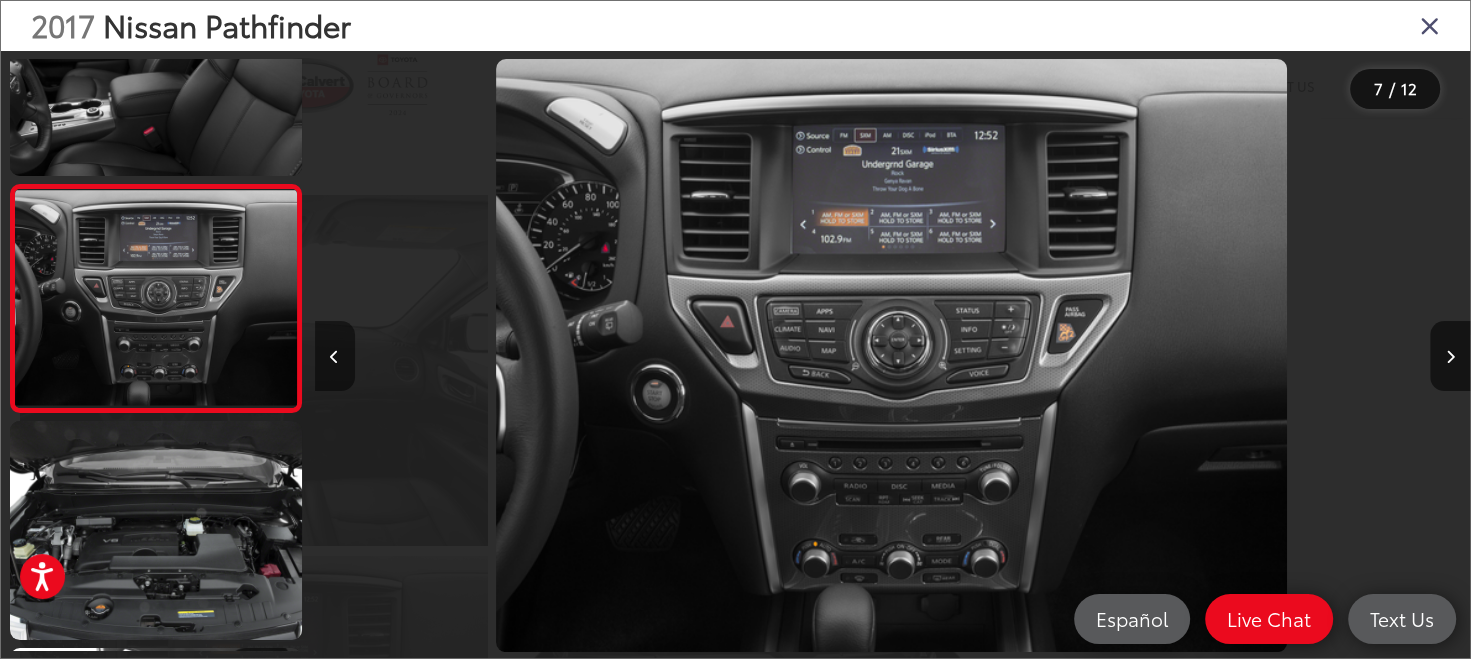 click at bounding box center (335, 356) 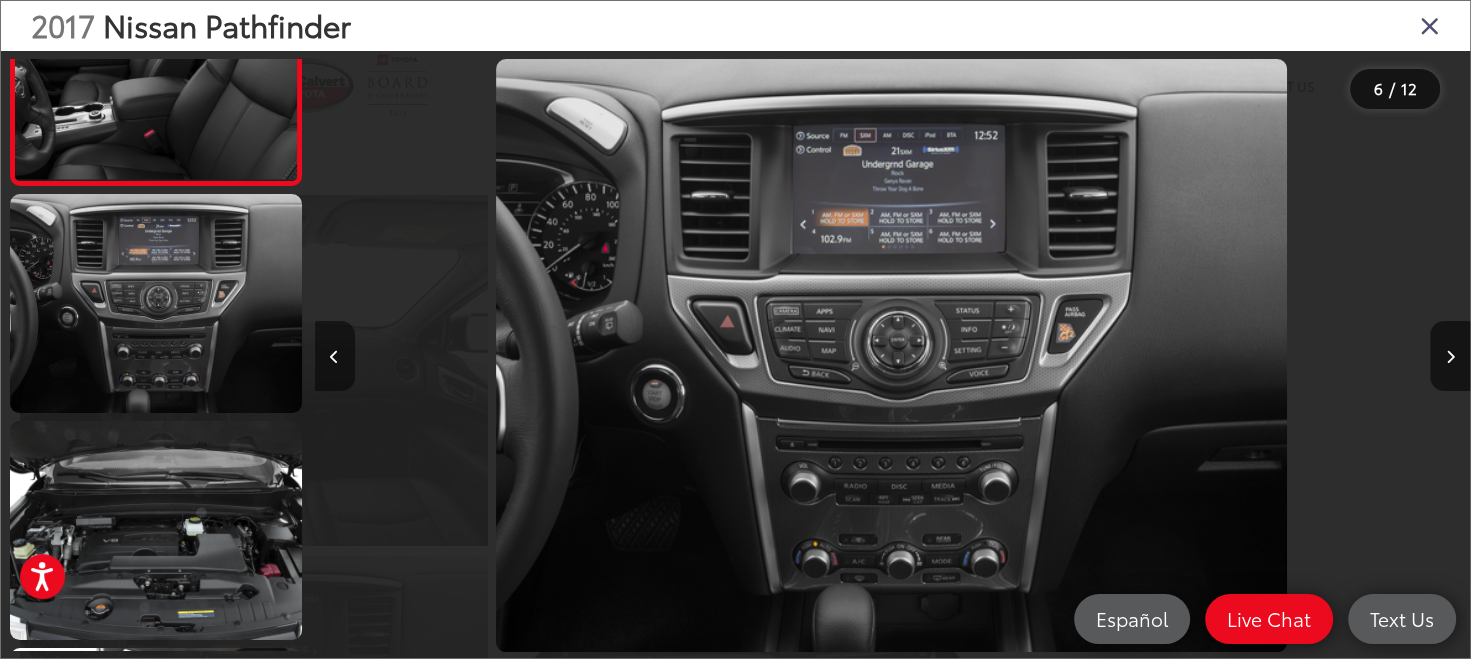 scroll, scrollTop: 1040, scrollLeft: 0, axis: vertical 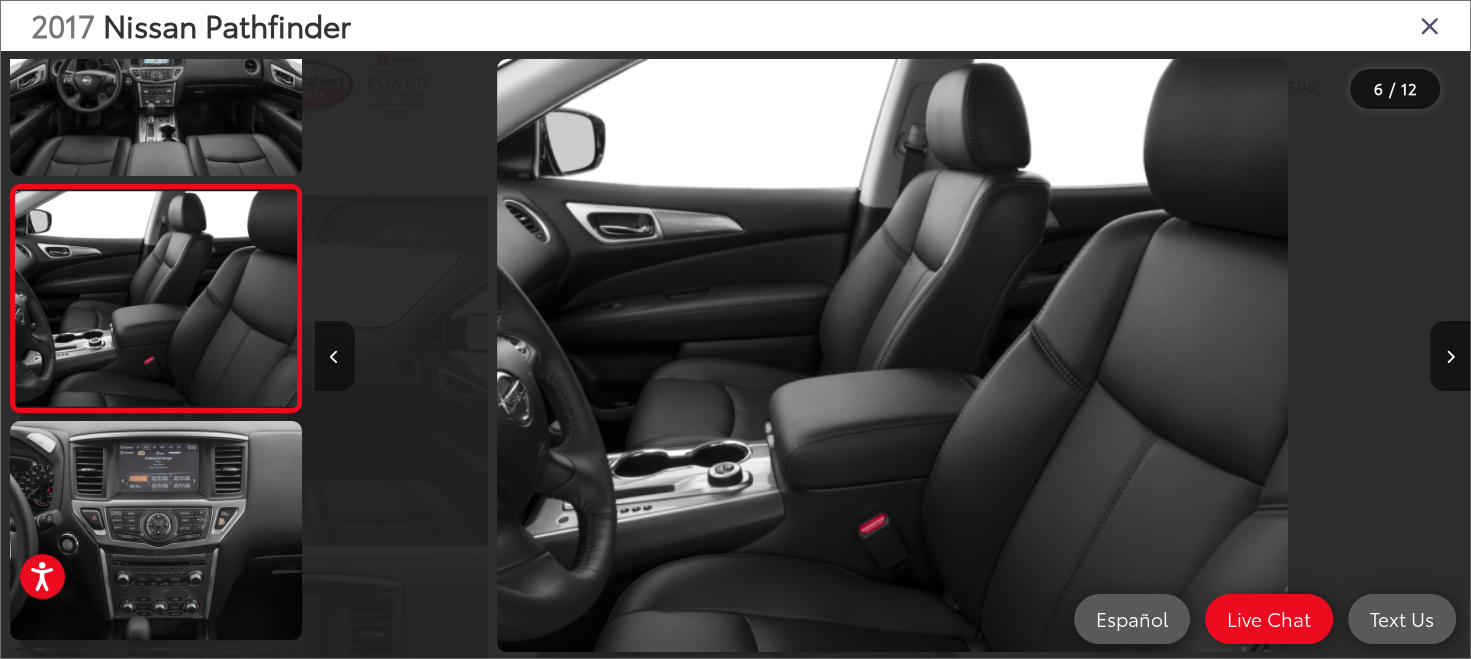 click at bounding box center [335, 356] 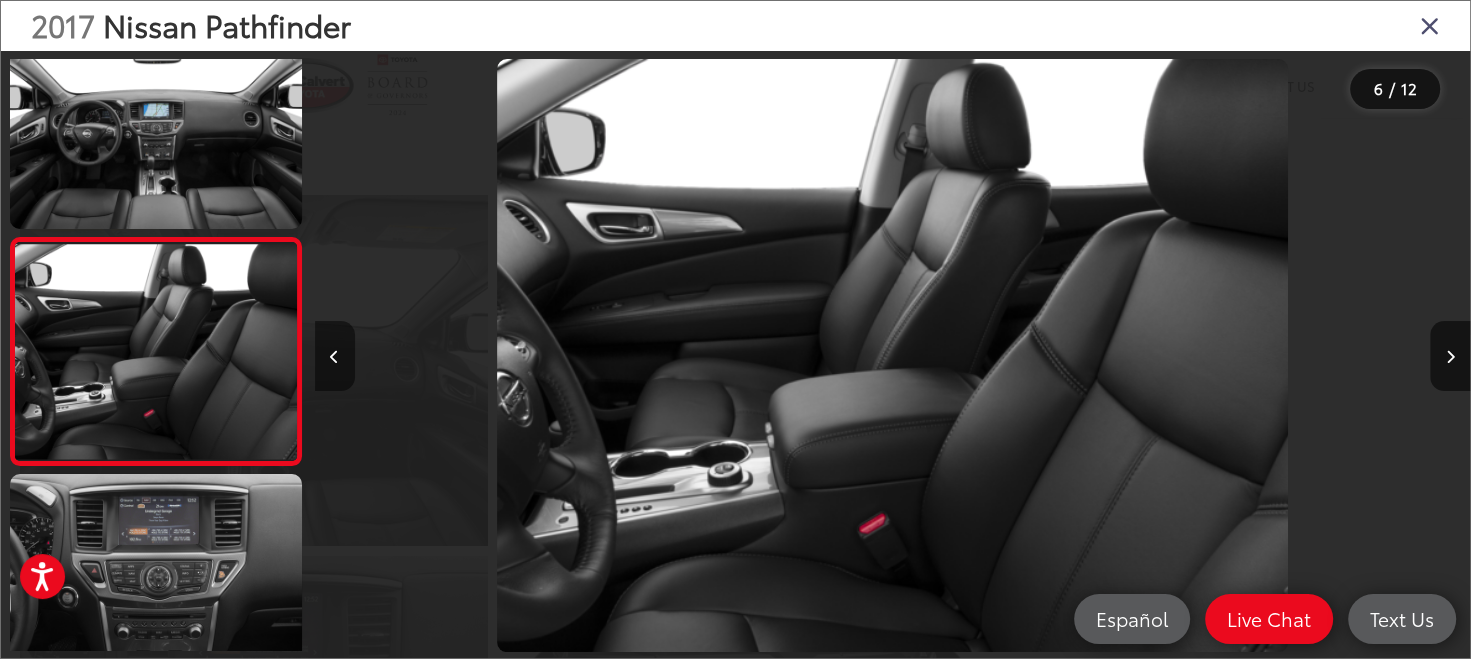scroll, scrollTop: 0, scrollLeft: 5700, axis: horizontal 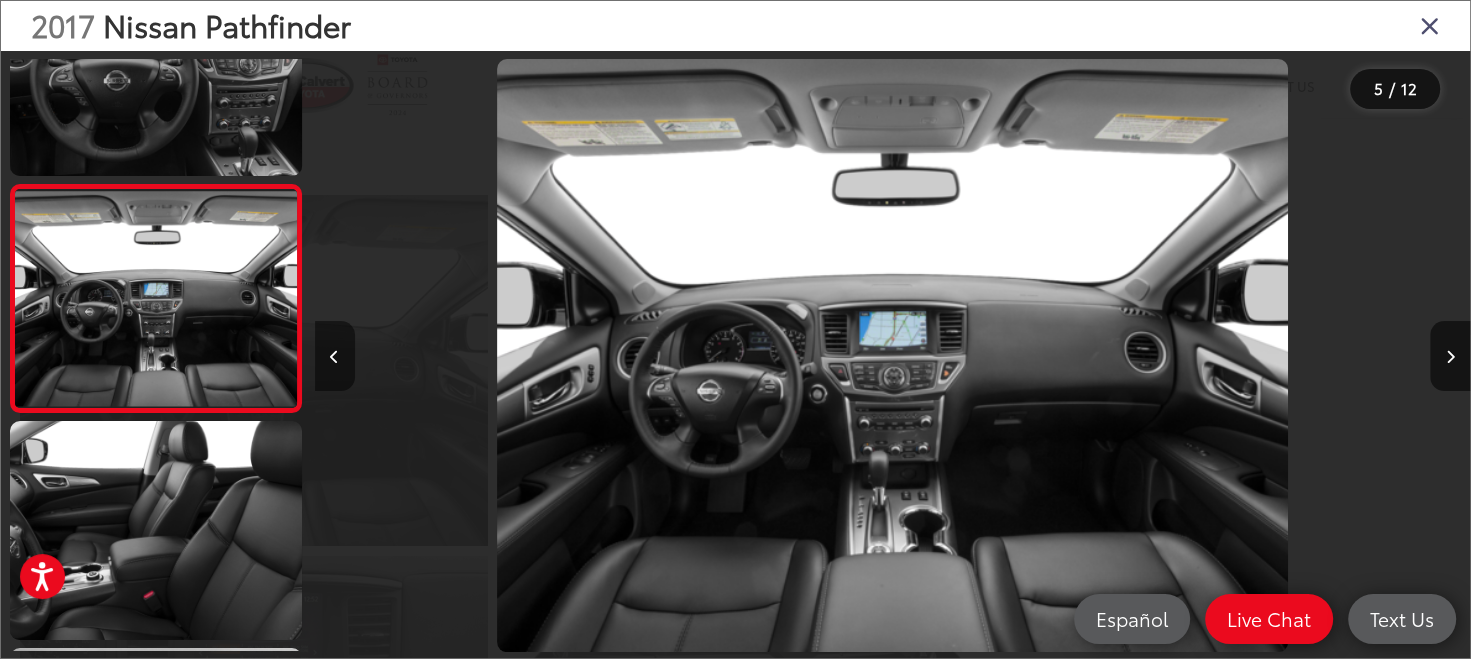 click at bounding box center [335, 356] 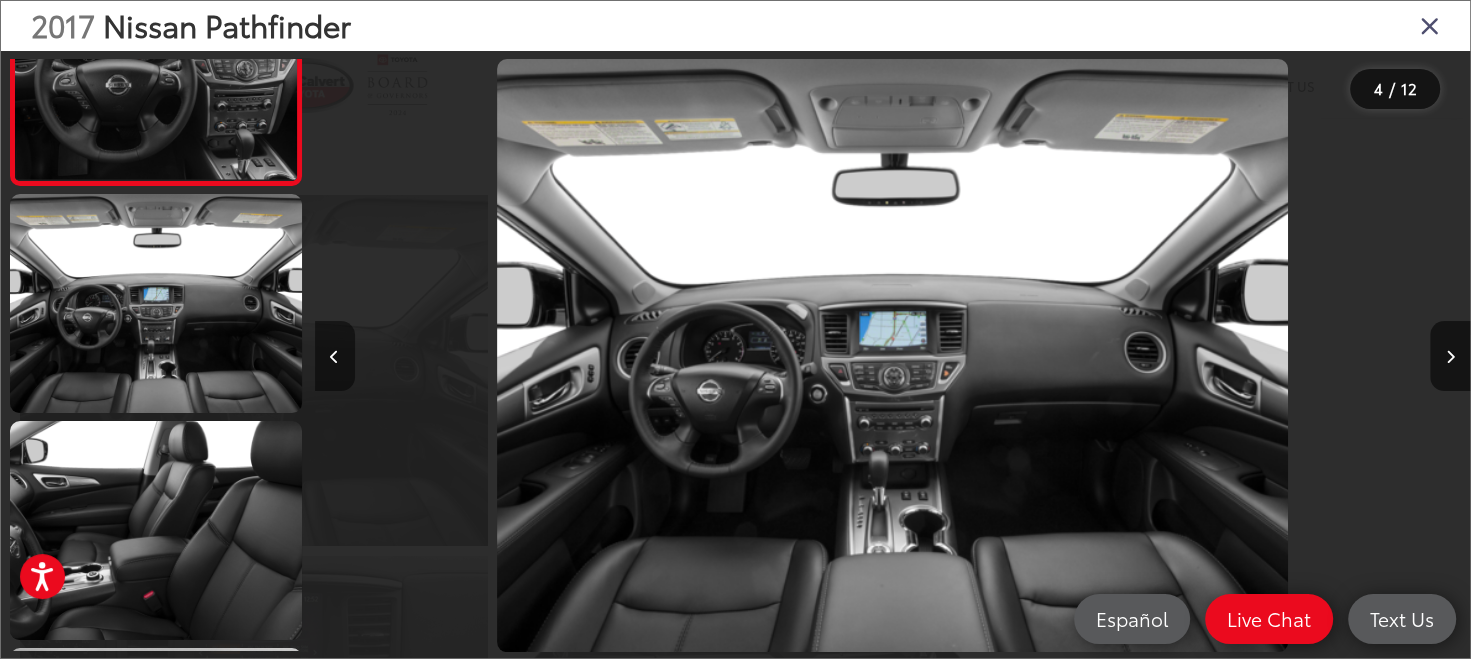 scroll, scrollTop: 748, scrollLeft: 0, axis: vertical 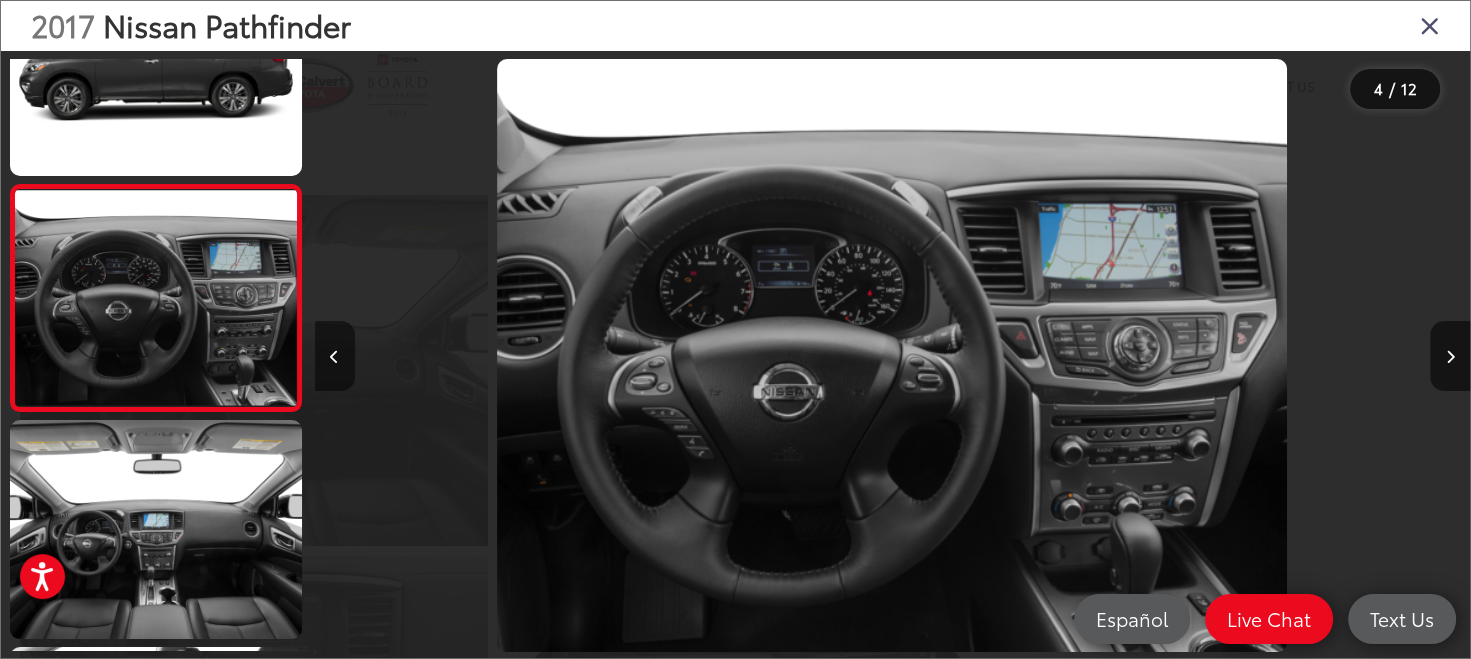 click at bounding box center [335, 356] 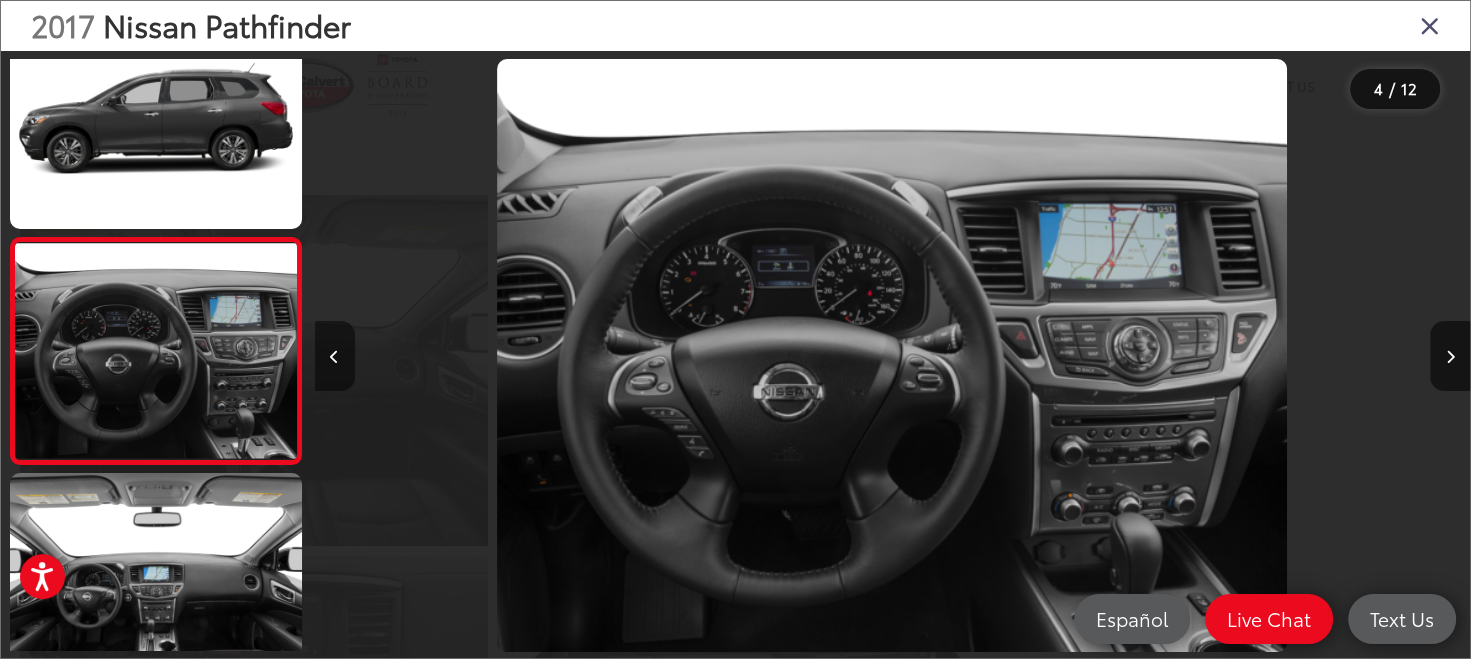 scroll 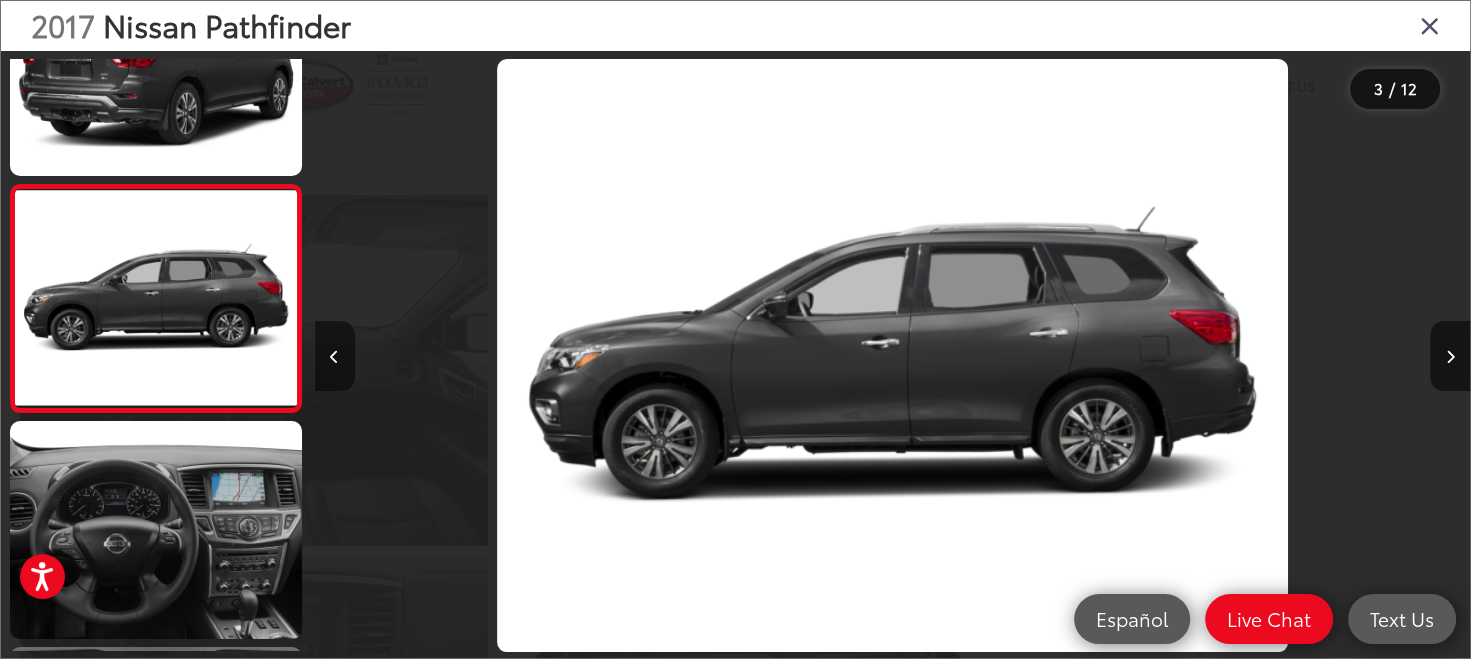click at bounding box center [335, 356] 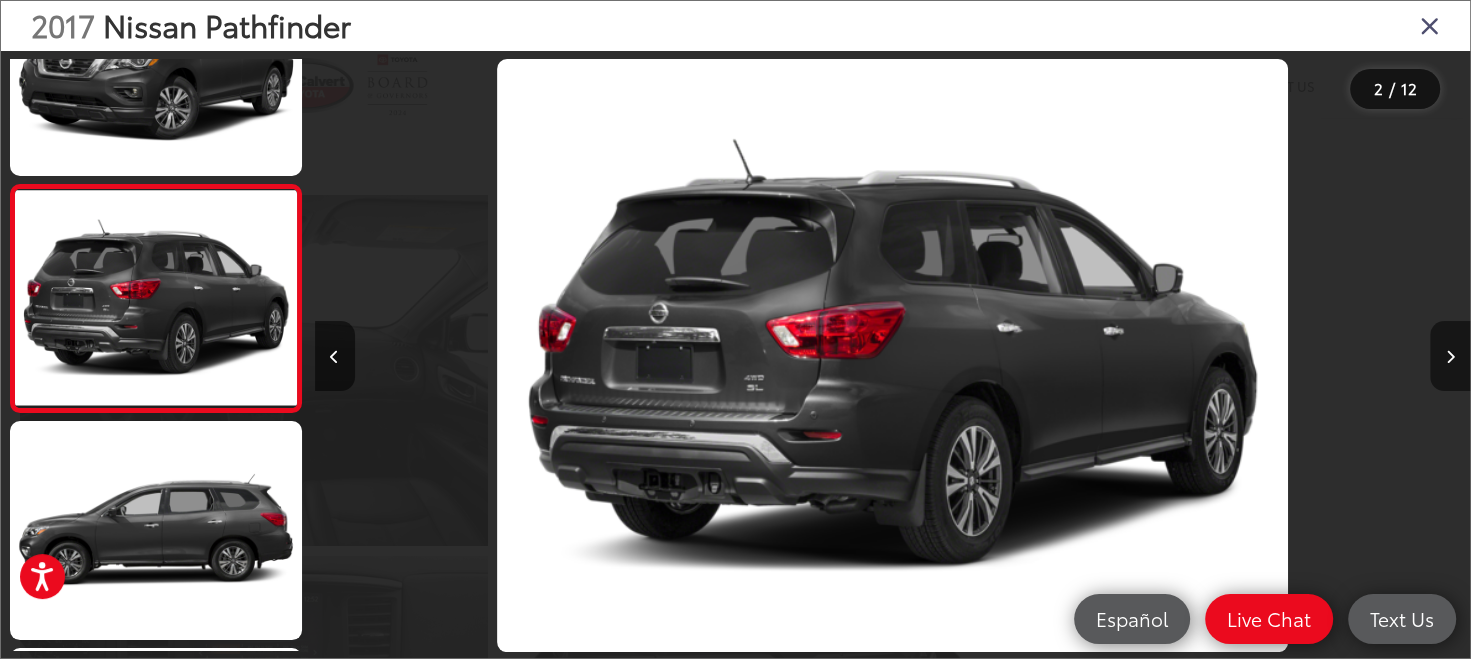 click at bounding box center (1450, 357) 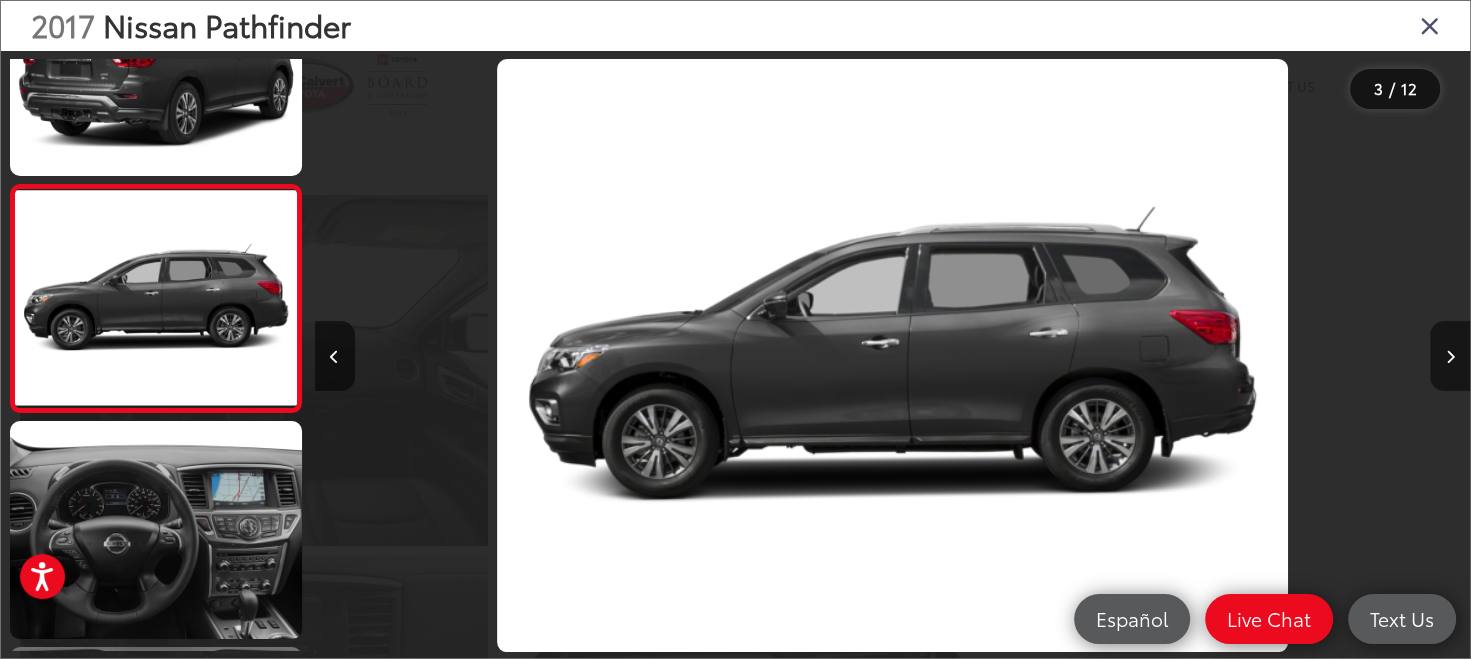 click at bounding box center (1450, 357) 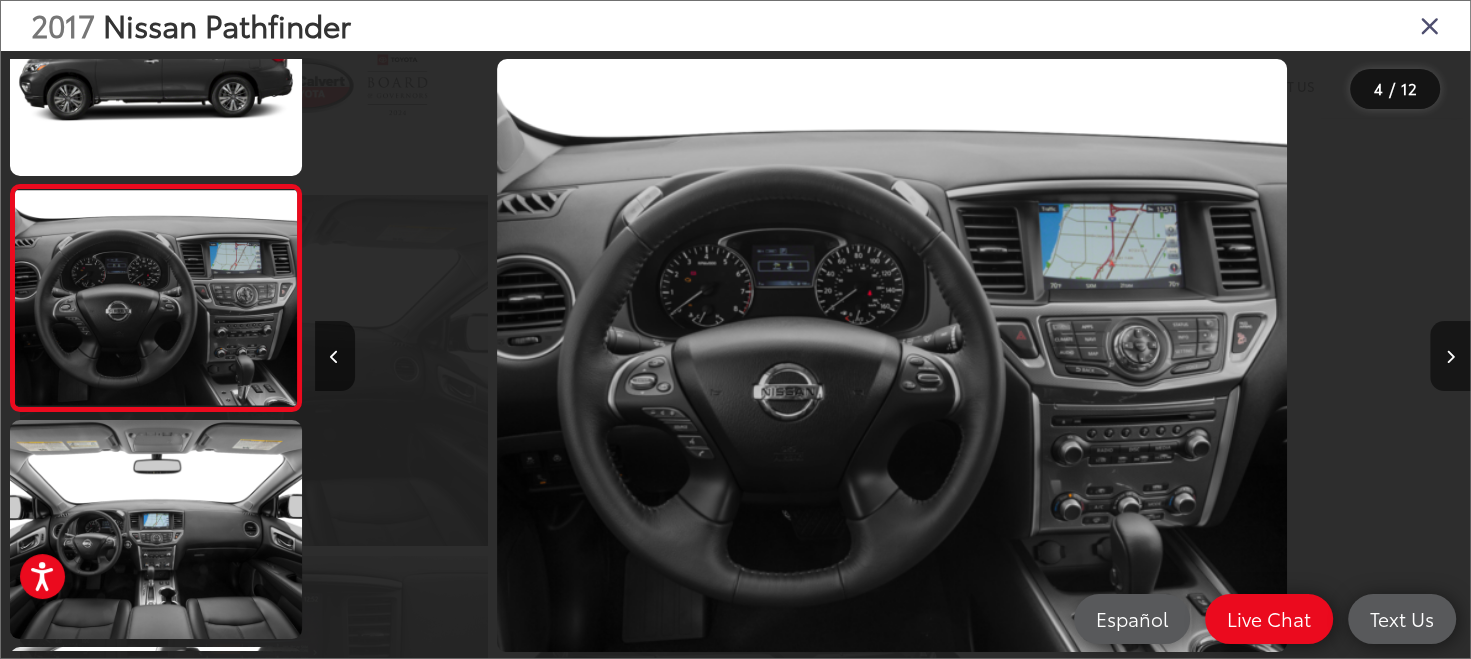 click at bounding box center [1450, 357] 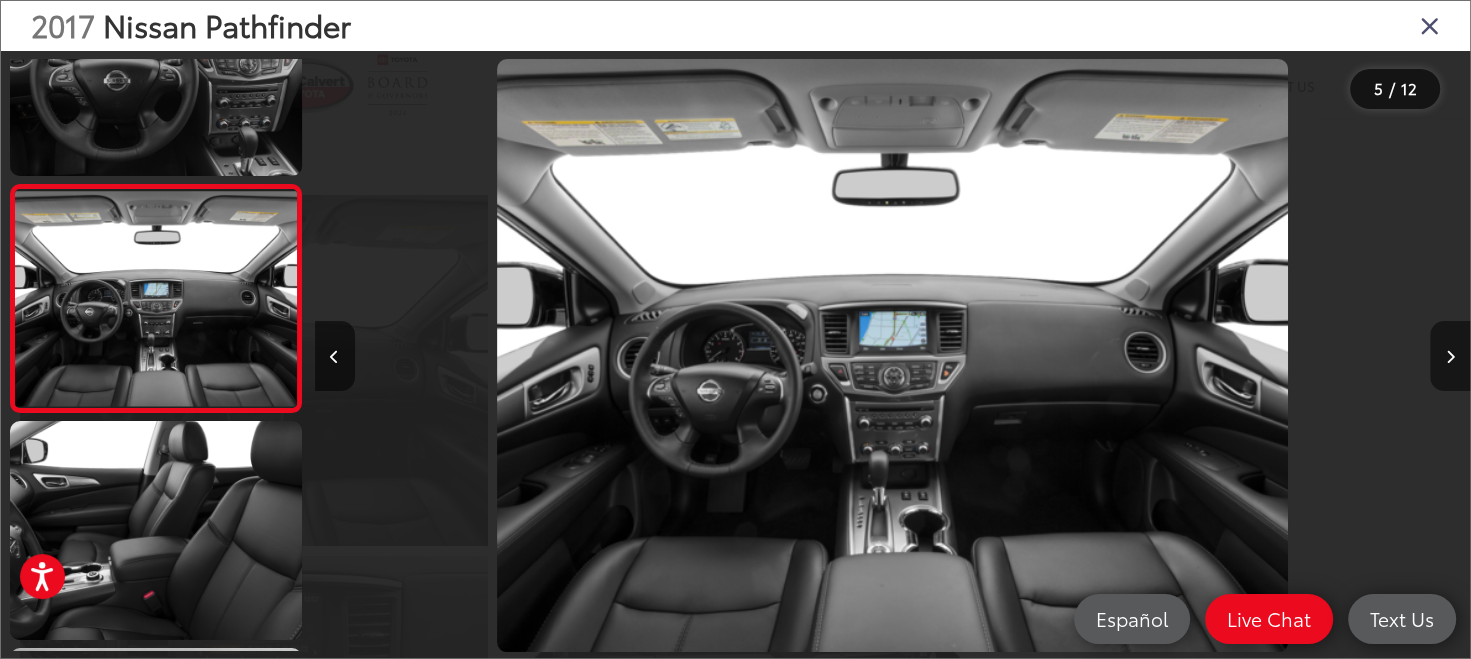 click at bounding box center (1450, 357) 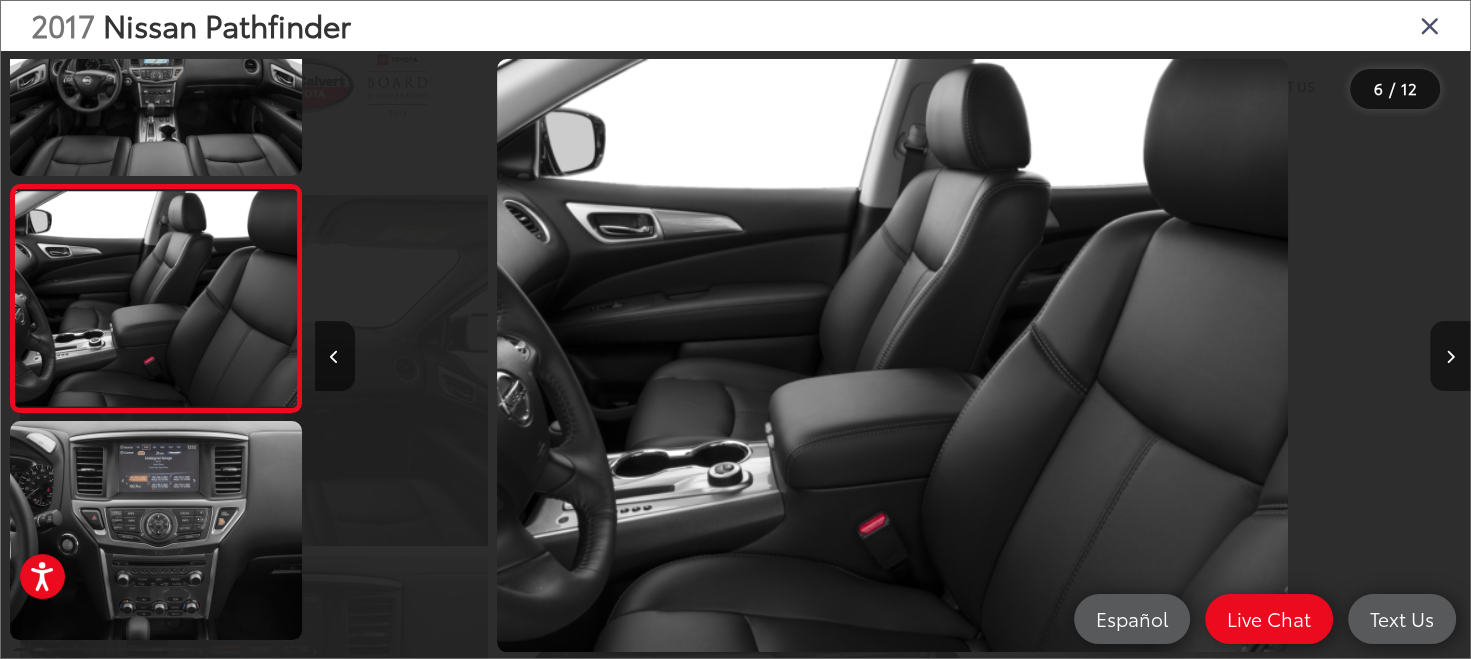 click at bounding box center [1450, 357] 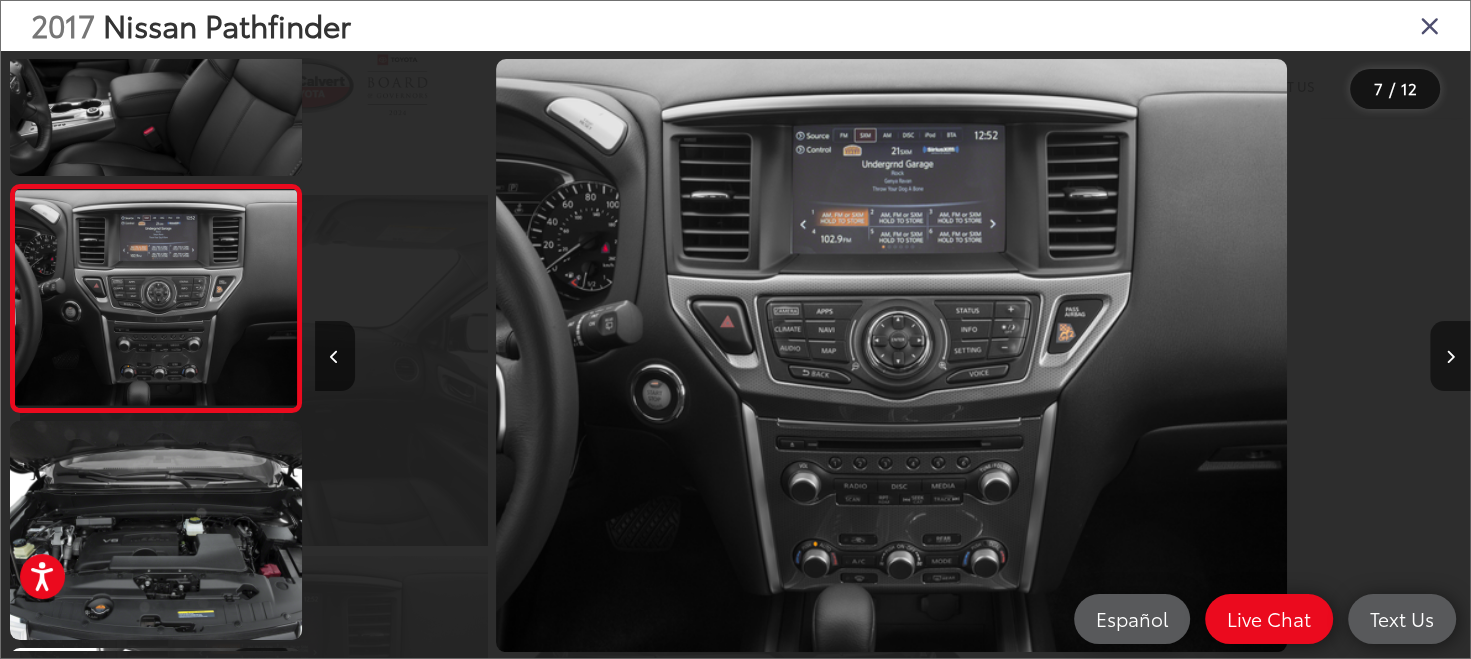 click at bounding box center [1450, 357] 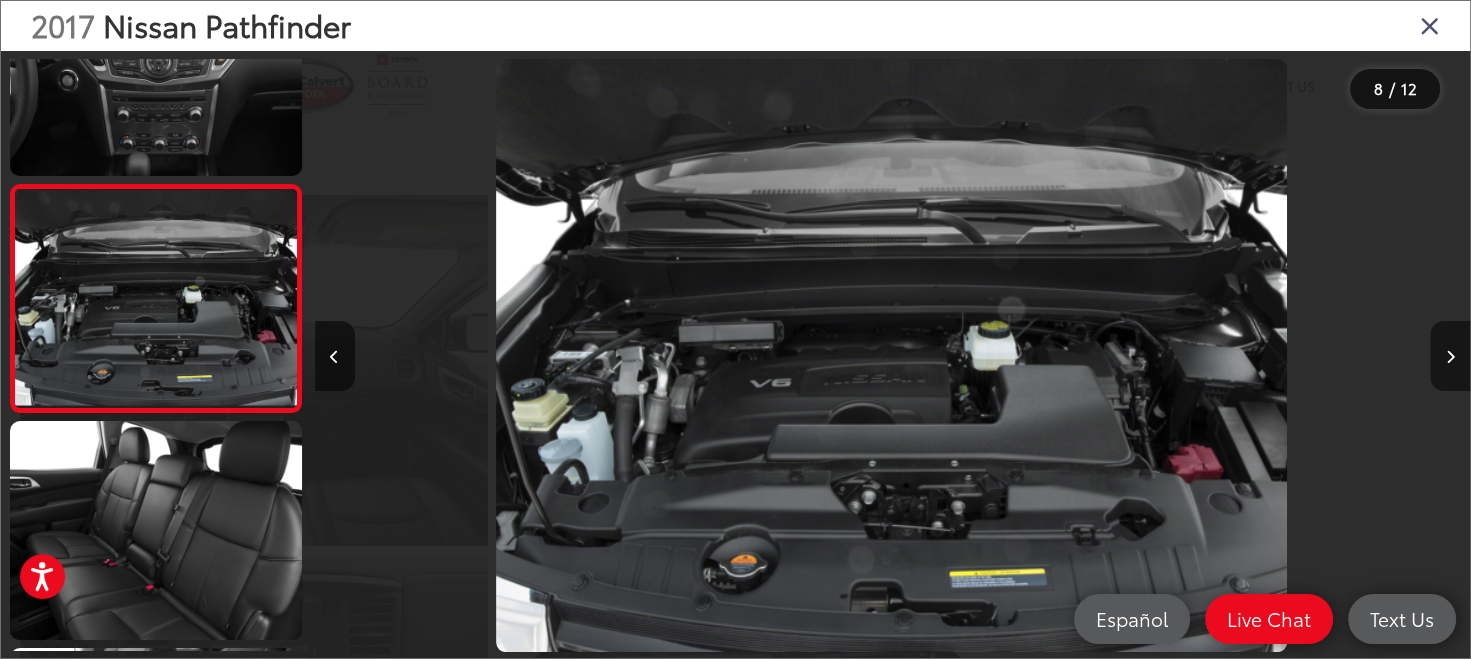 click at bounding box center (1450, 357) 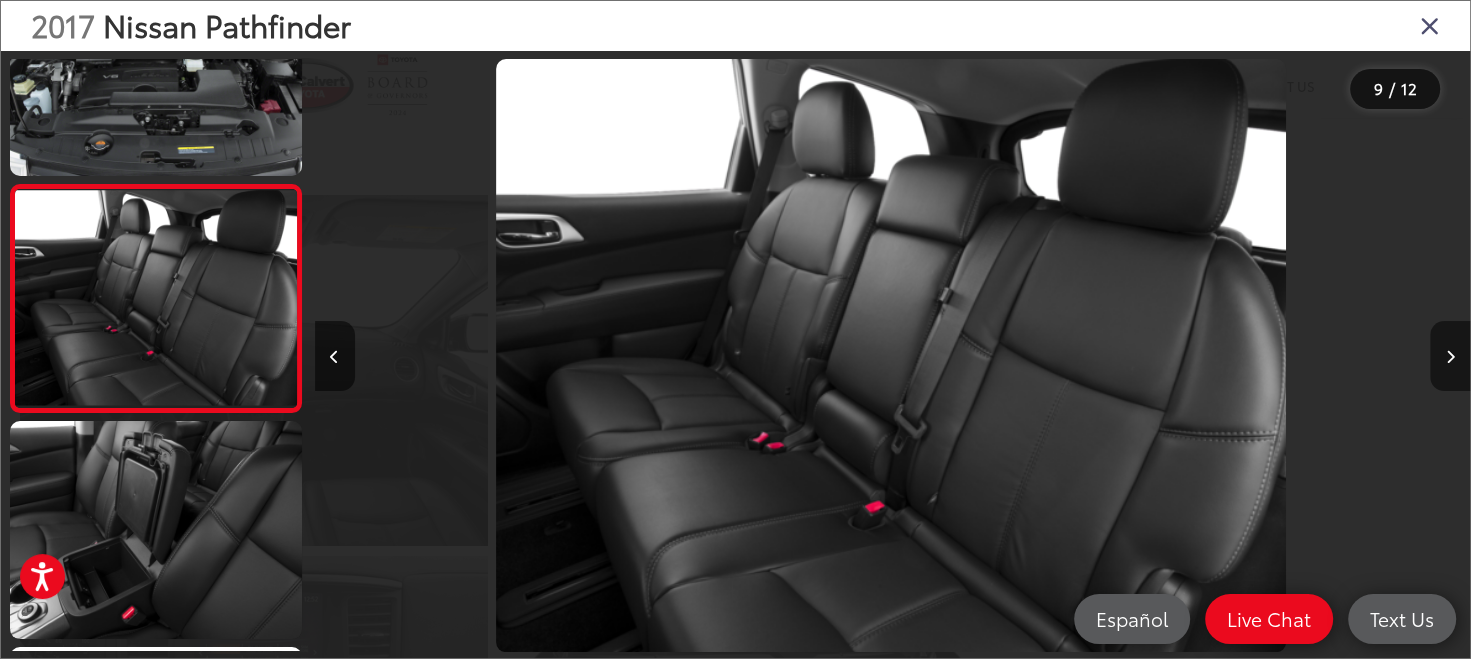 click at bounding box center (1450, 357) 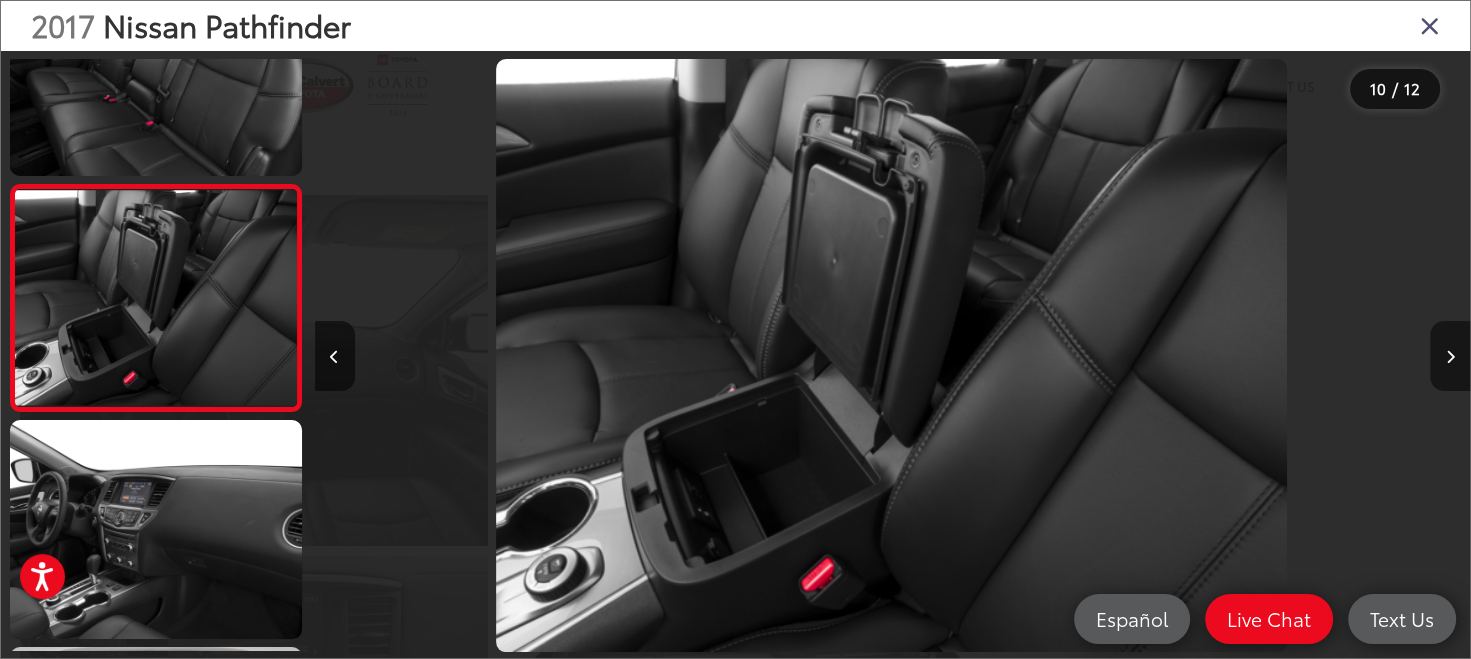 click at bounding box center (1450, 357) 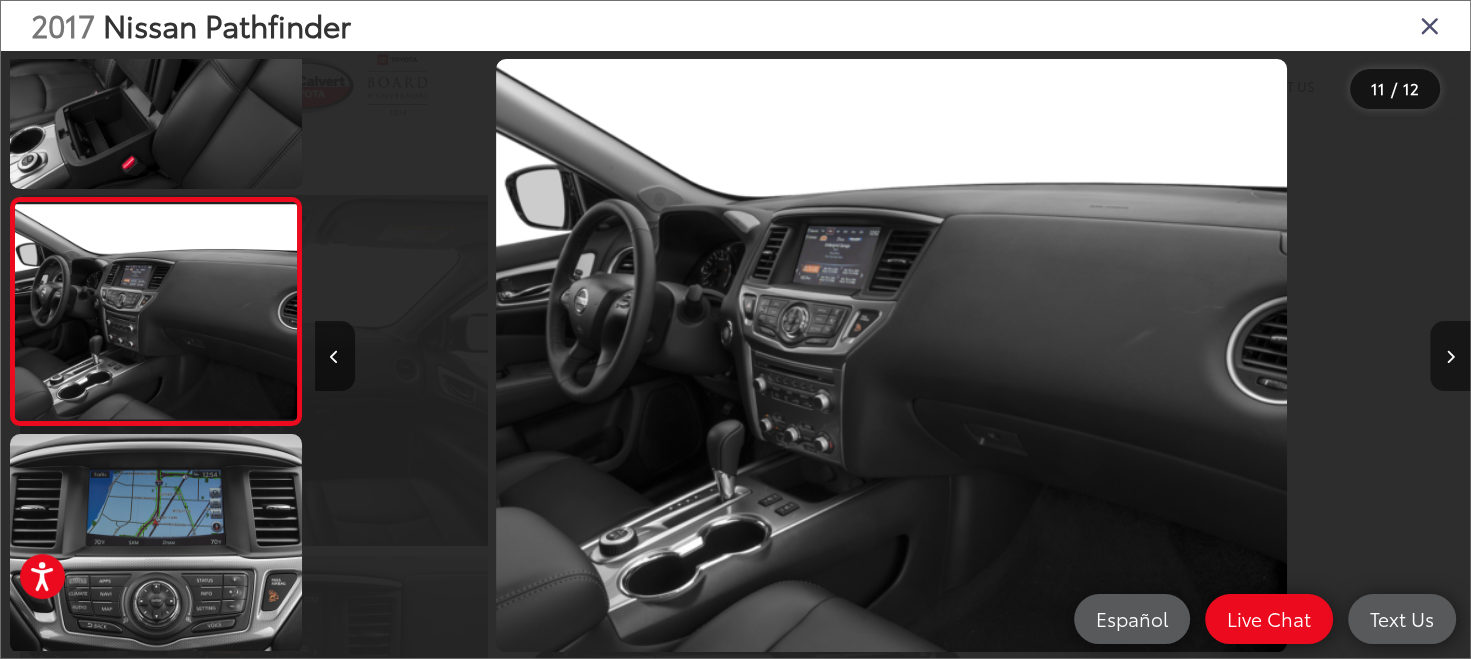click at bounding box center [1450, 357] 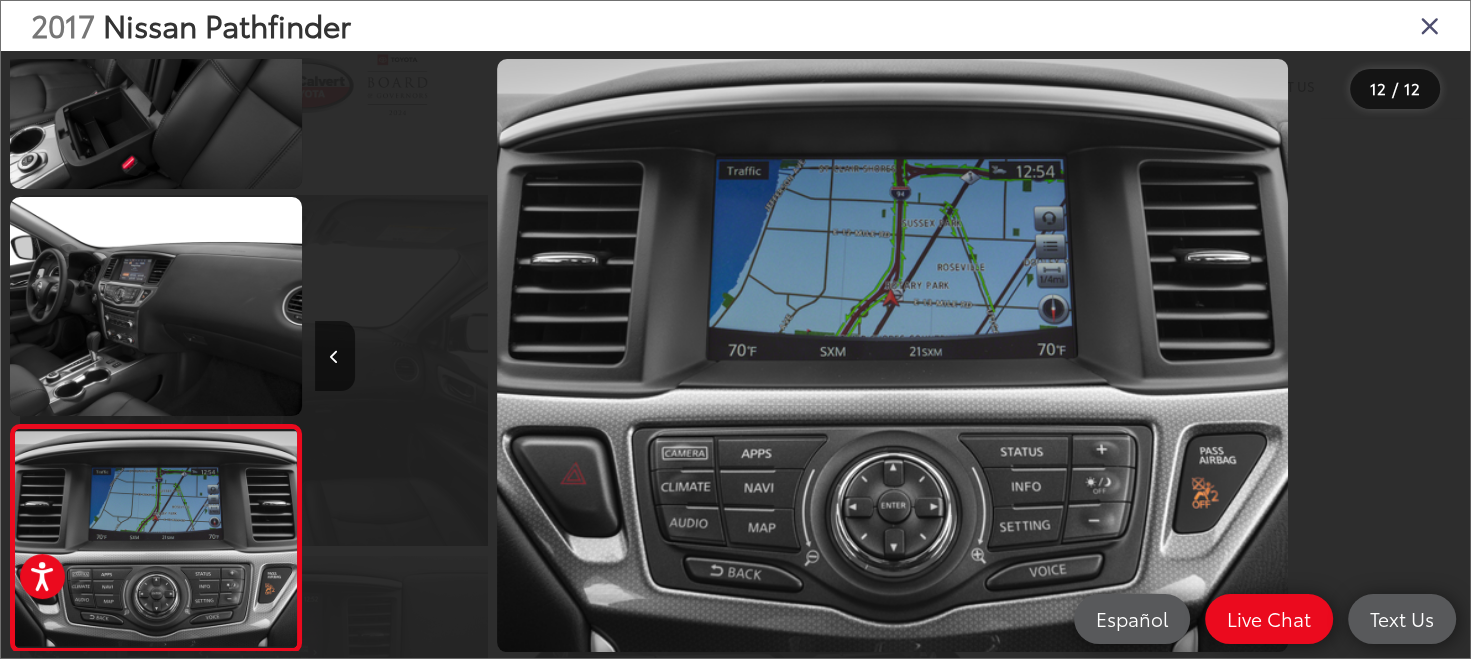 click at bounding box center [1325, 355] 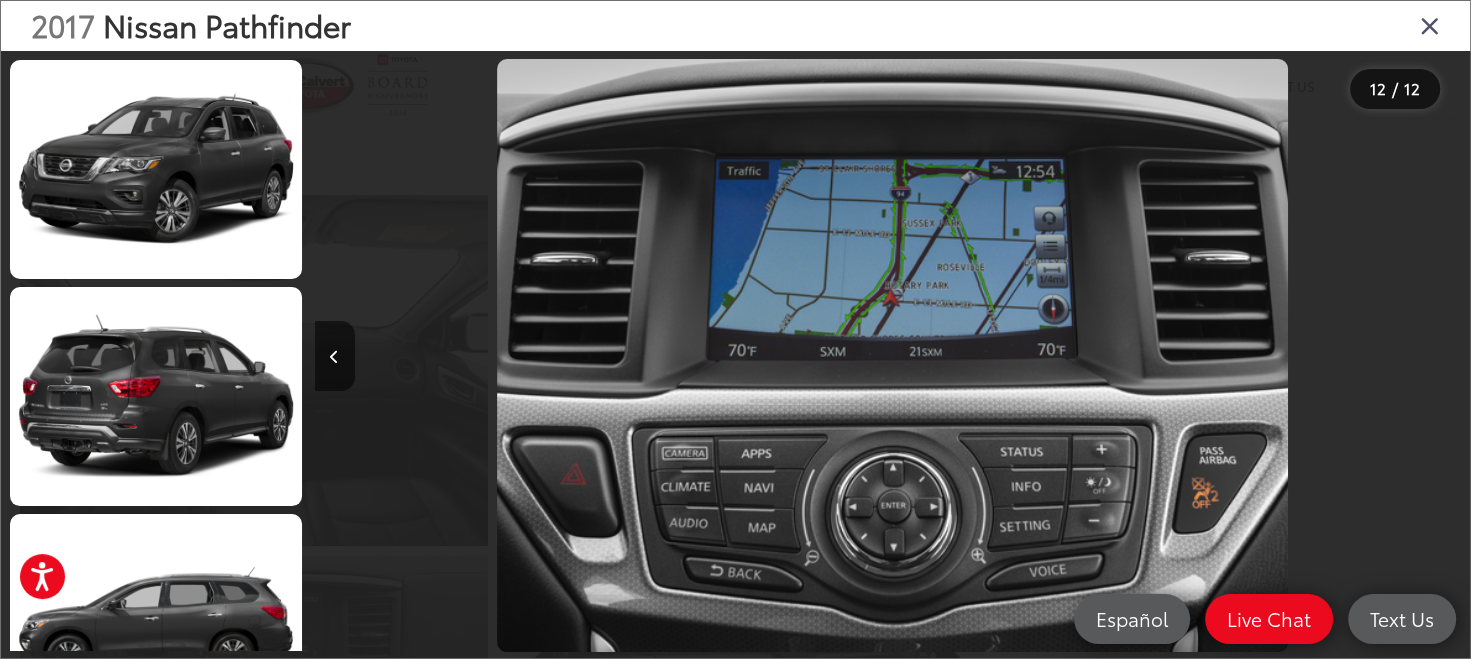 click at bounding box center [1430, 25] 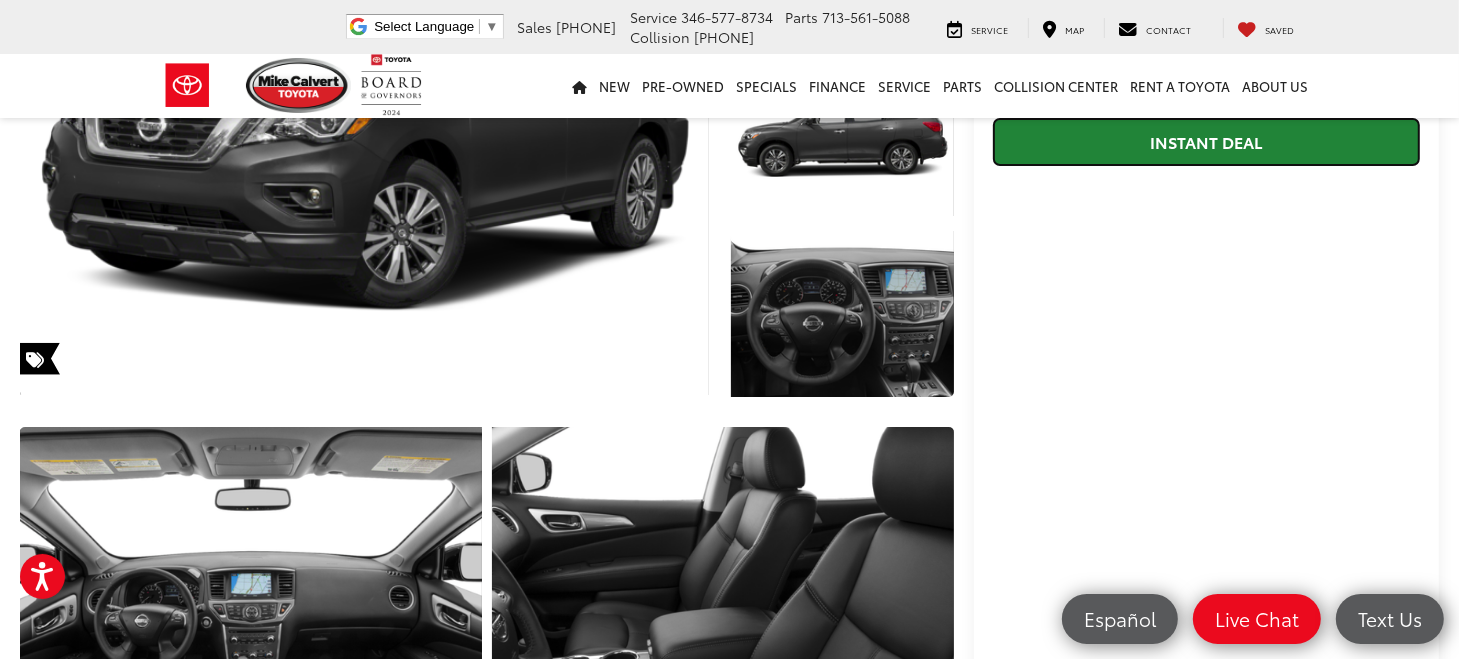 click on "Instant Deal" at bounding box center [1206, 141] 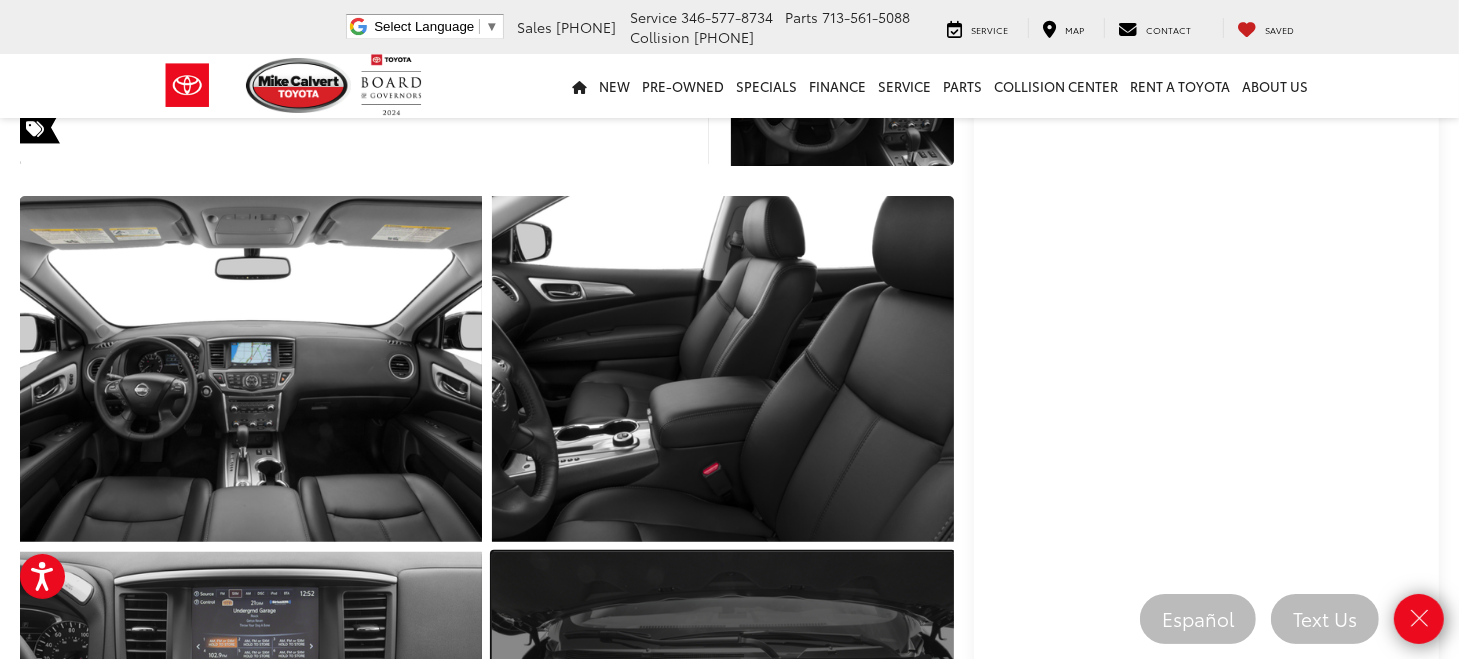 click at bounding box center [723, 725] 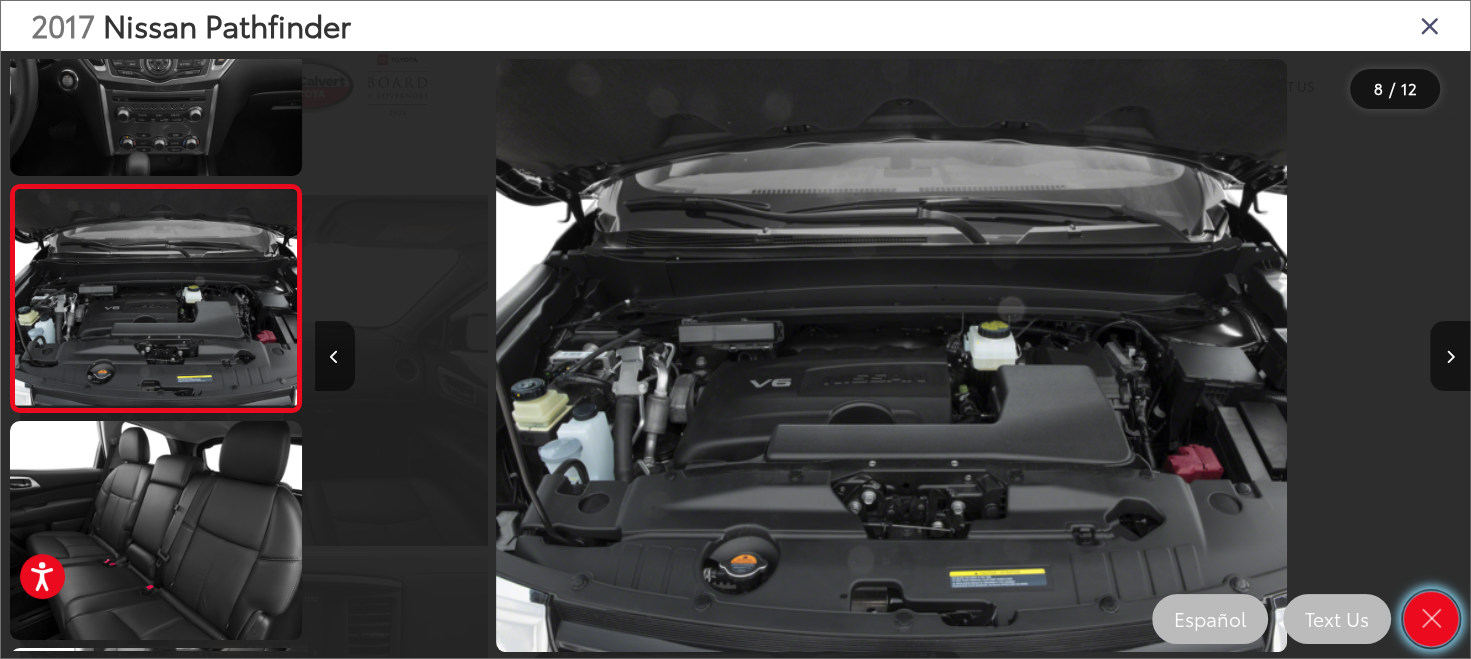 click at bounding box center [1431, 619] 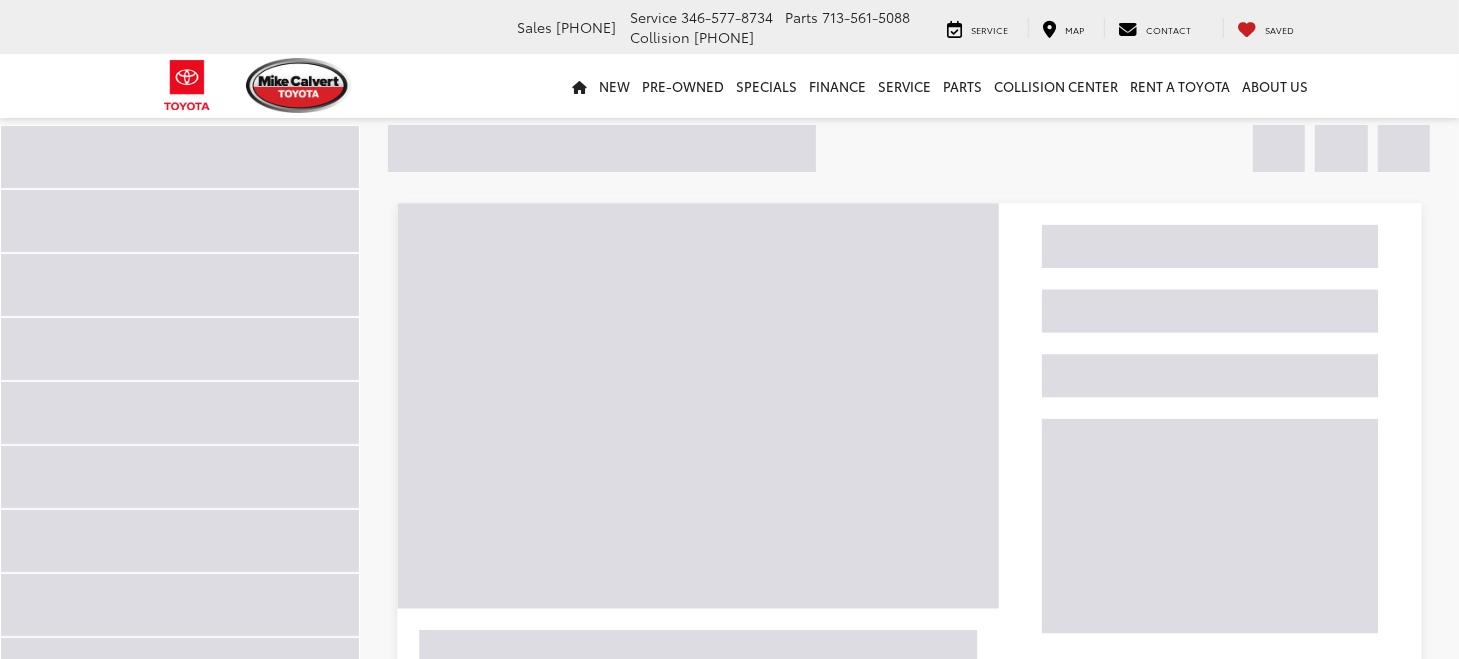 scroll, scrollTop: 236, scrollLeft: 0, axis: vertical 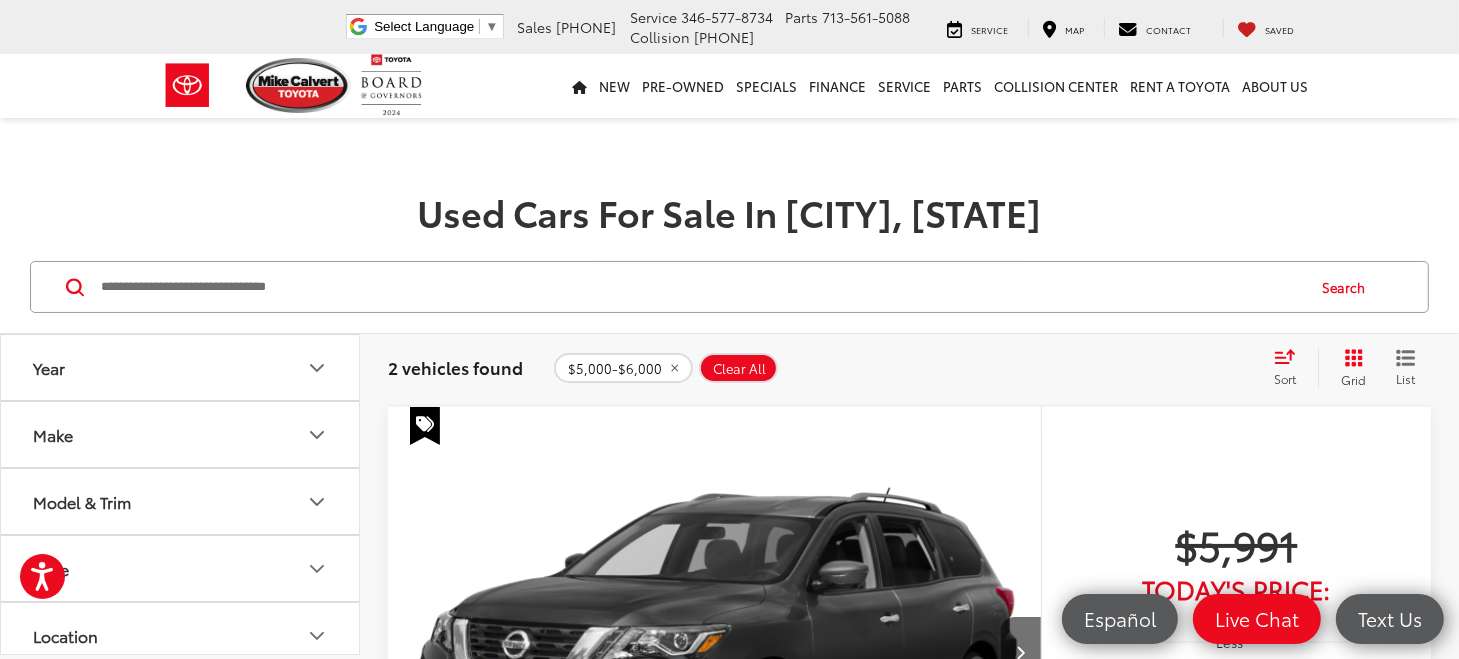 click at bounding box center (425, 423) 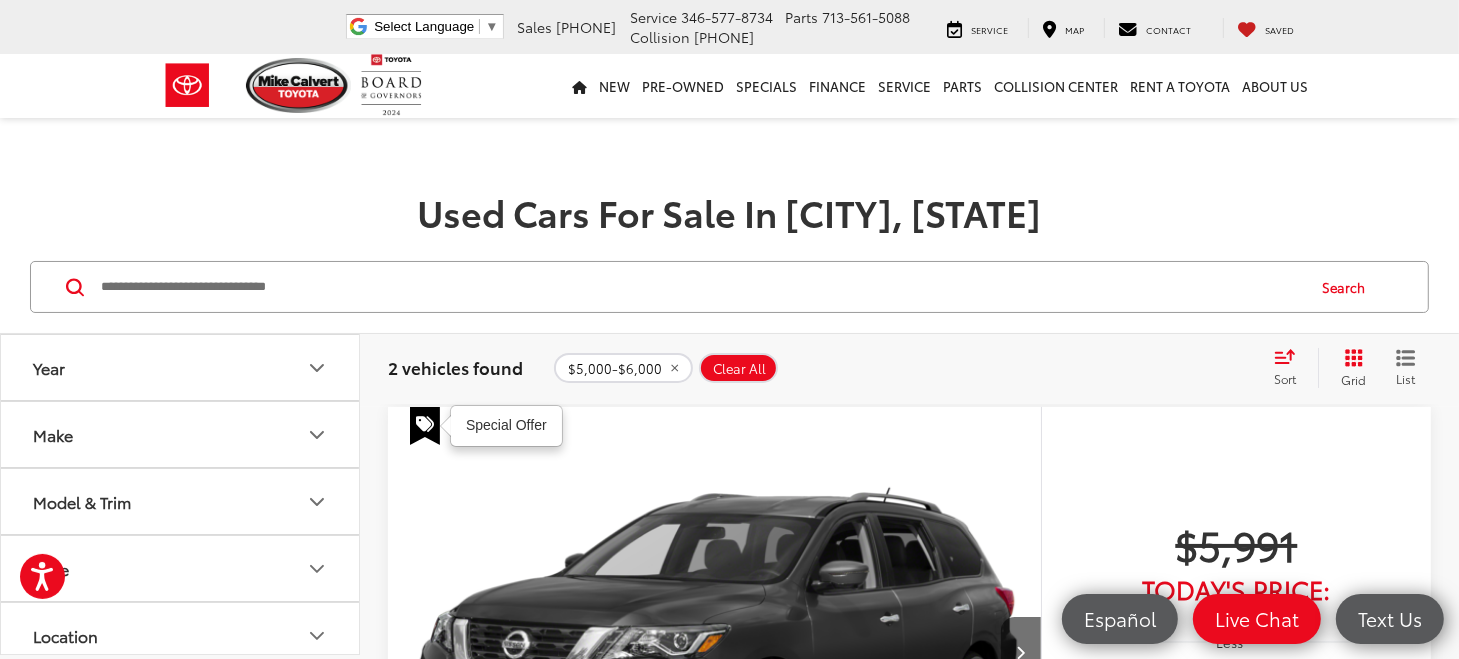 click at bounding box center [425, 423] 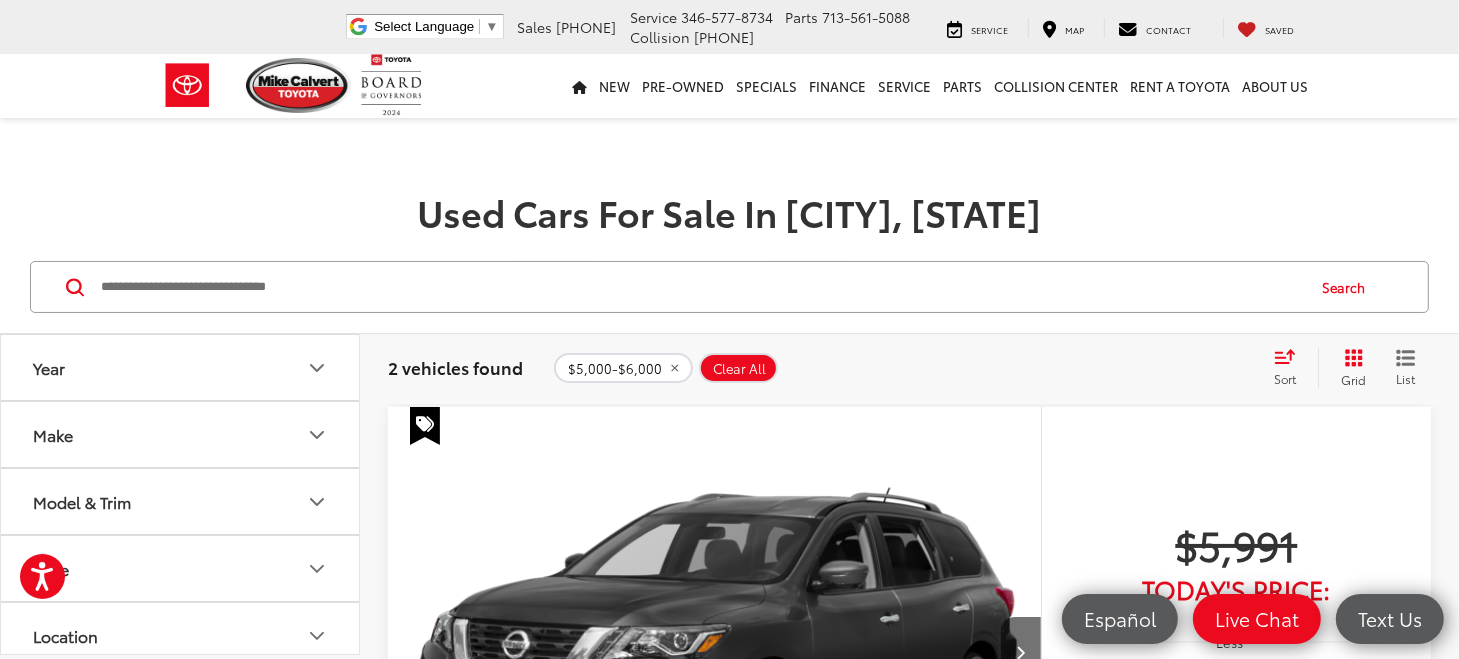 click at bounding box center (425, 423) 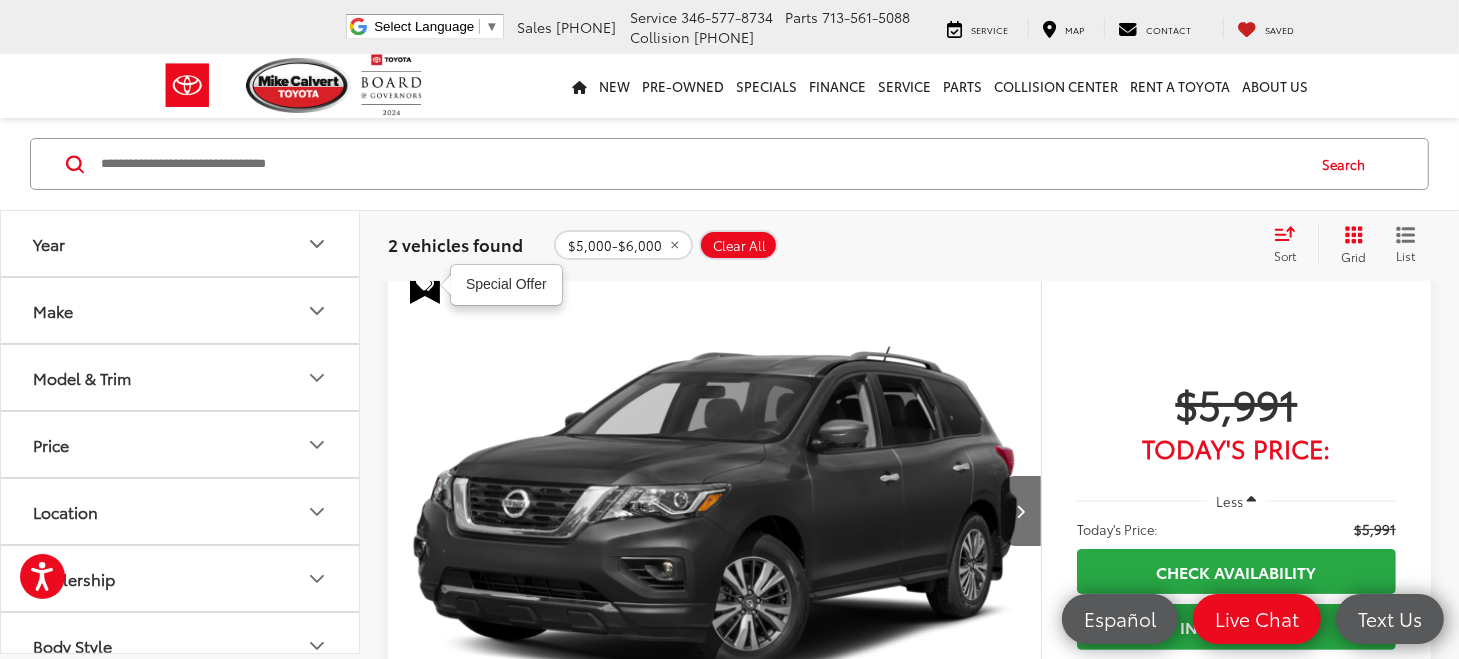 scroll, scrollTop: 160, scrollLeft: 0, axis: vertical 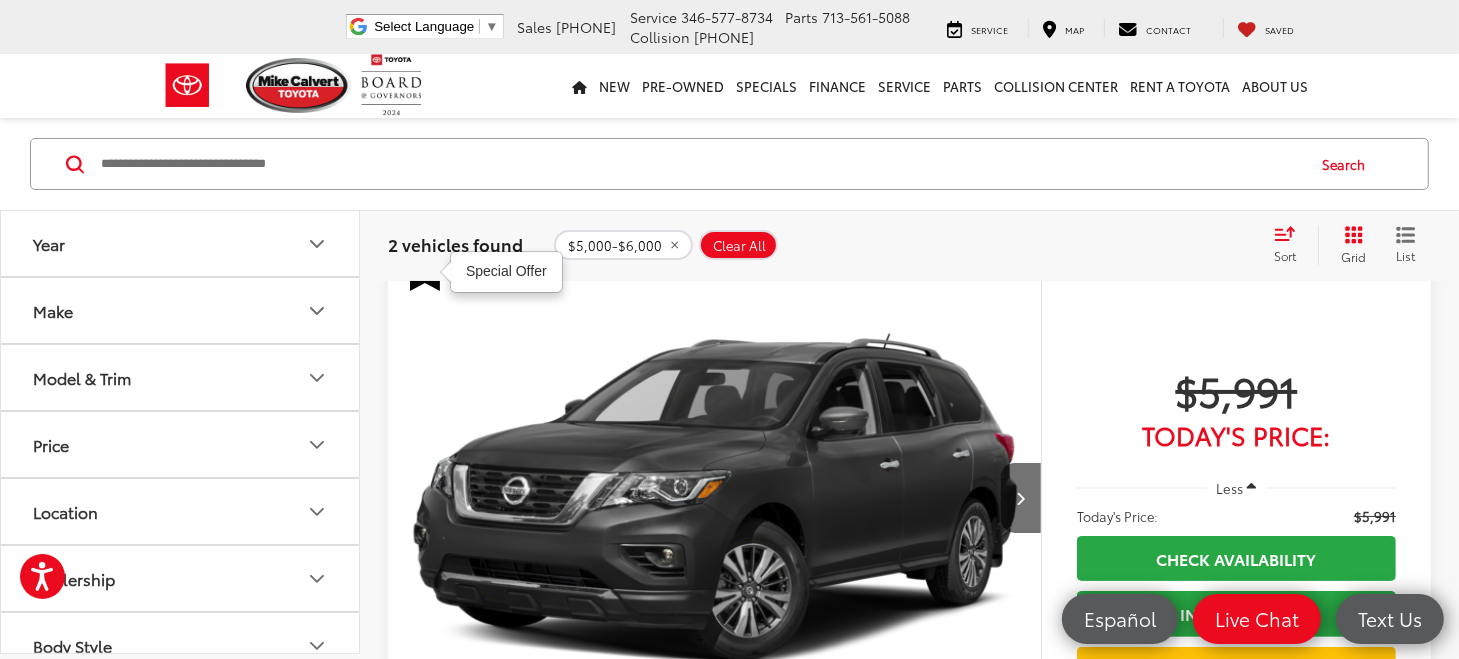 click at bounding box center [715, 499] 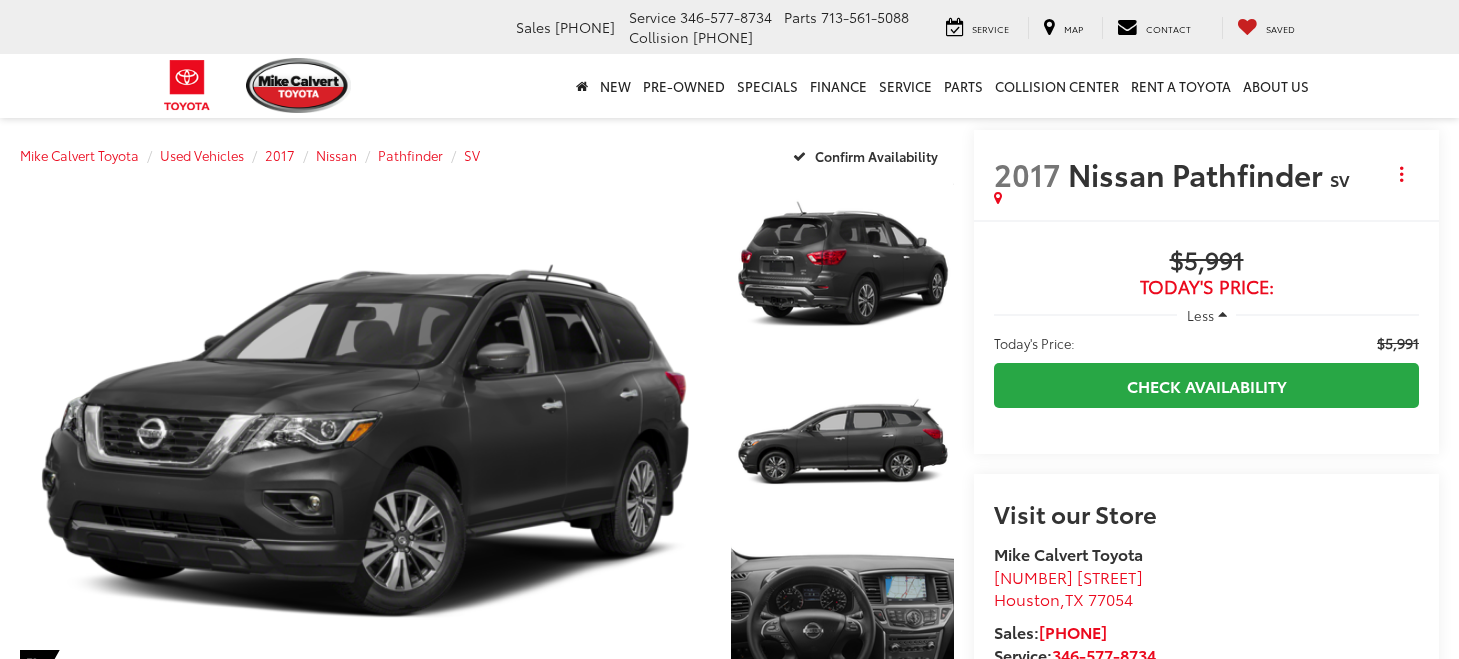 scroll, scrollTop: 0, scrollLeft: 0, axis: both 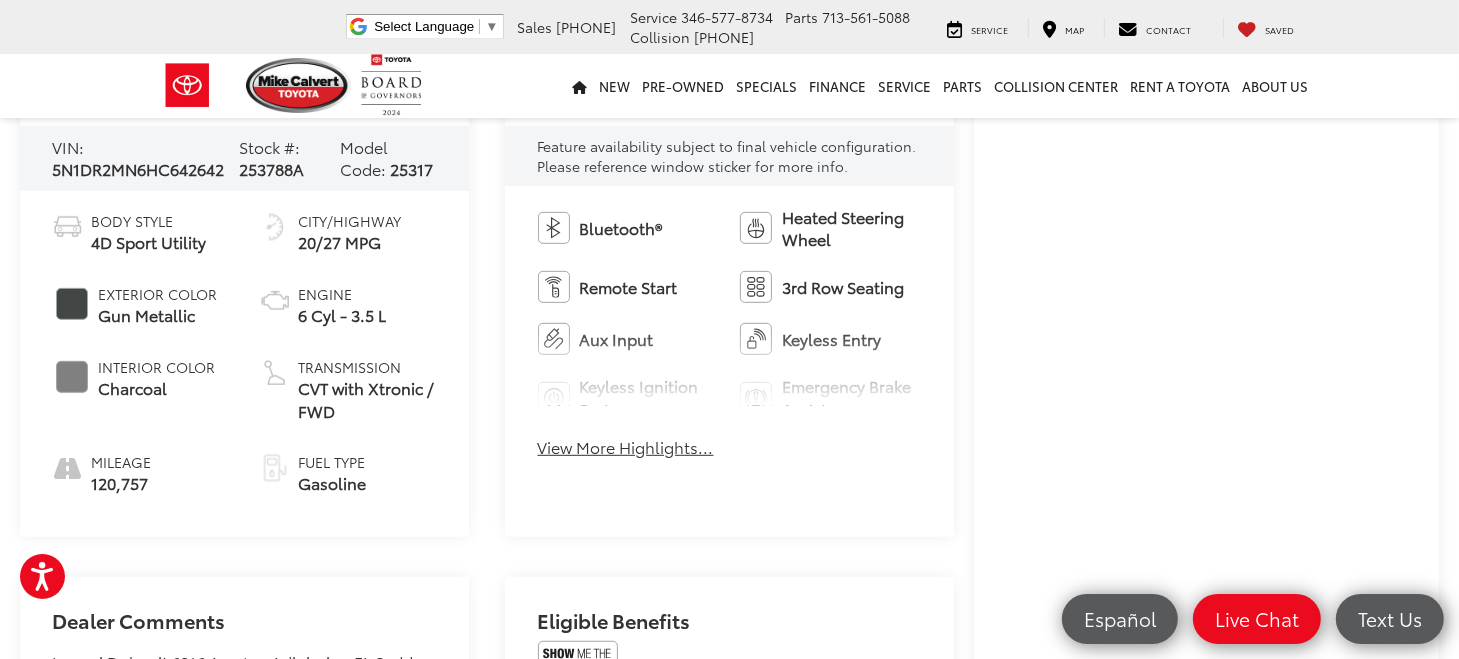click on "View More Highlights..." at bounding box center [626, 447] 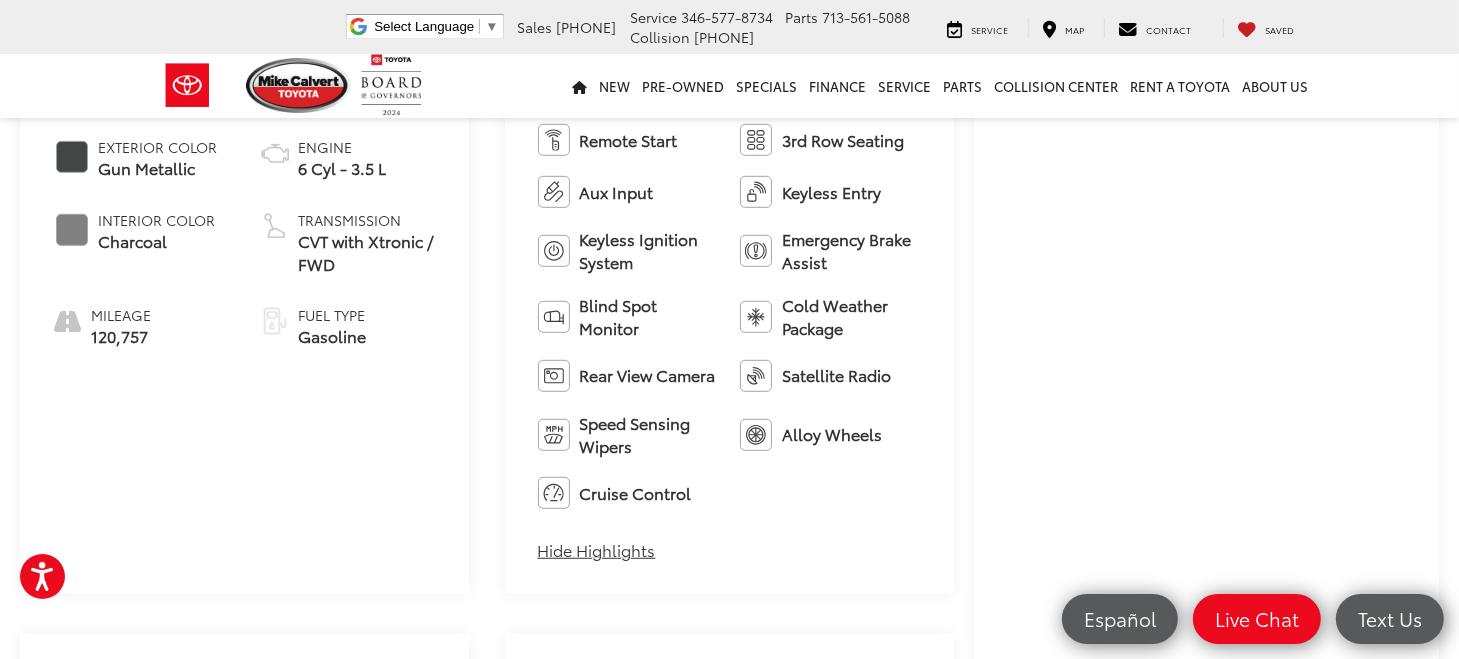 scroll, scrollTop: 923, scrollLeft: 0, axis: vertical 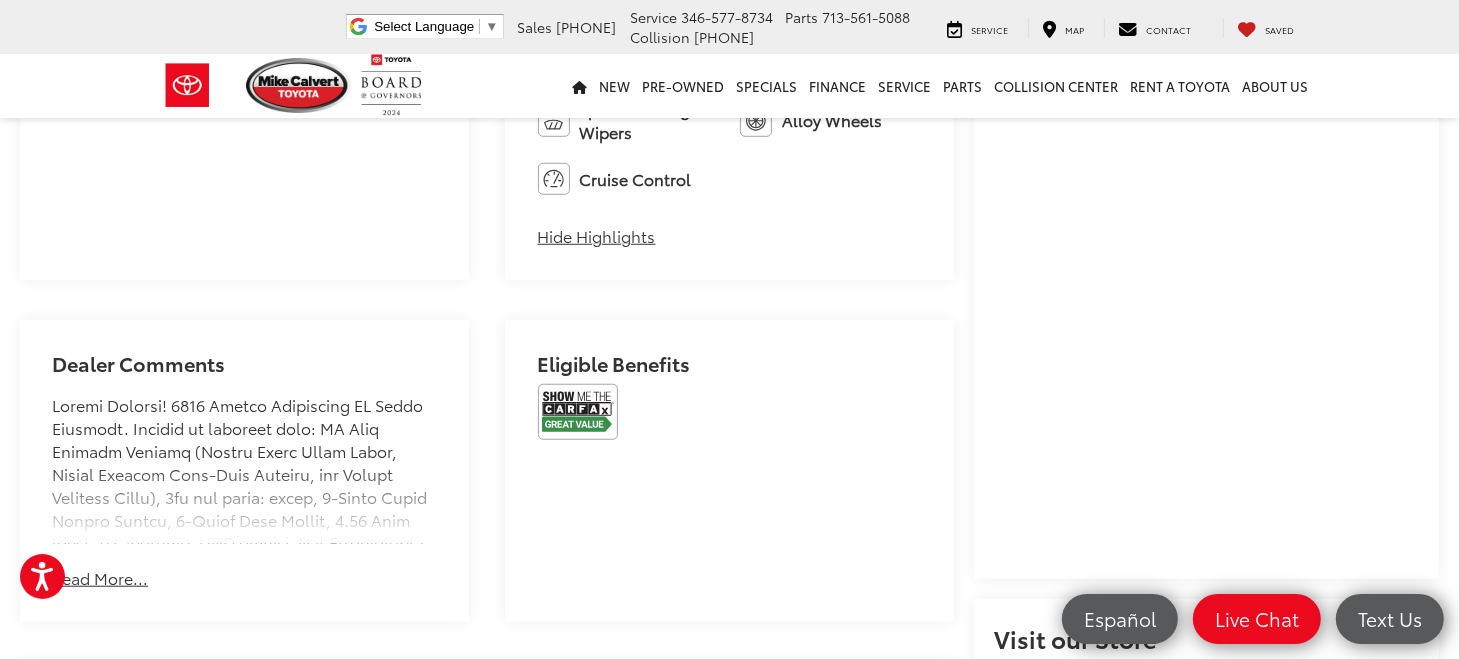 click on "Read More..." at bounding box center (100, 578) 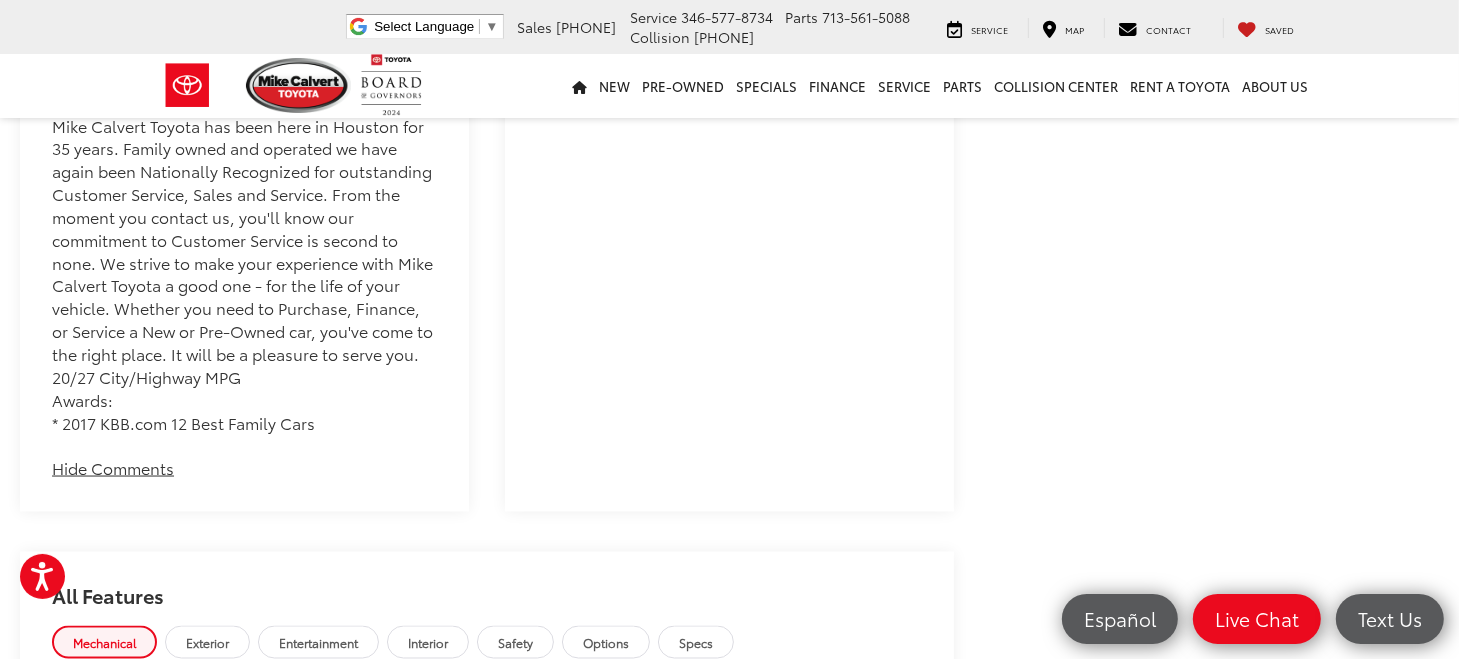 scroll, scrollTop: 2461, scrollLeft: 0, axis: vertical 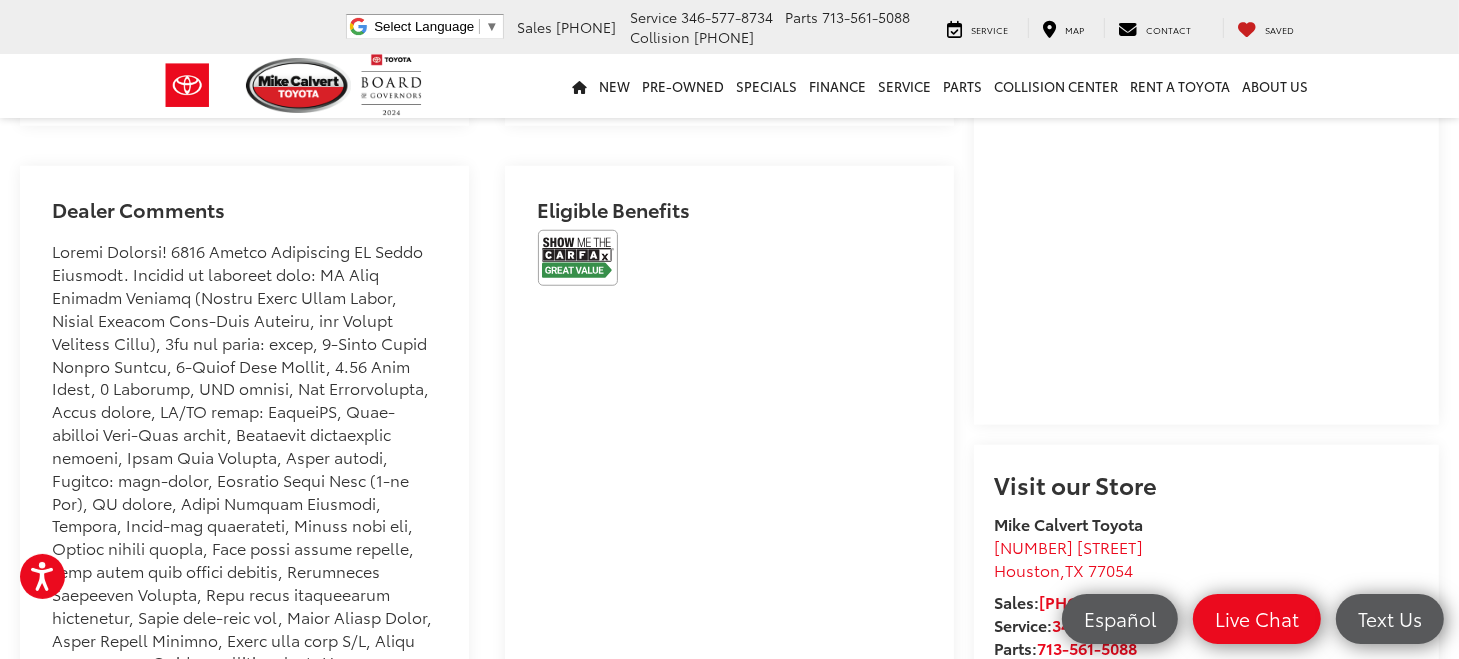 click on "Dealer Comments
Mike Calvert Toyota has been here in Houston for 35 years. Family owned and operated we have again been Nationally Recognized for outstanding Customer Service, Sales and Service. From the moment you contact us, you'll know our commitment to Customer Service is second to none. We strive to make your experience with Mike Calvert Toyota a good one - for the life of your vehicle. Whether you need to Purchase, Finance, or Service a New or Pre-Owned car, you've come to the right place. It will be a pleasure to serve you. 20/27 City/Highway MPG Awards:  * 2017 KBB.com 12 Best Family Cars
Read More...
Hide Comments" at bounding box center [244, 893] 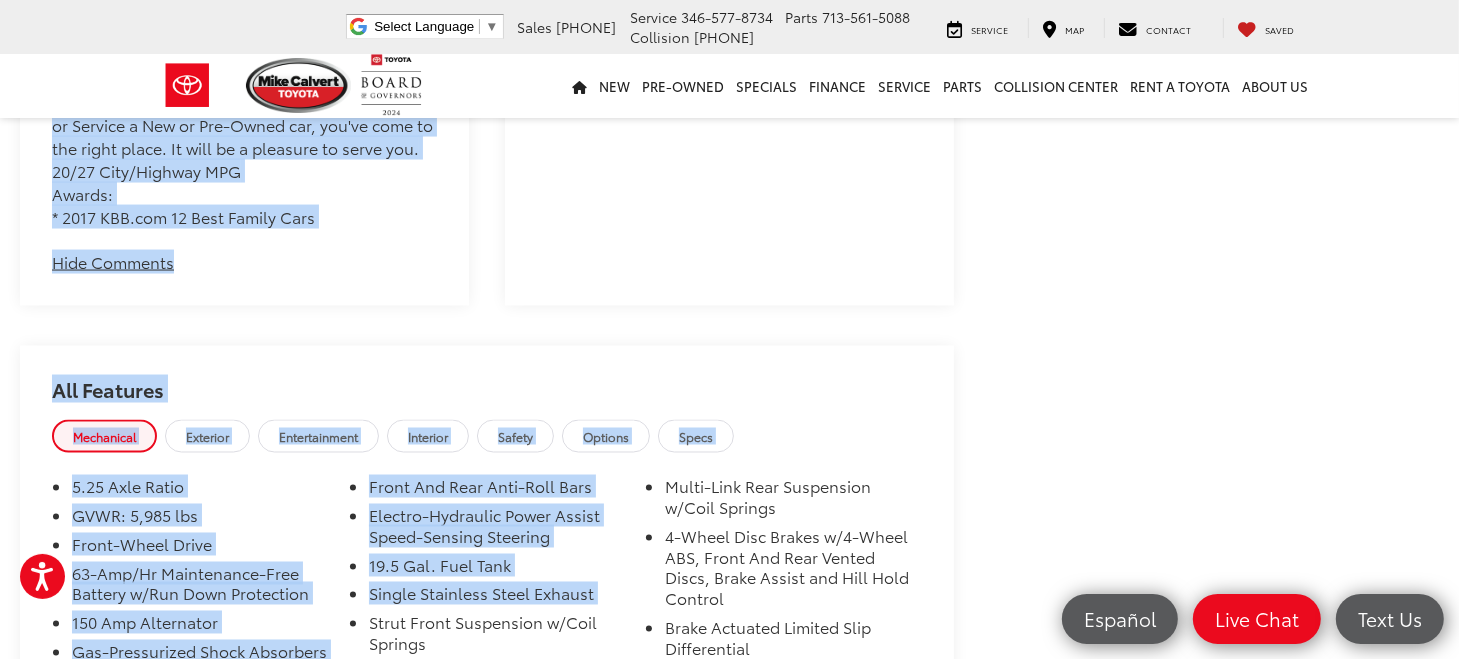 scroll, scrollTop: 2939, scrollLeft: 0, axis: vertical 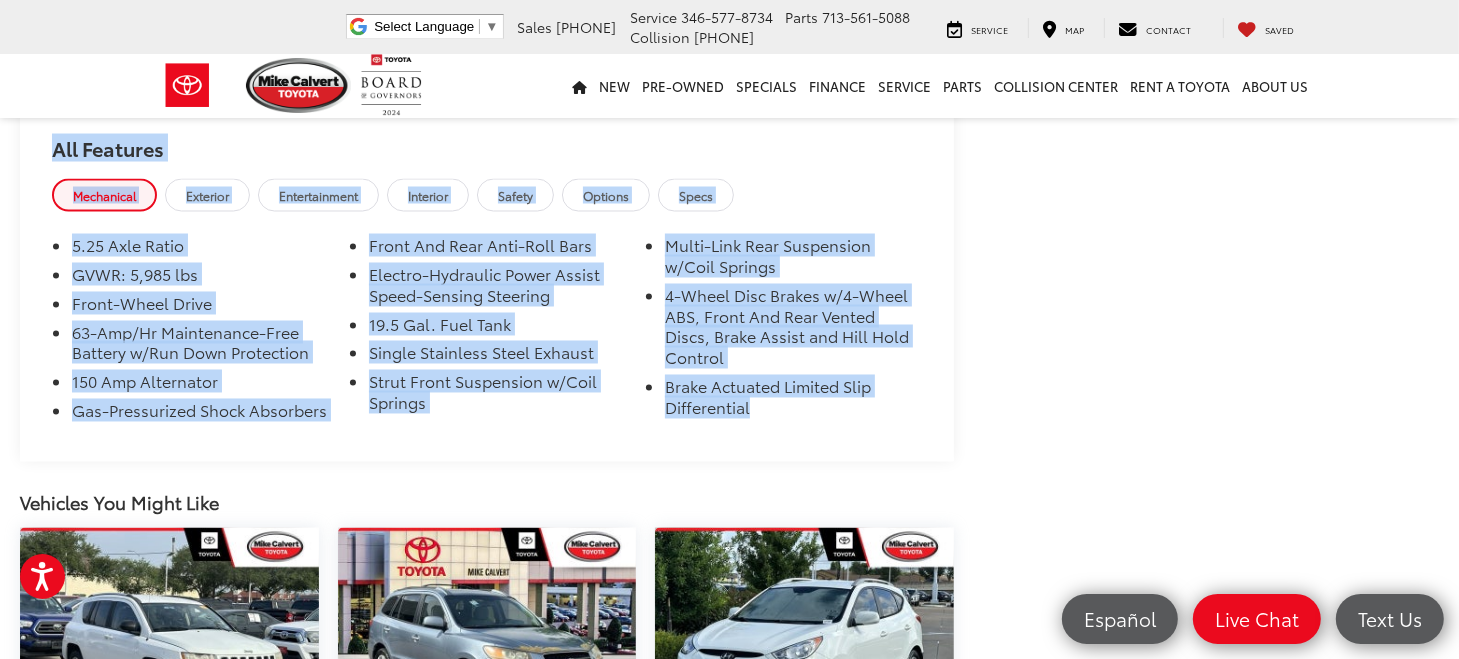 drag, startPoint x: 55, startPoint y: 207, endPoint x: 833, endPoint y: 435, distance: 810.72064 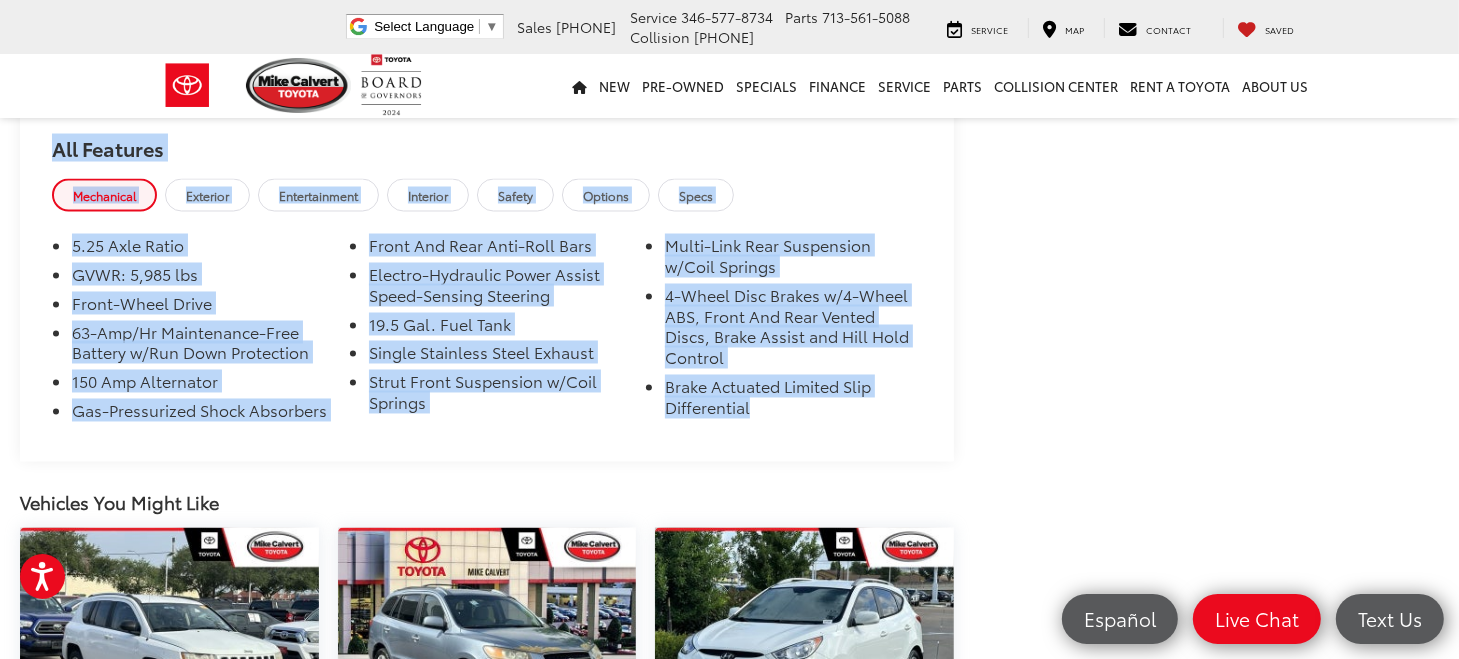 copy on "Dealer Comments
Recent Arrival! 2017 Nissan Pathfinder SV Fully Serviced. Vehicle is equipped with: SV Cold Weather Package (Heated Front Cloth Seats, Heated Outside Rear-View Mirrors, and Heated Steering Wheel), 3rd row seats: bench, 4-Piece Black Splash Guards, 4-Wheel Disc Brakes, 5.25 Axle Ratio, 6 Speakers, ABS brakes, Air Conditioning, Alloy wheels, AM/FM radio: SiriusXM, Auto-dimming Rear-View mirror, Automatic temperature control, Blind Spot Warning, Brake assist, Bumpers: body-color, Carpeted Floor Mats (4-pc Set), CD player, Cloth Seating Surfaces, Compass, Delay-off headlights, Driver door bin, Driver vanity mirror, Dual front impact airbags, Dual front side impact airbags, Electronic Stability Control, Four wheel independent suspension, Front anti-roll bar, Front Bucket Seats, Front Center Armrest, Front dual zone A/C, Front fog lights, Front reading lights, Fully automatic headlights, Garage door transmitter: HomeLink, Illuminated entry, Leather Shift Knob, Leather steering wheel, Low tire pr..." 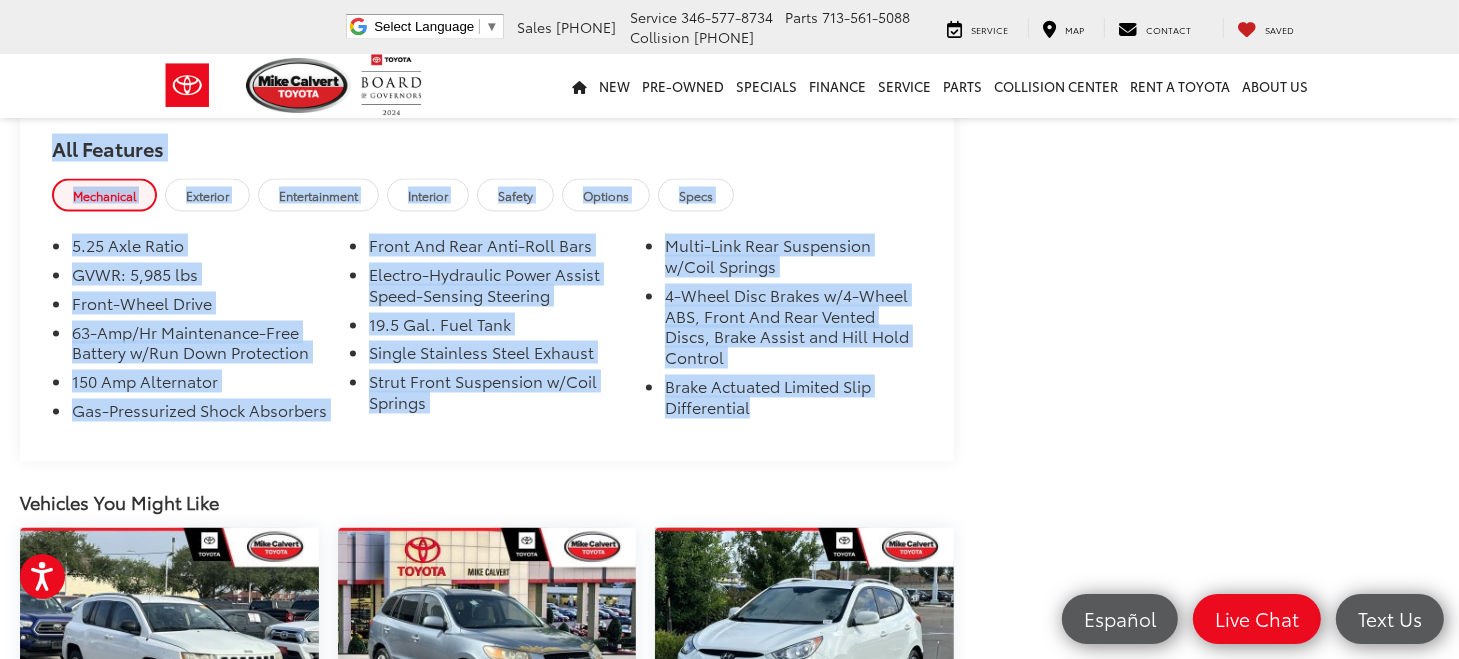click on "Strut Front Suspension w/Coil Springs" at bounding box center (497, 397) 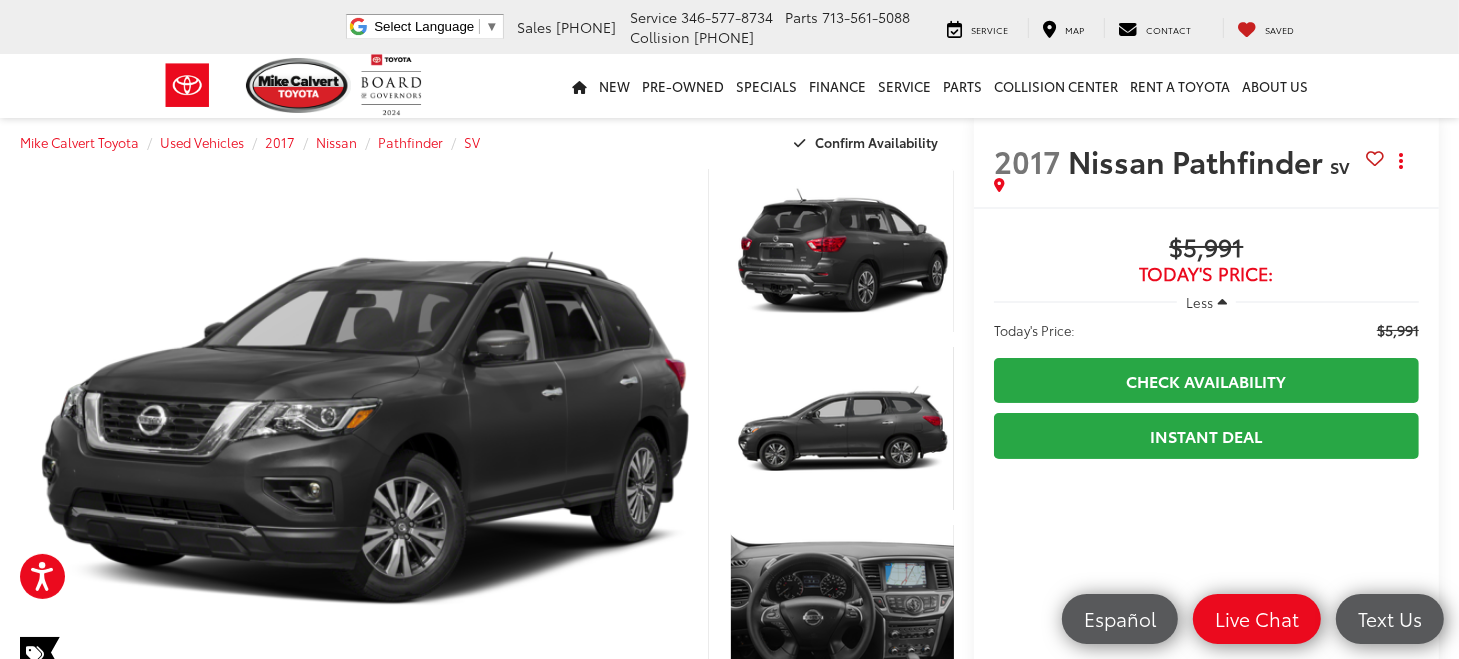 scroll, scrollTop: 0, scrollLeft: 0, axis: both 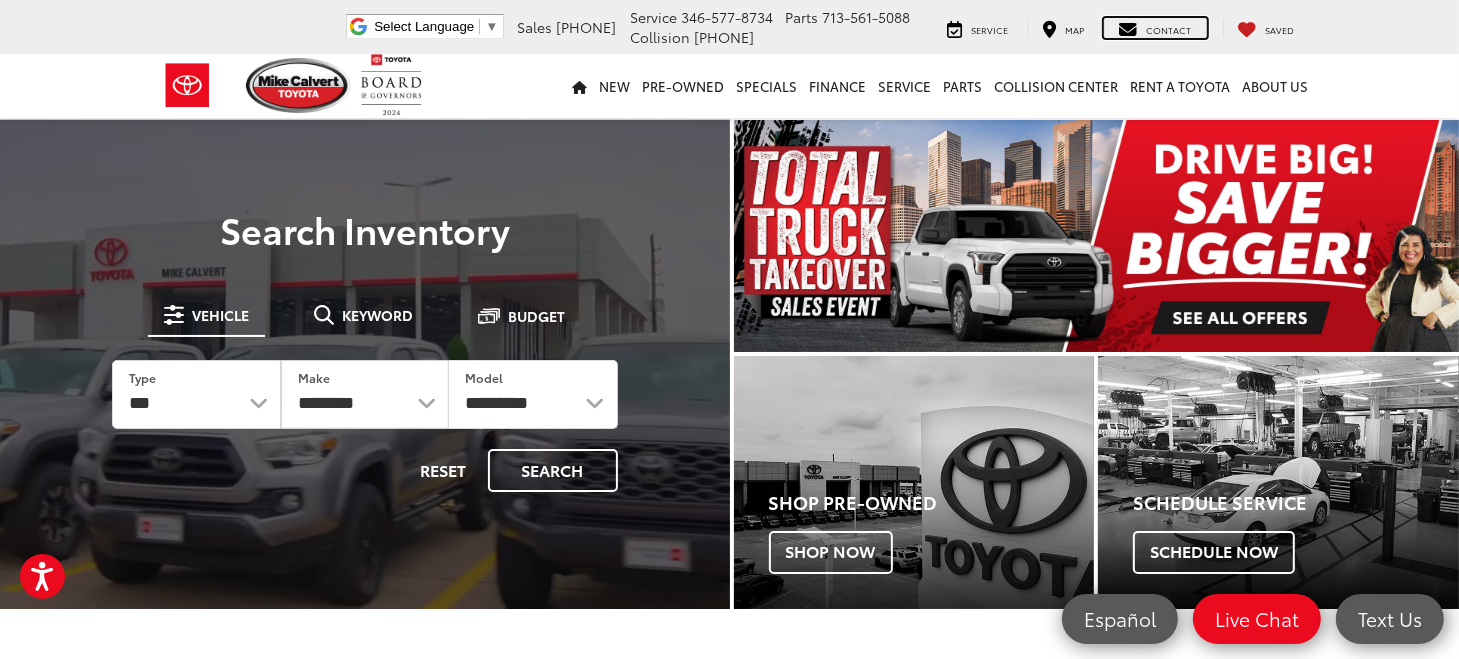 click at bounding box center (1129, 29) 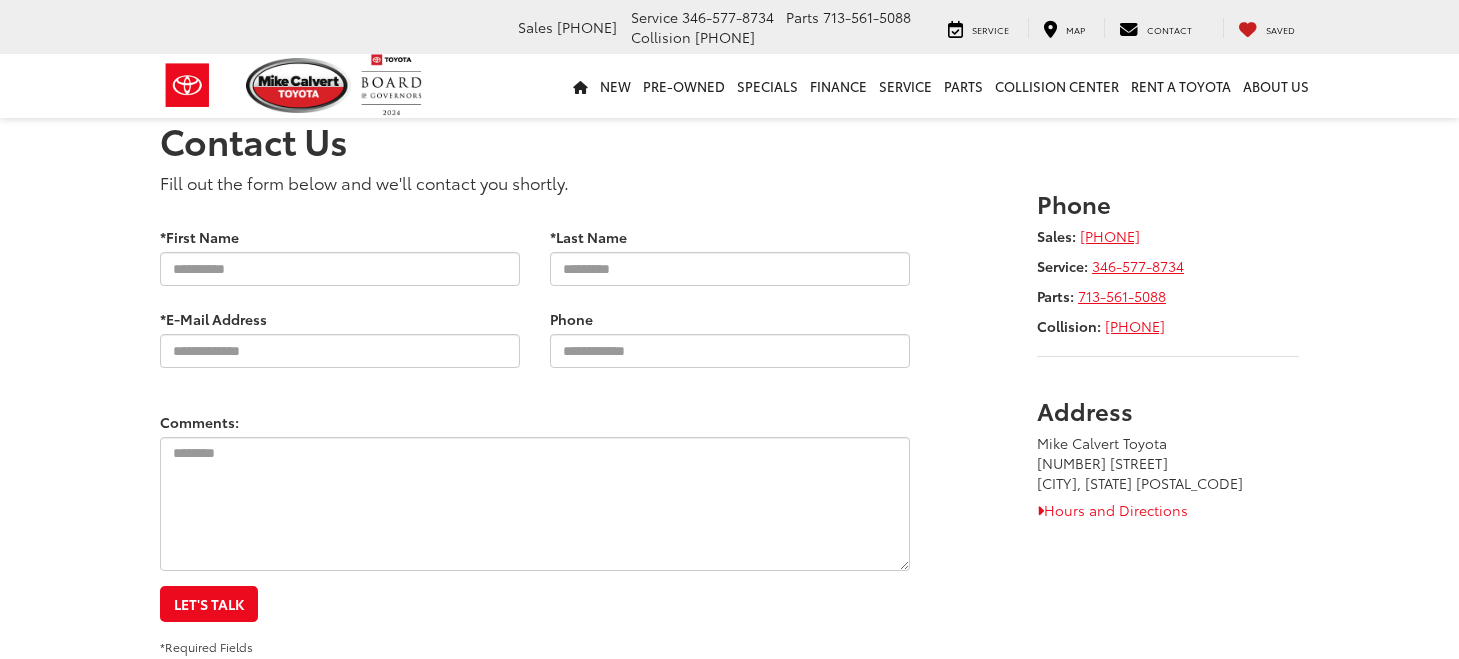 scroll, scrollTop: 0, scrollLeft: 0, axis: both 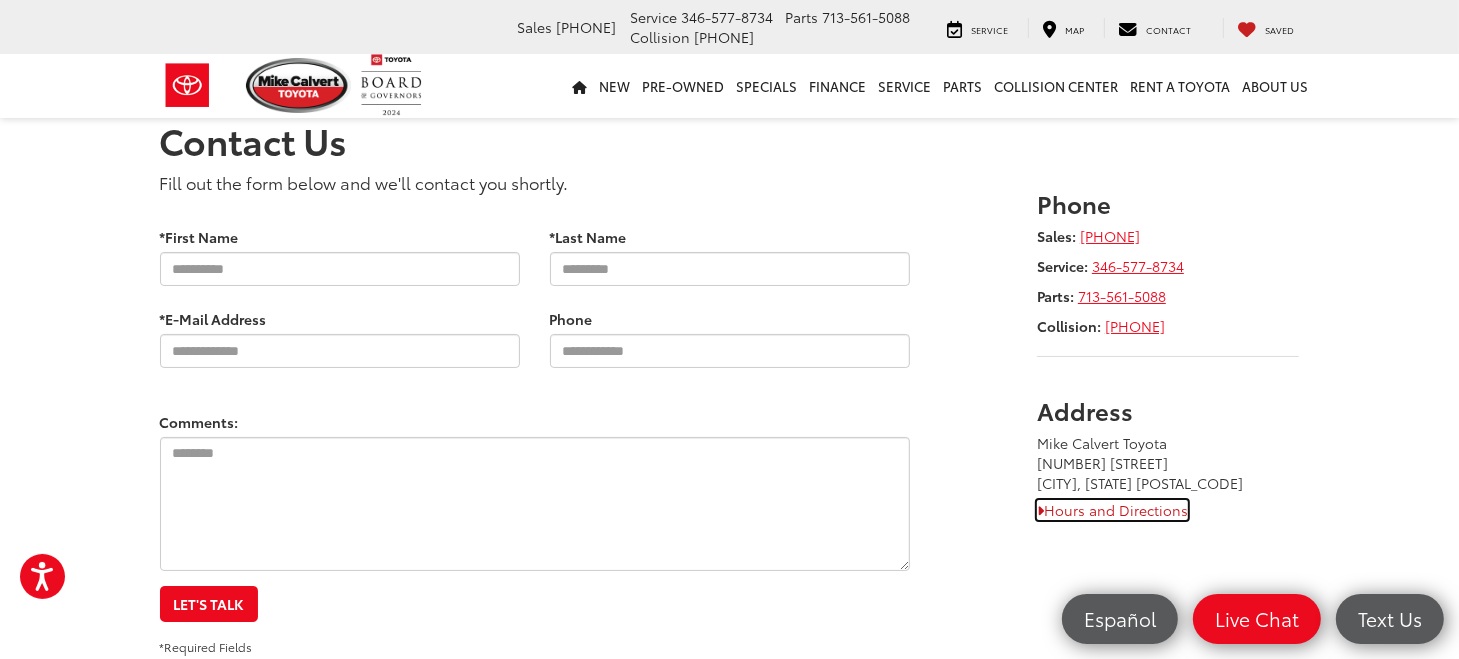 click at bounding box center (1040, 511) 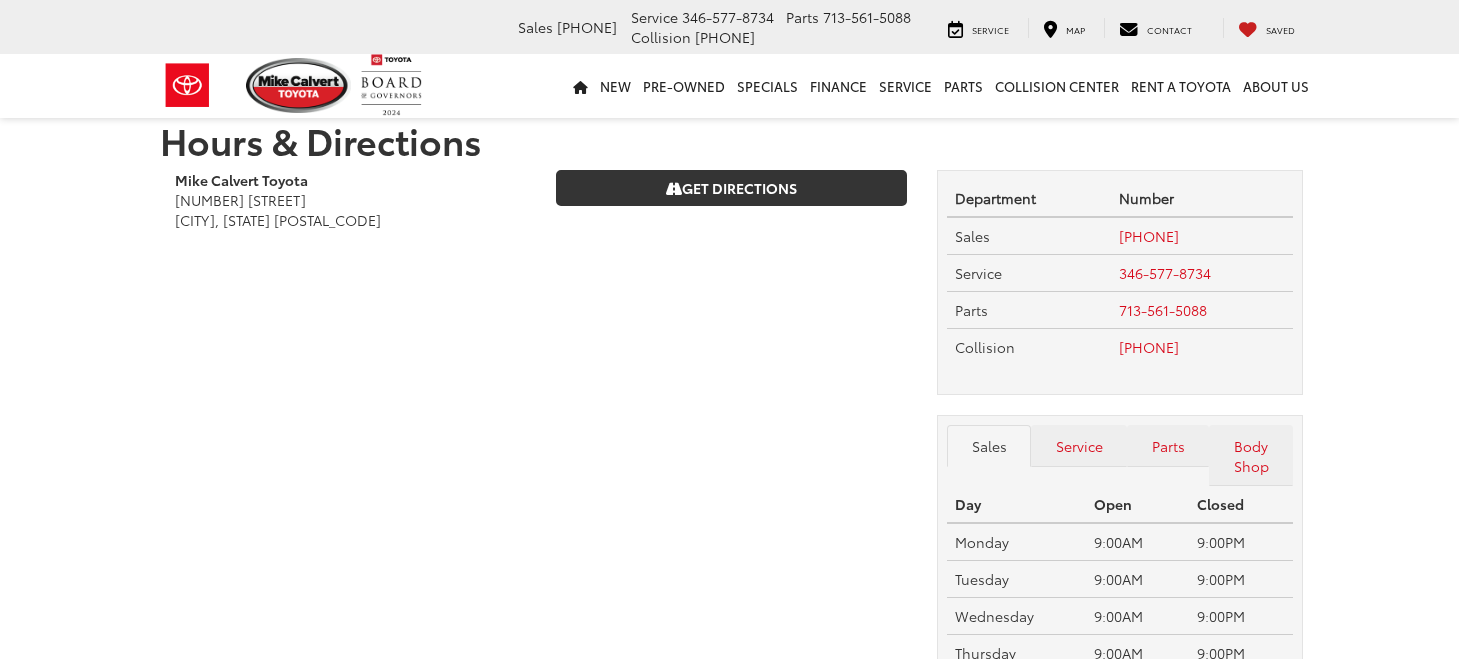 scroll, scrollTop: 0, scrollLeft: 0, axis: both 